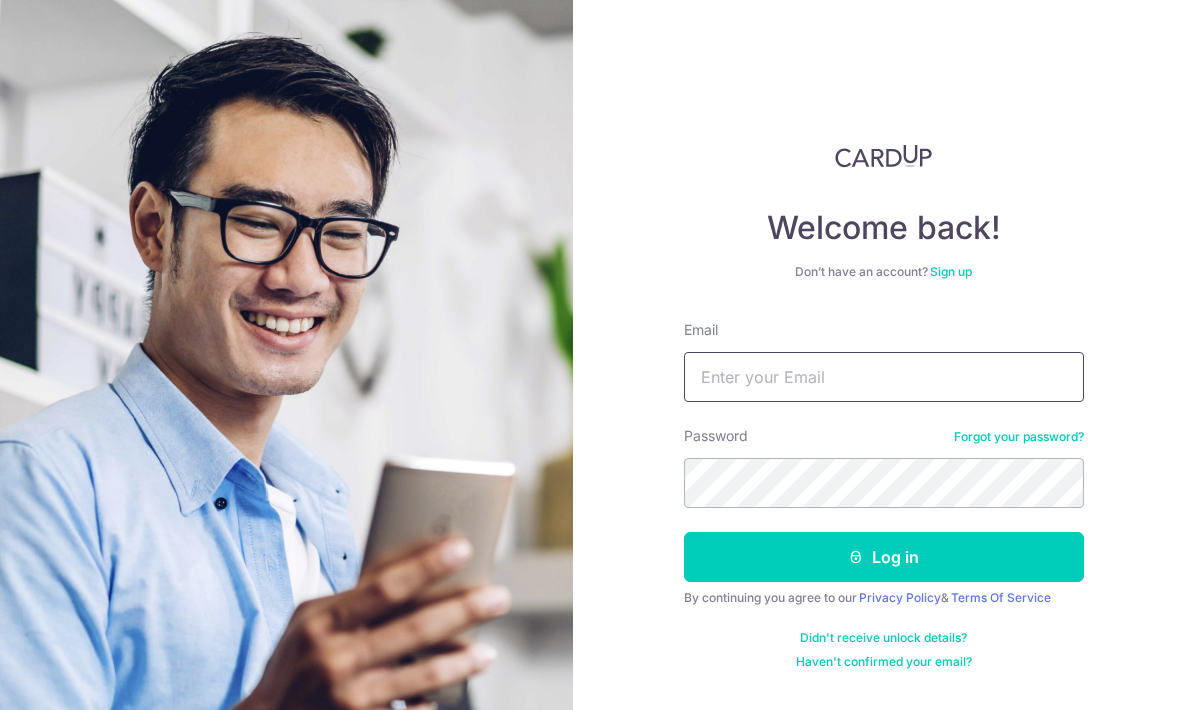 click on "Email" at bounding box center [884, 377] 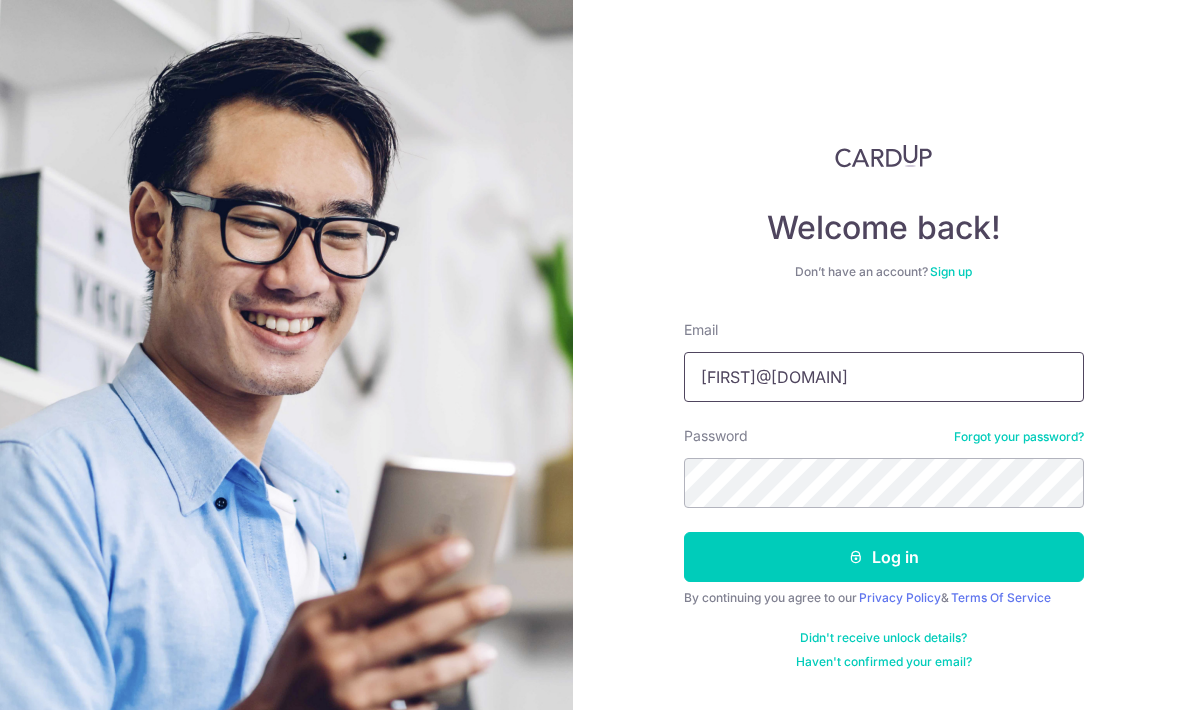 type on "Melvintanghb1506@gmail.com" 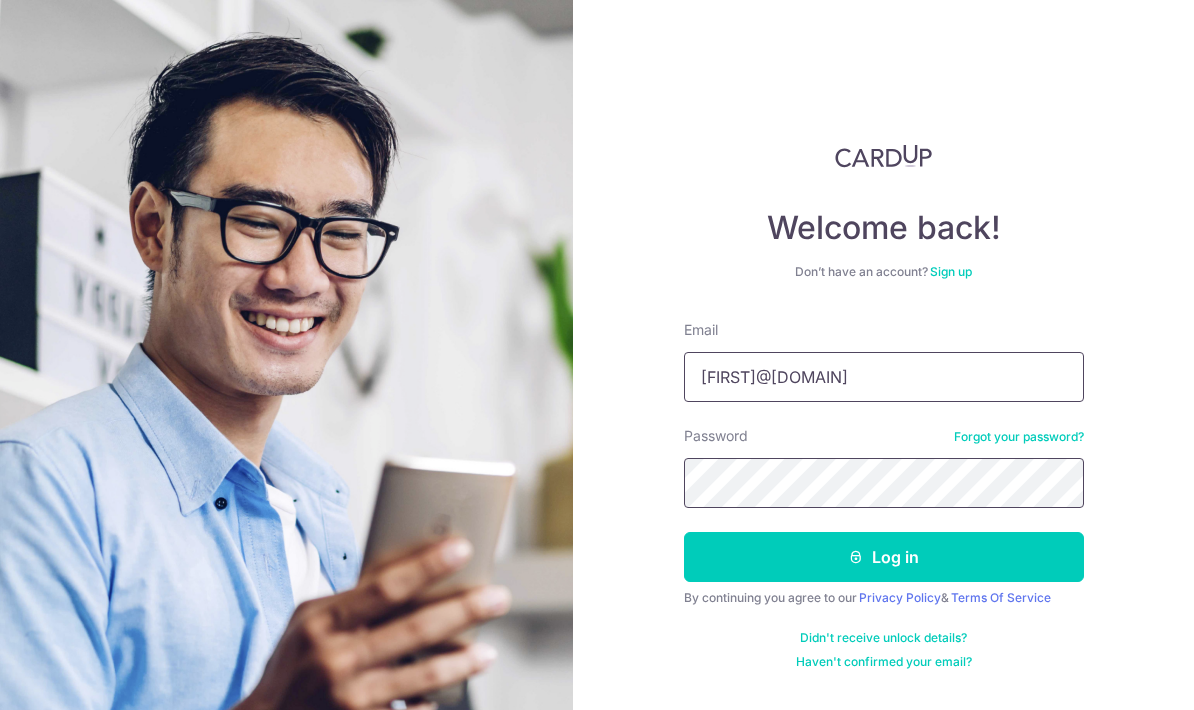 click on "Log in" at bounding box center [884, 557] 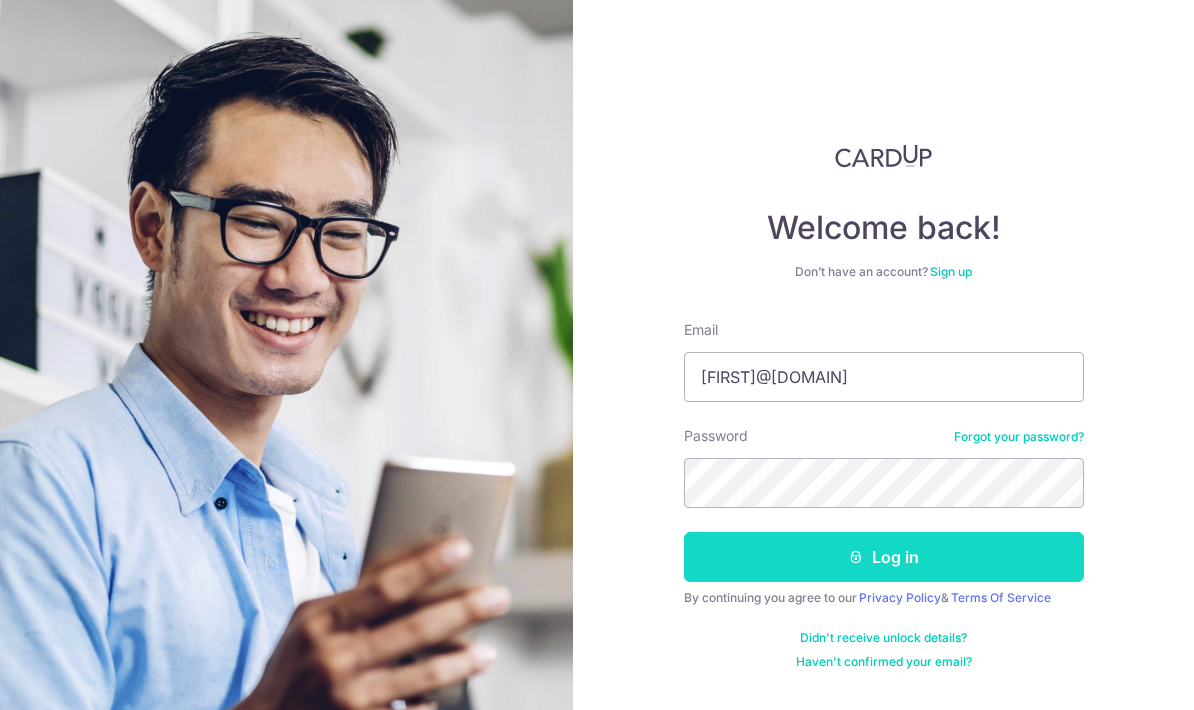 click on "Log in" at bounding box center [884, 557] 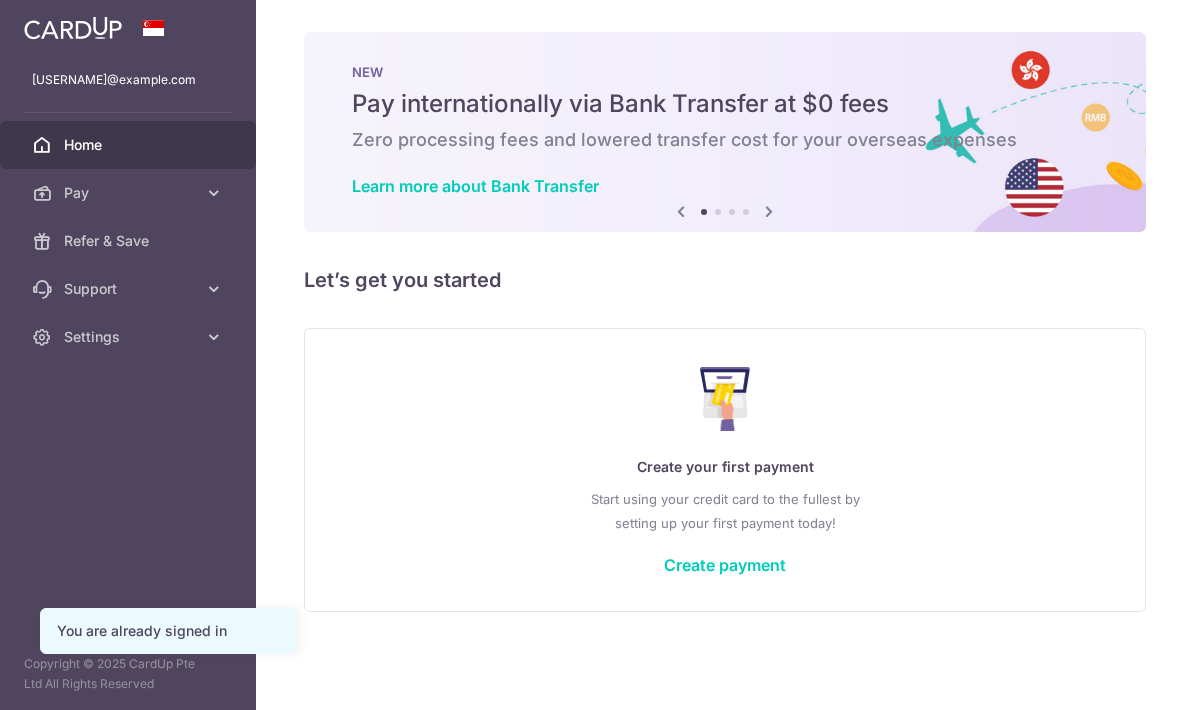 scroll, scrollTop: 0, scrollLeft: 0, axis: both 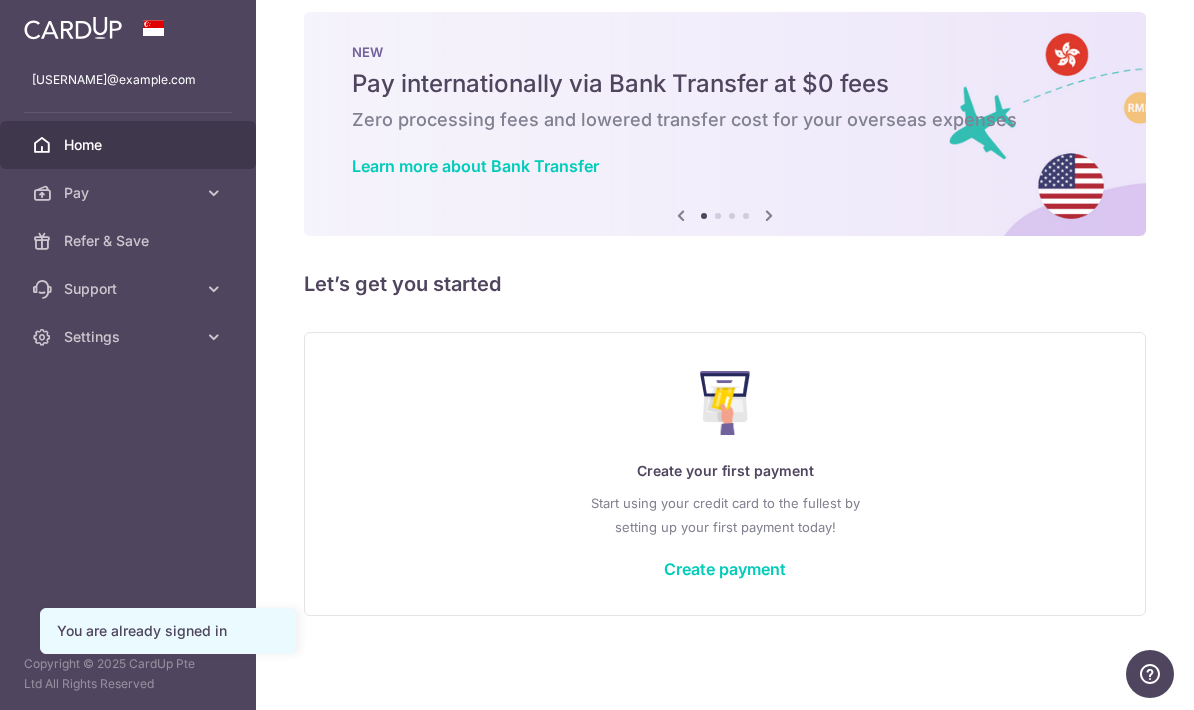 click on "×
Pause Schedule
Pause all future payments in this series
Pause just this one payment
By clicking below, you confirm you are pausing this payment to   on  . Payments can be unpaused at anytime prior to payment taken date.
Confirm
Cancel Schedule
Cancel all future payments in this series
Cancel just this one payment
Confirm
Approve Payment
Recipient Bank Details" at bounding box center (725, 355) 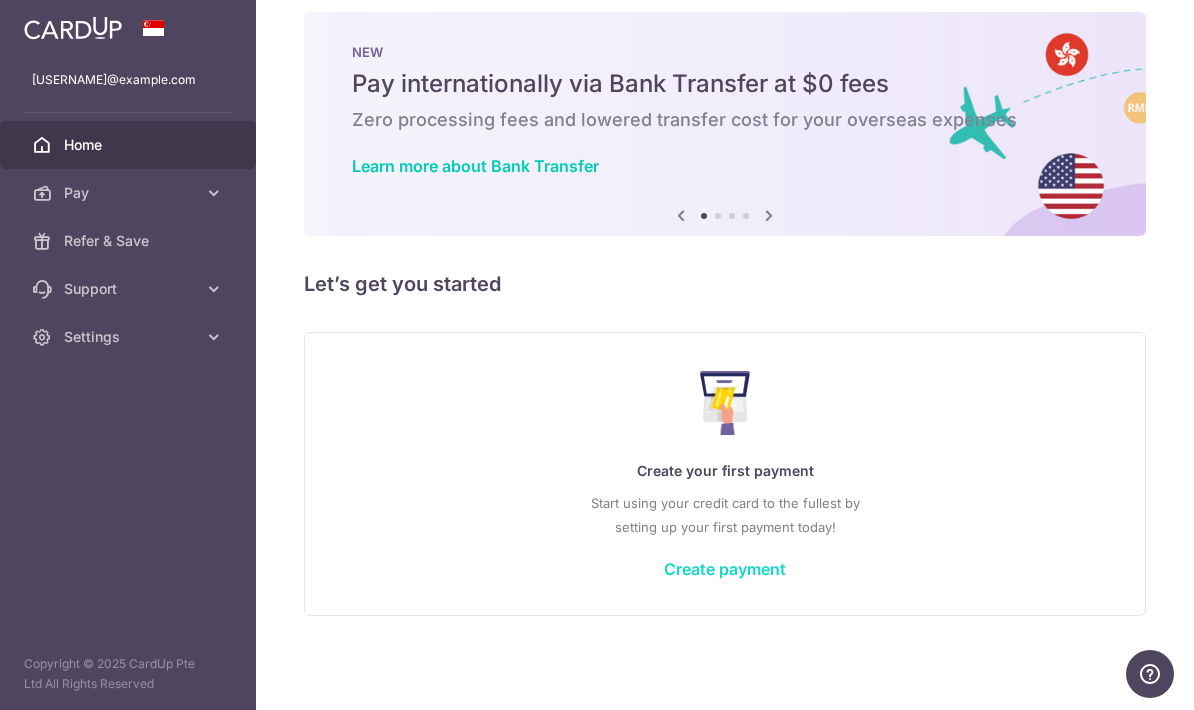scroll, scrollTop: 21, scrollLeft: 0, axis: vertical 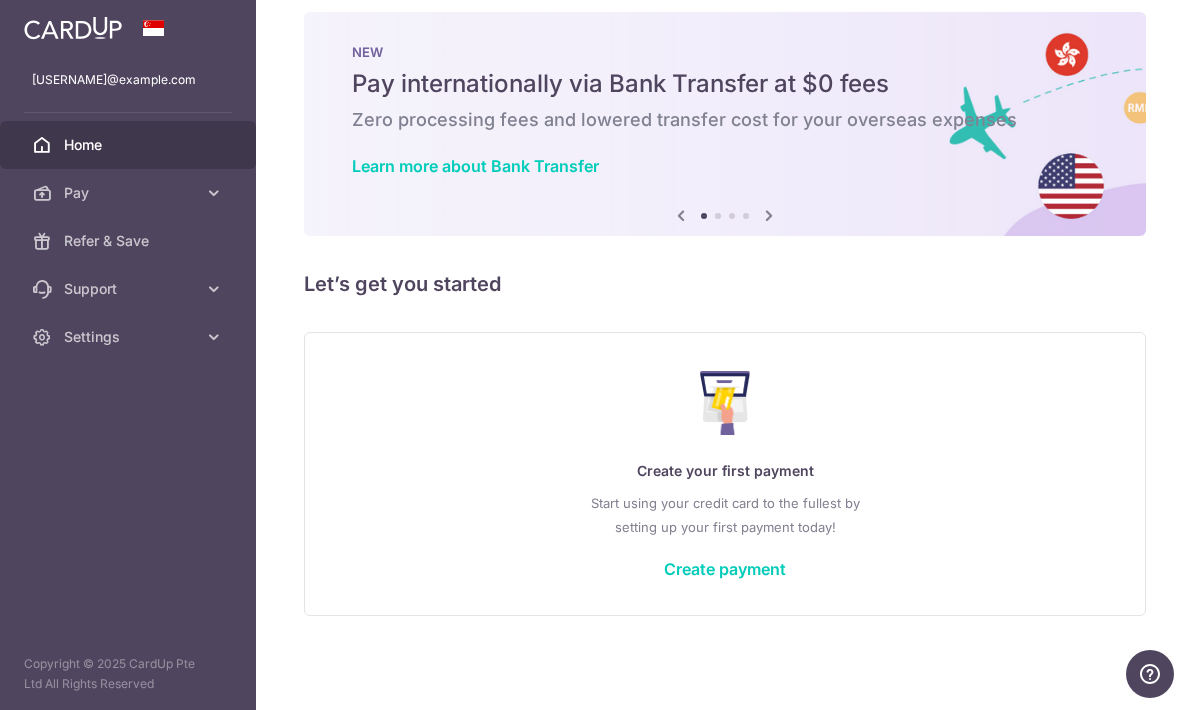 click on "Create your first payment
Start using your credit card to the fullest by   setting up your first payment today!
Create payment" at bounding box center [725, 473] 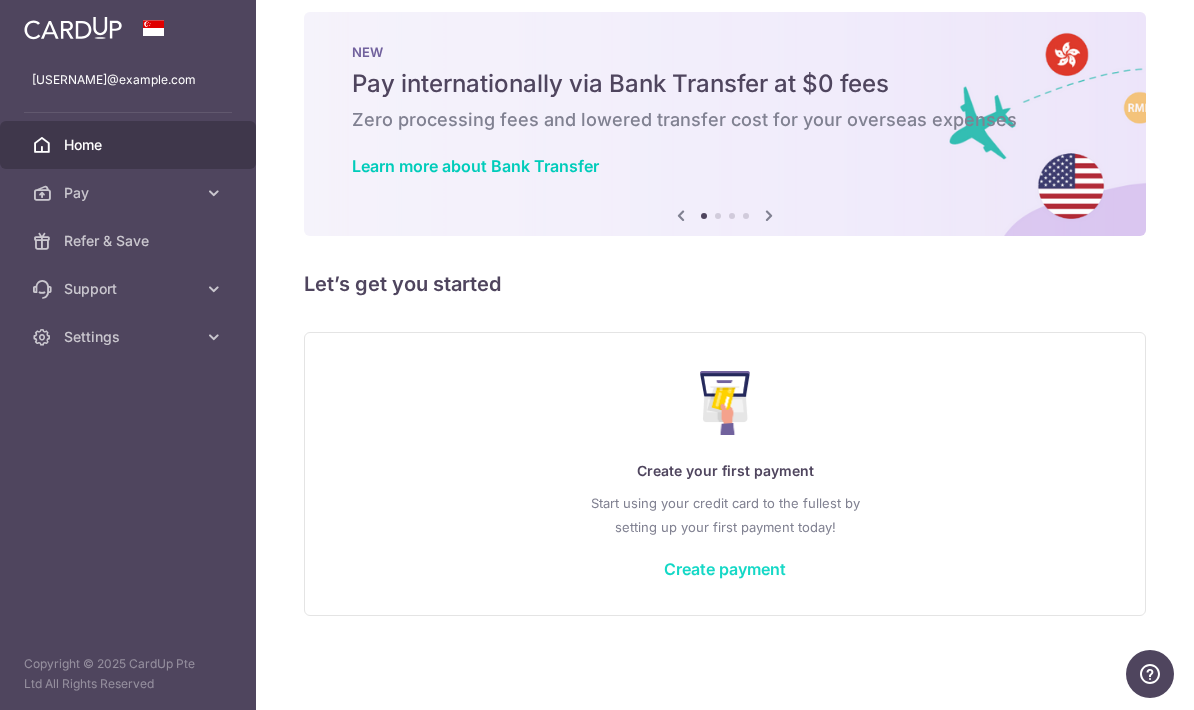 click on "Create payment" at bounding box center [725, 569] 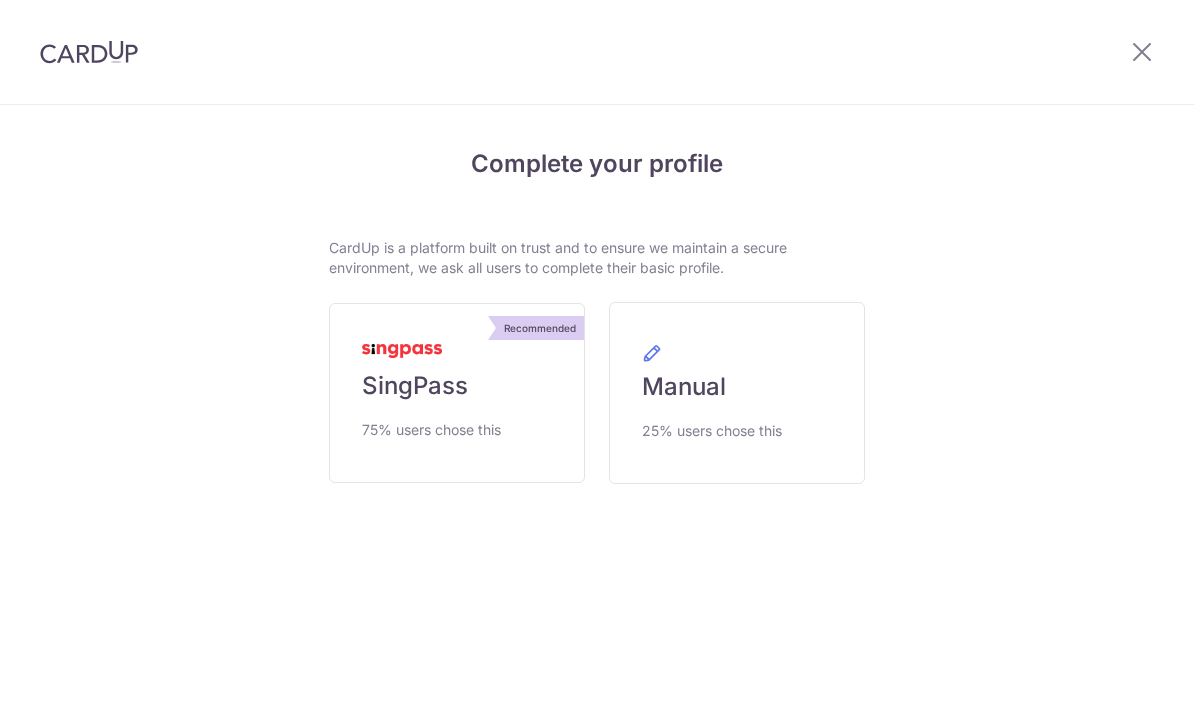 scroll, scrollTop: 0, scrollLeft: 0, axis: both 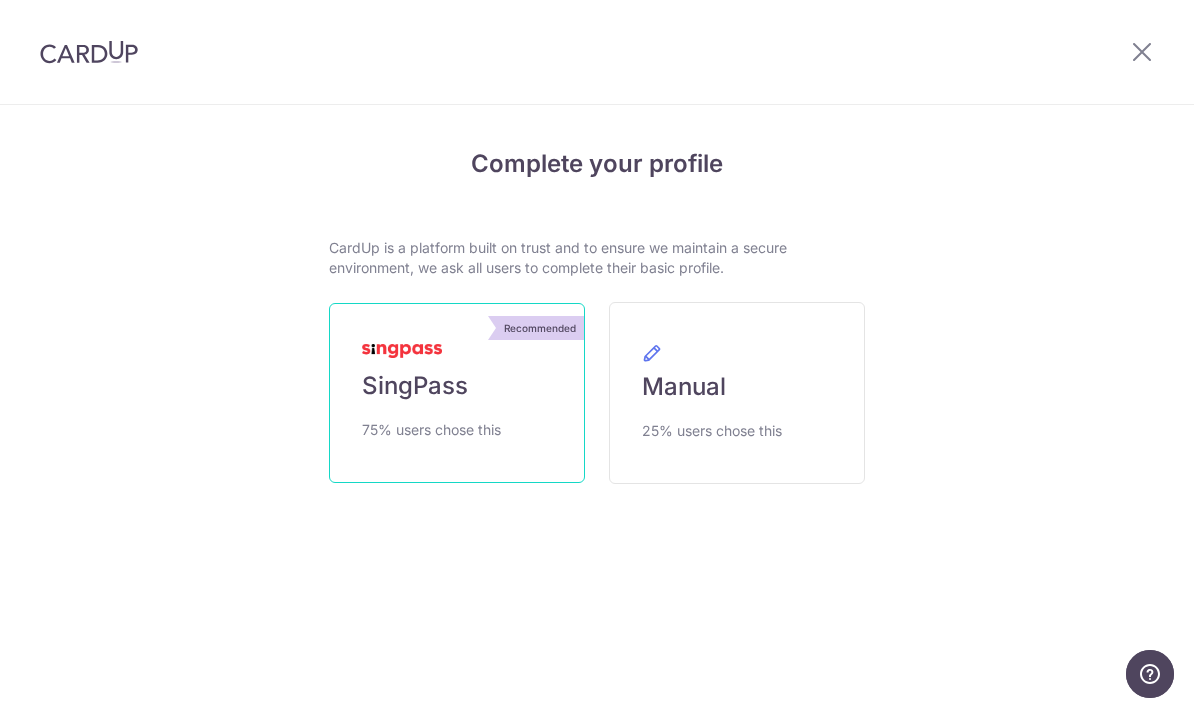 click on "Recommended
SingPass
75% users chose this" at bounding box center [457, 393] 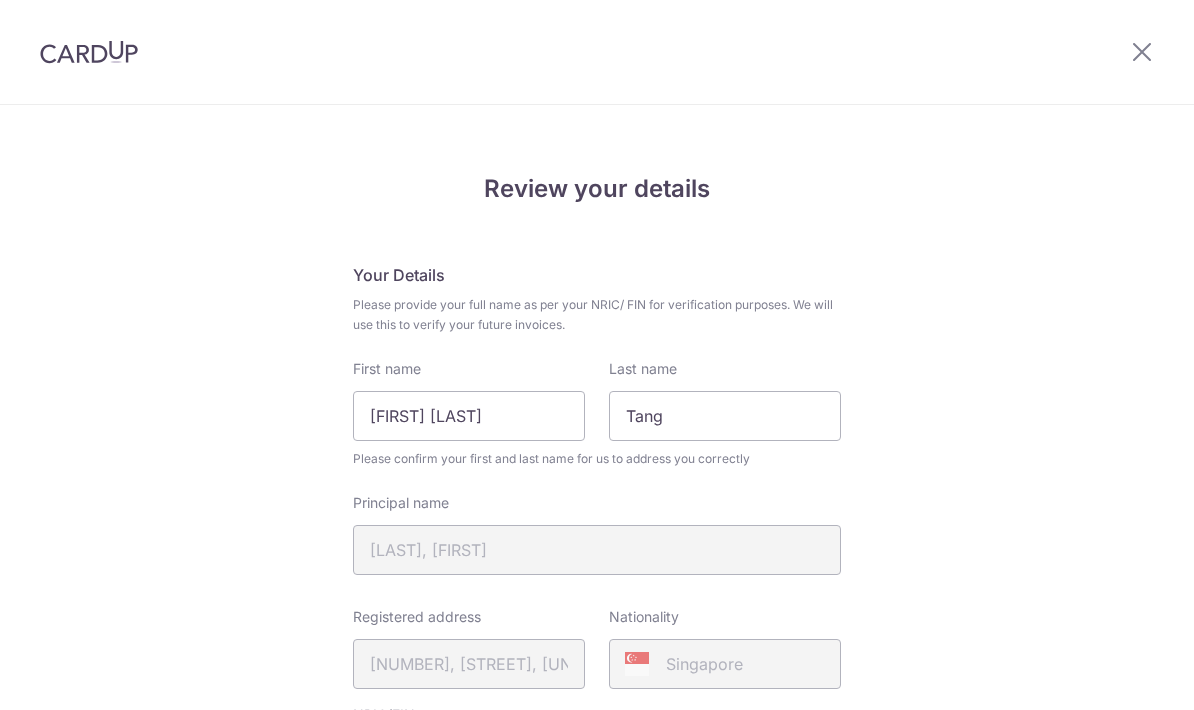 scroll, scrollTop: 0, scrollLeft: 0, axis: both 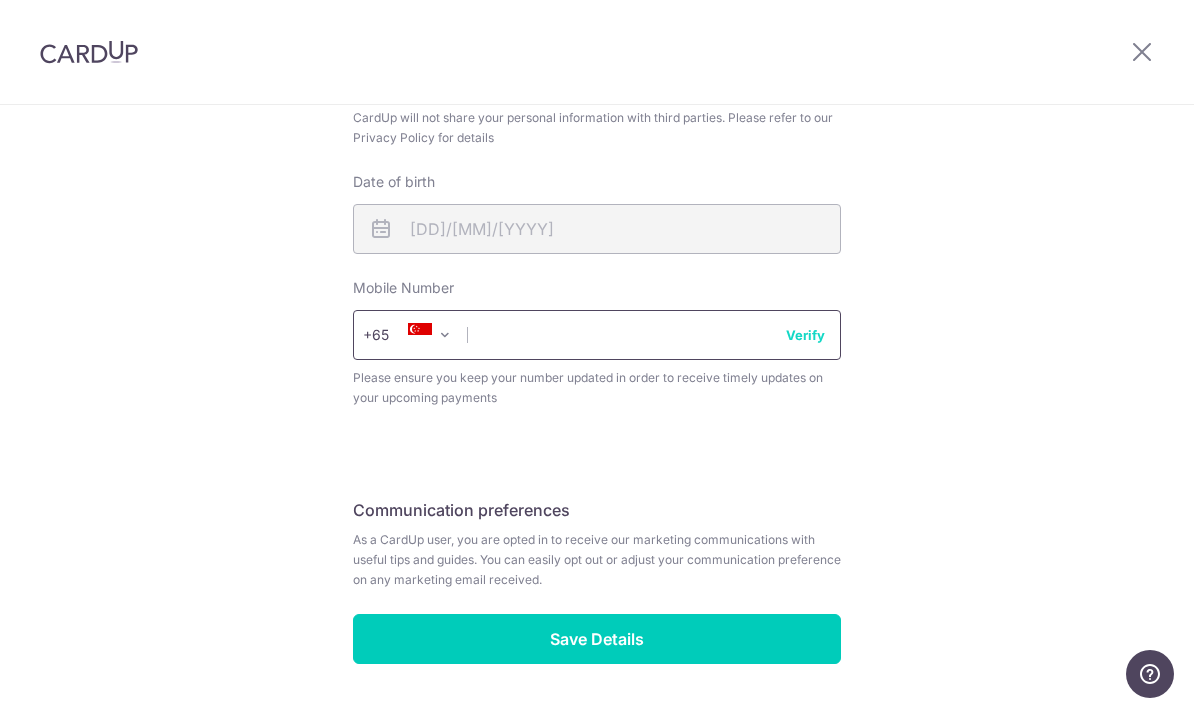 click at bounding box center [597, 335] 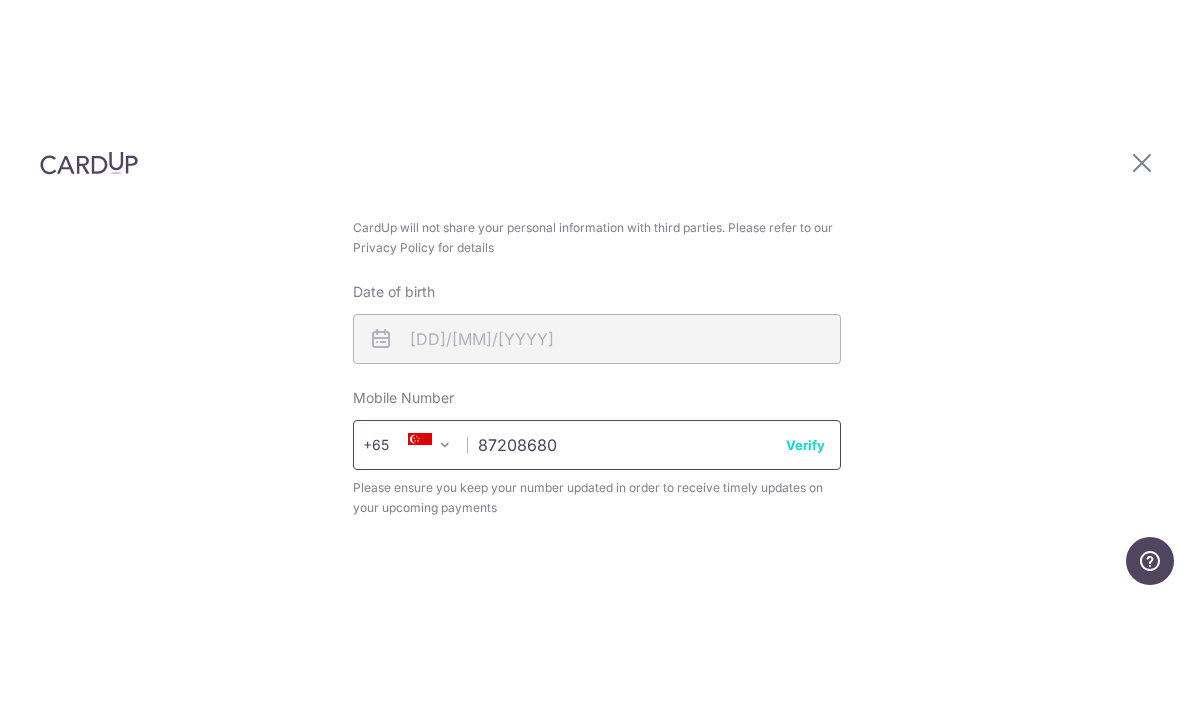 scroll, scrollTop: 80, scrollLeft: 0, axis: vertical 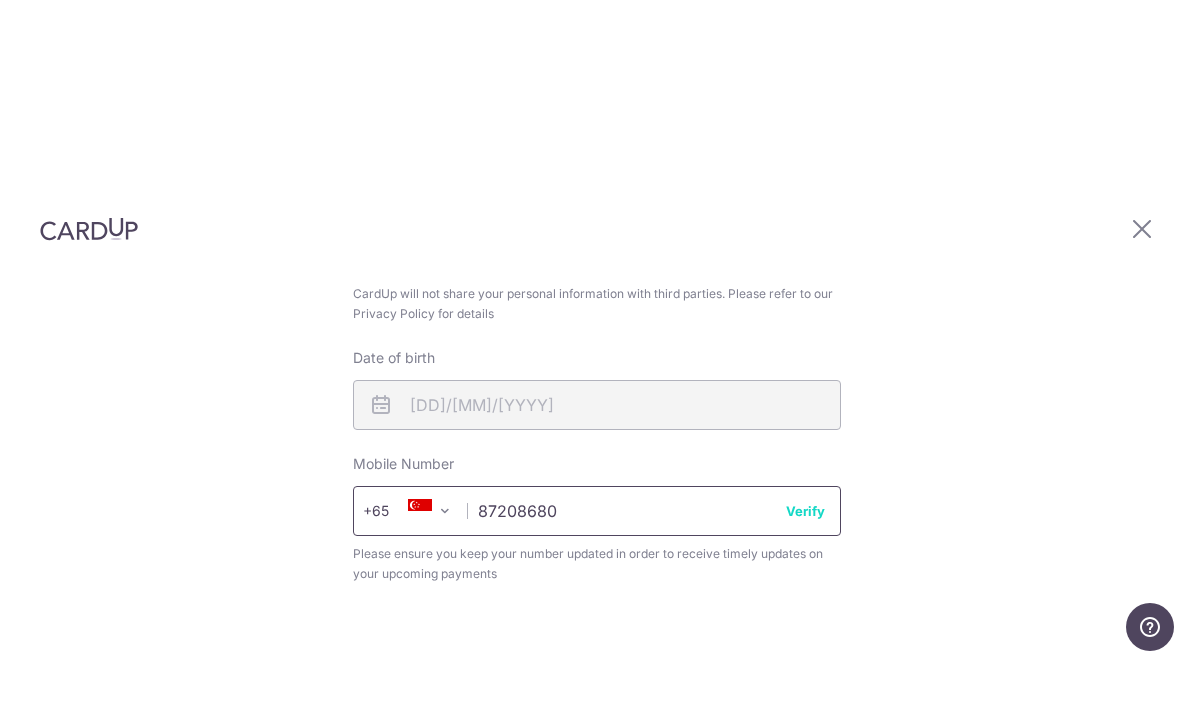 click on "87208680" at bounding box center [597, 558] 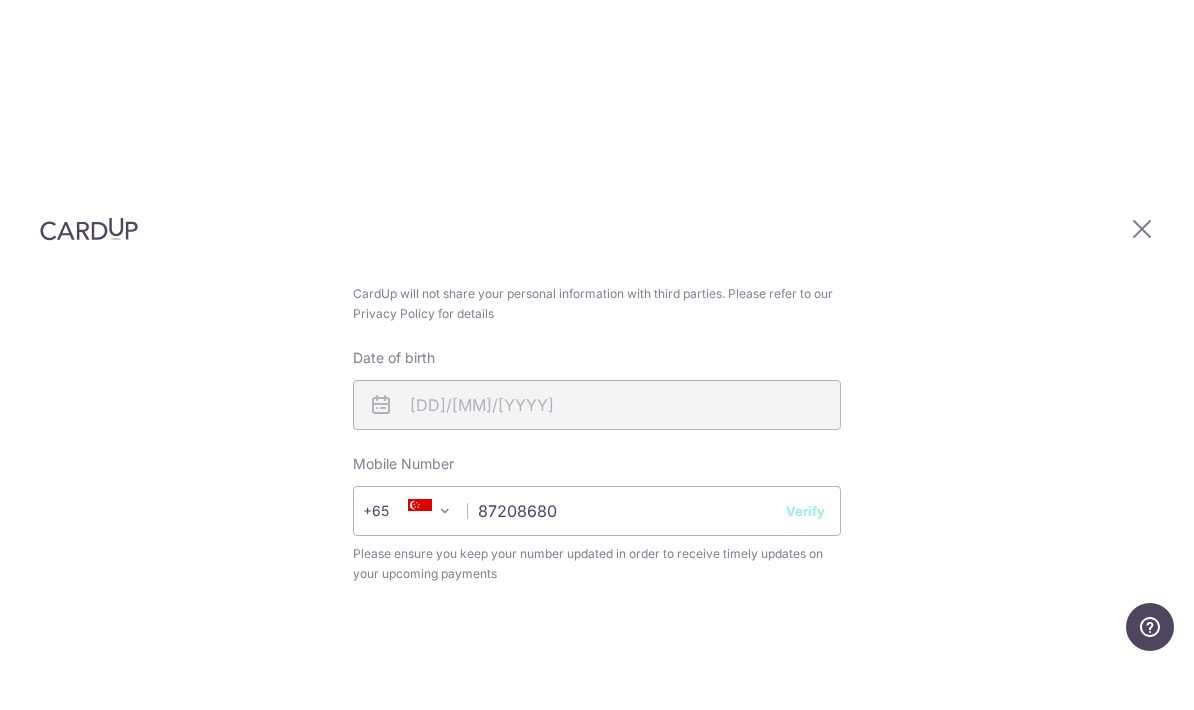 click on "Verify" at bounding box center (805, 558) 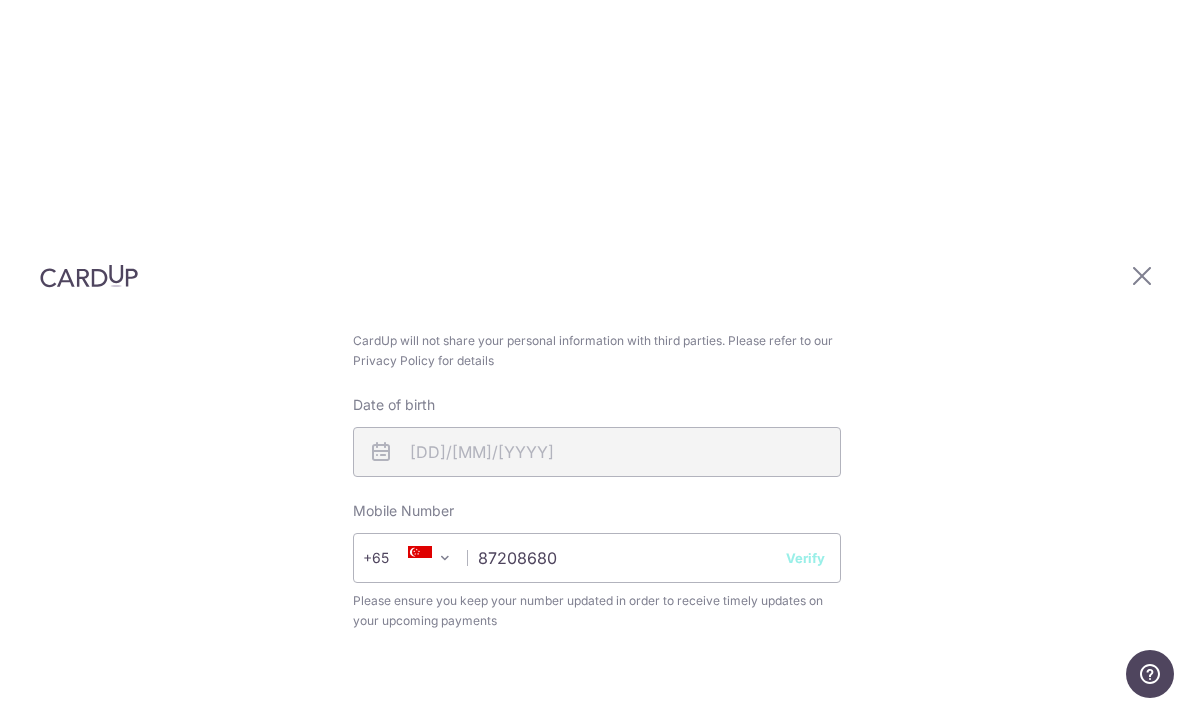 click on "Mobile Number
+376
+971
+93
+1268
+1264
+355
+374
+244
+0
+54
+1684
+43
+61
+297
+358
+994
+387
+1246
+880
+32
+226
+359
+973
+257
+229
+590
+1441
+673
+591
+599
+55
+1242
+975
+55
+267
+375
+501
+1
+61
+242
+236
+243
+41
+225
+682
+56
+237
+86
+57
+506
+53
+238
+599
+61
+357
+420
+49
+253
+45
+1767
+1809
+213
+593
+372
+20
+212
+291
+34
+251
+358
+679
+500
+691
+298
+33
+241
+44
+1473
+995
+594
+44
+233
+350
+299
+220
+224
+590
+240
+30
+500
+502
+1671
+245
+592
+852
+0
+504
+385
+509
+36
+62
+353
+972
+44
+91
+246
+964
+98
+354
+39
+44
+1876
+962
+81
+254
+996
+855
+686
+269
+1869
+850
+82
+383
+965
+1345
+7
+856
+961
+1758
+423
+94
+231
+266
+370
+352
+371
+218
+212
+377
+373" at bounding box center [597, 566] 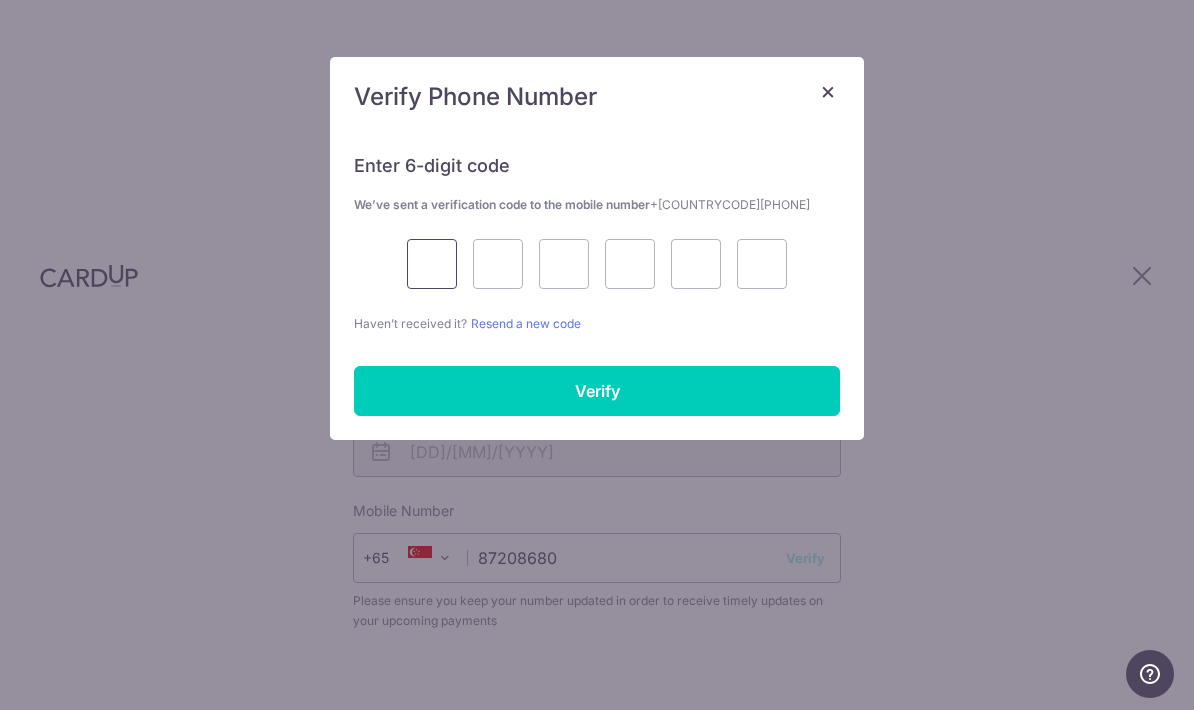 click at bounding box center [432, 264] 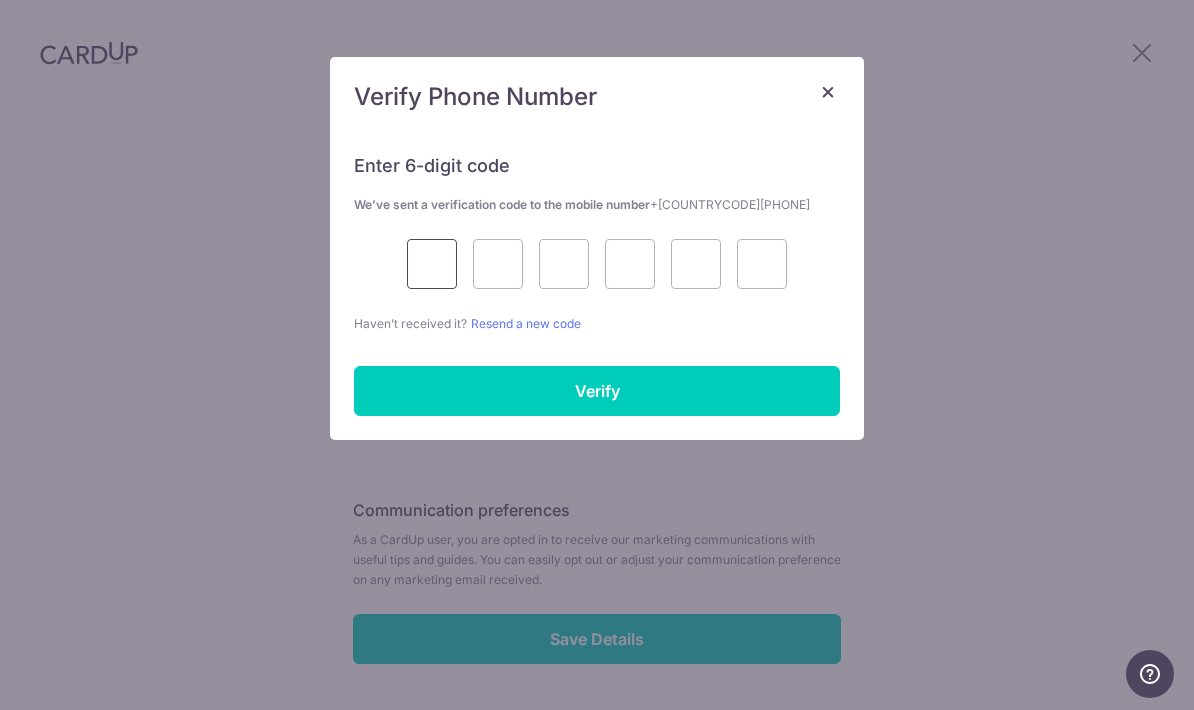 click at bounding box center [432, 264] 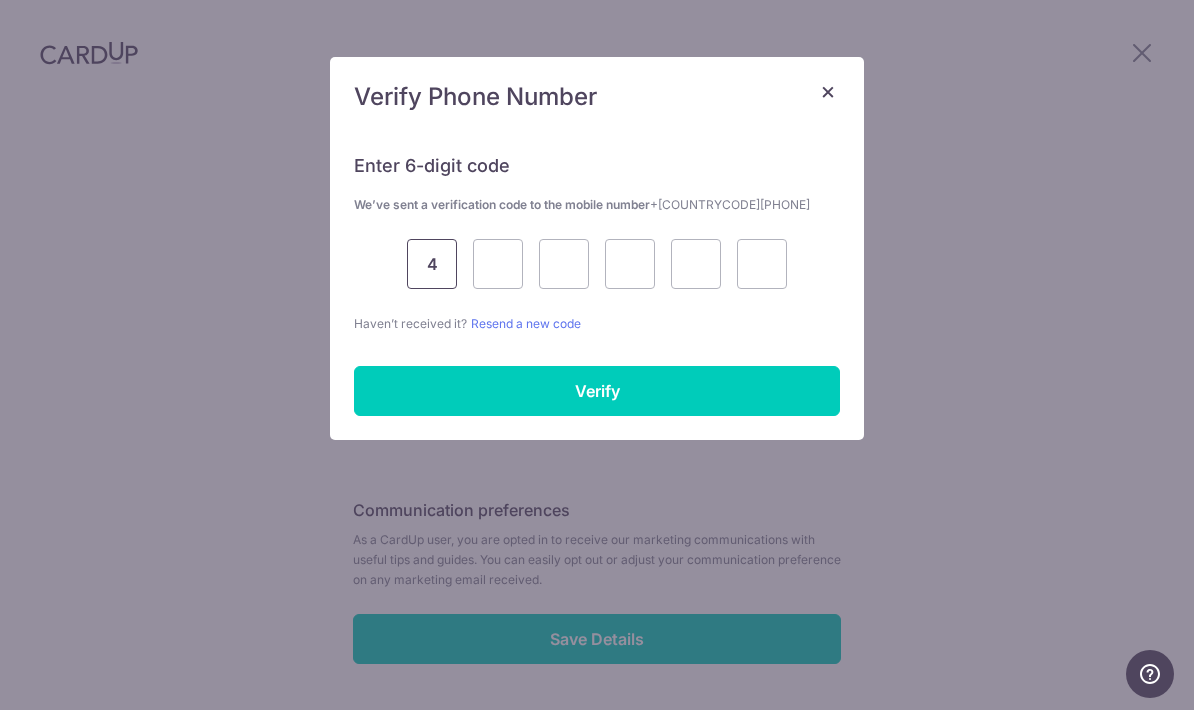 type on "4" 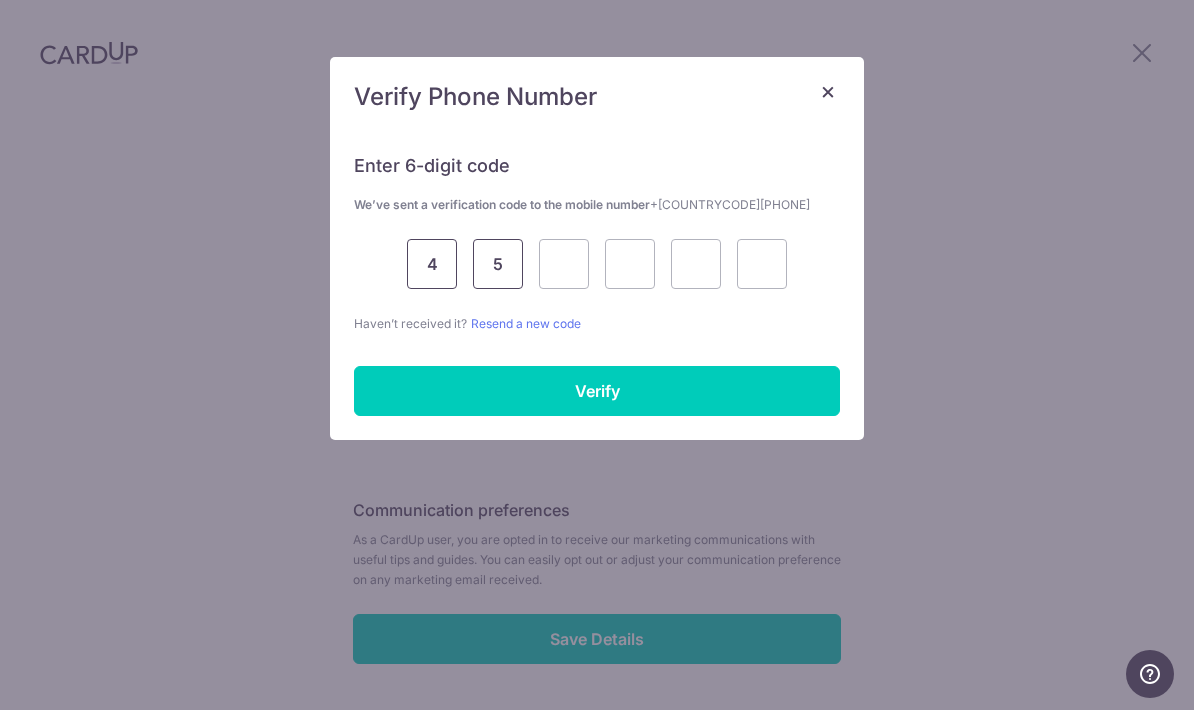 type on "5" 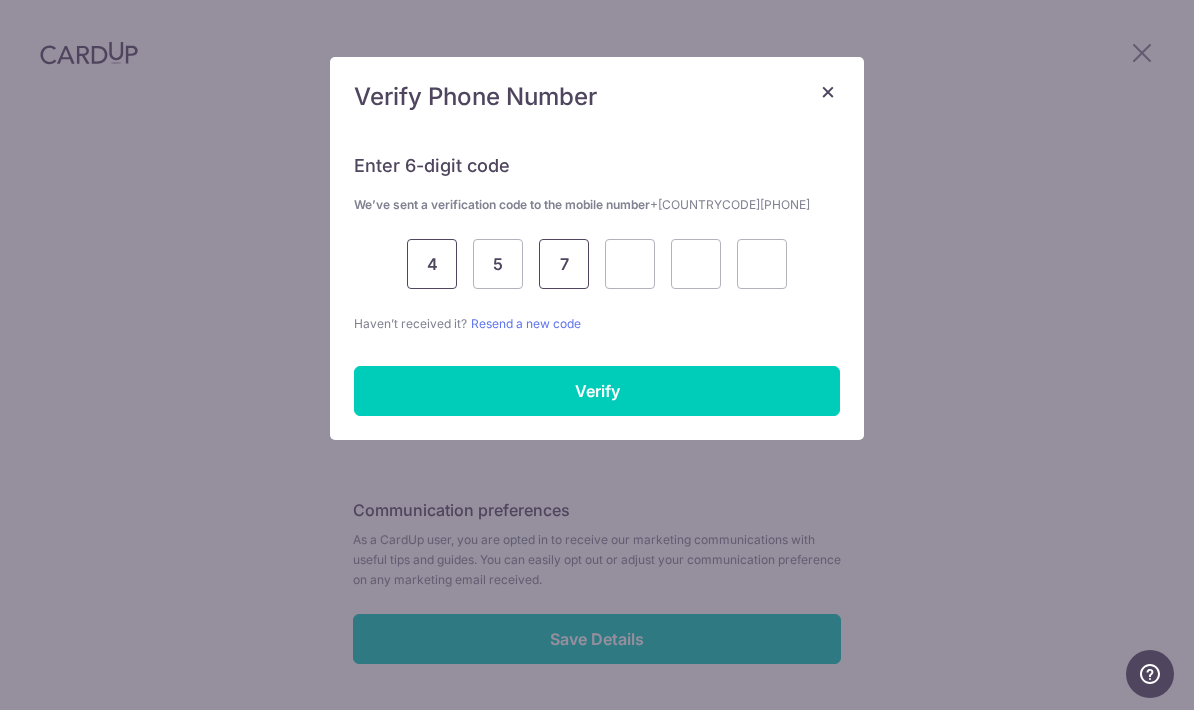 type on "7" 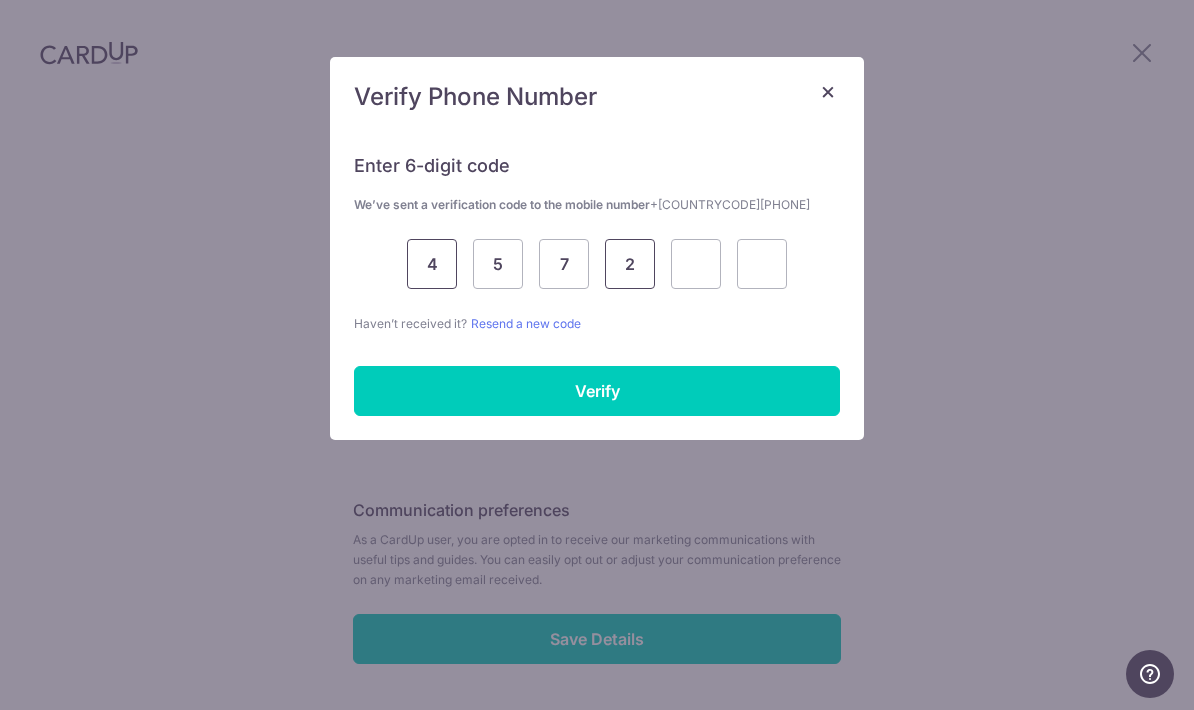 type on "2" 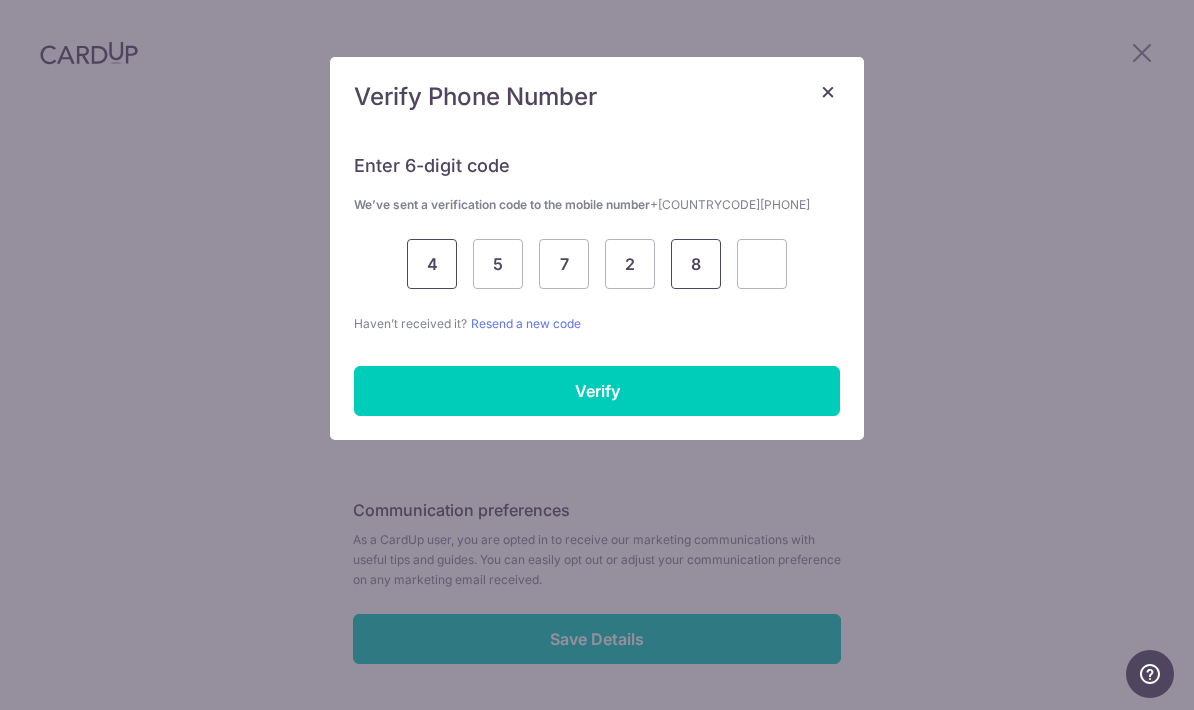 type on "8" 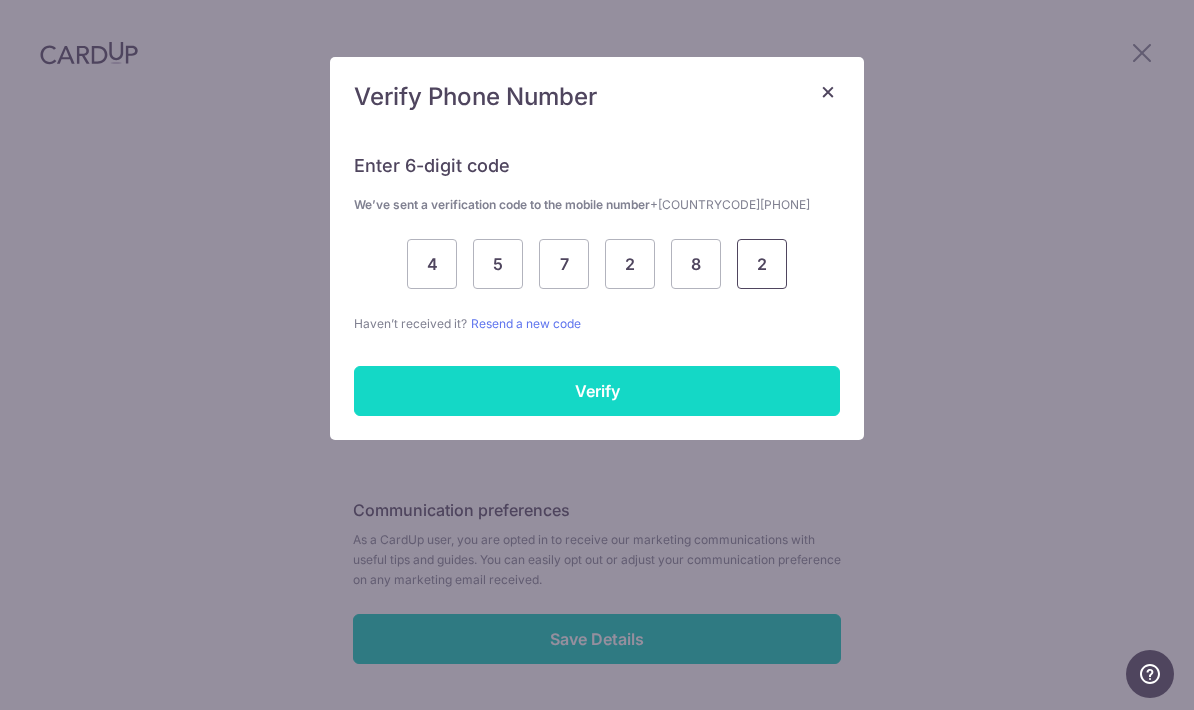 type on "2" 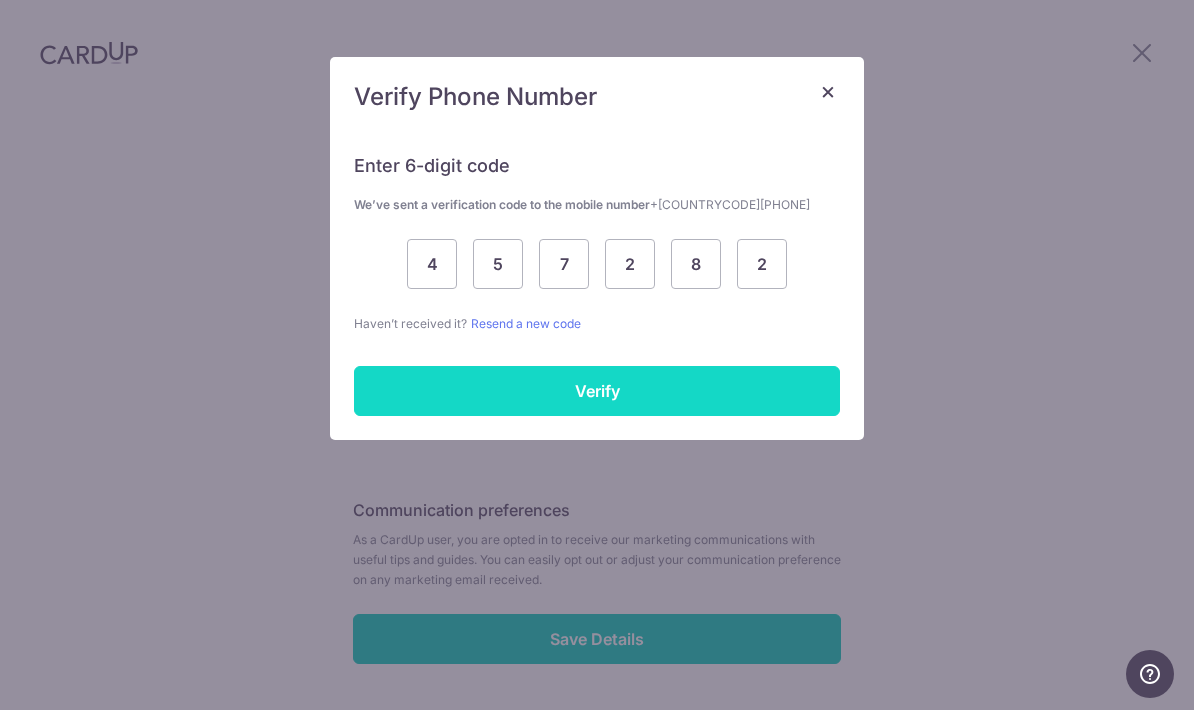 click on "Verify" at bounding box center [597, 391] 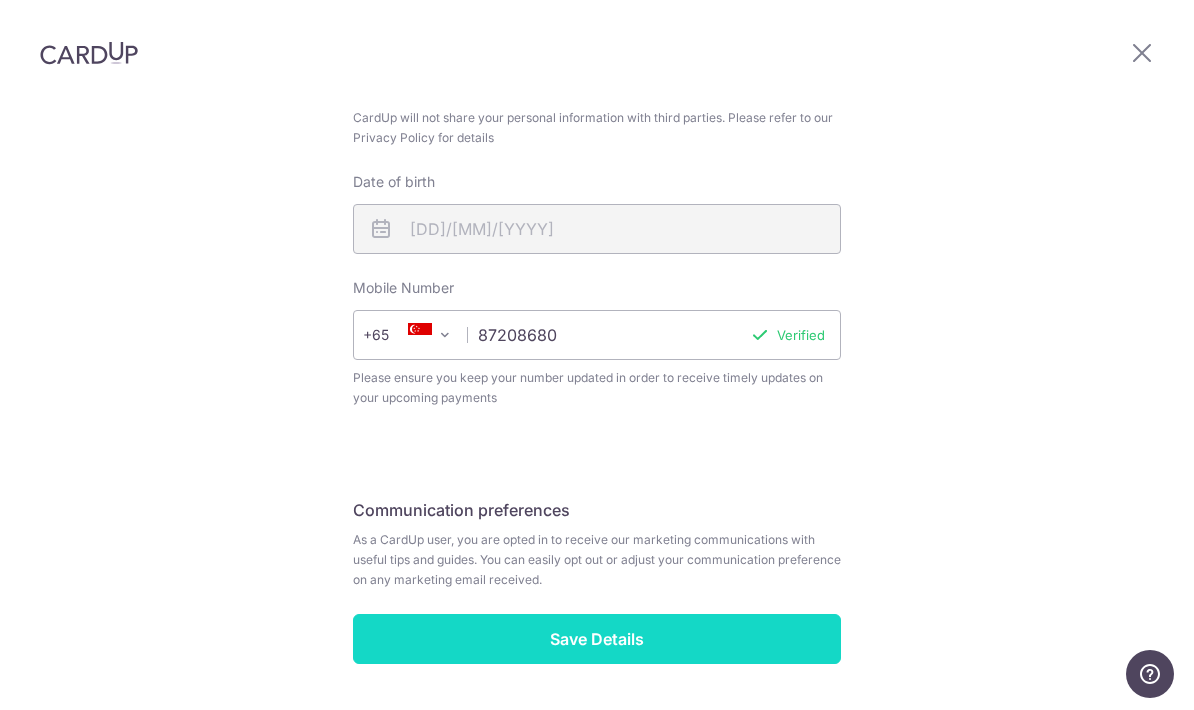 click on "Save Details" at bounding box center [597, 639] 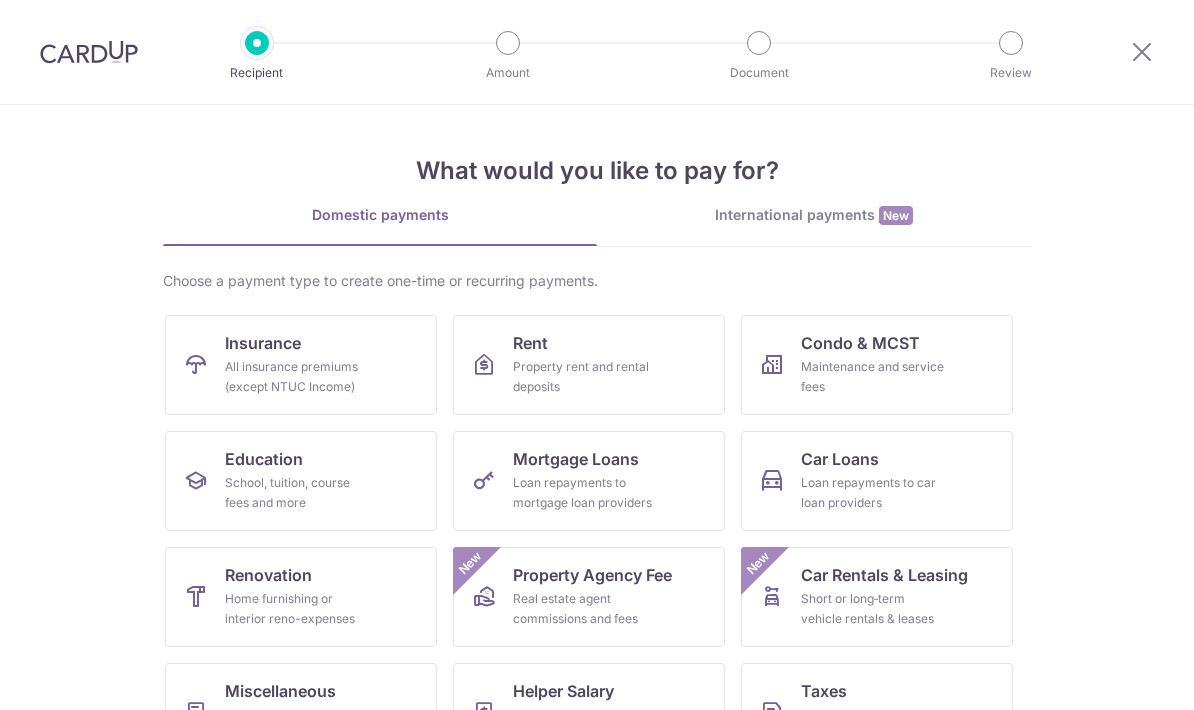 scroll, scrollTop: 0, scrollLeft: 0, axis: both 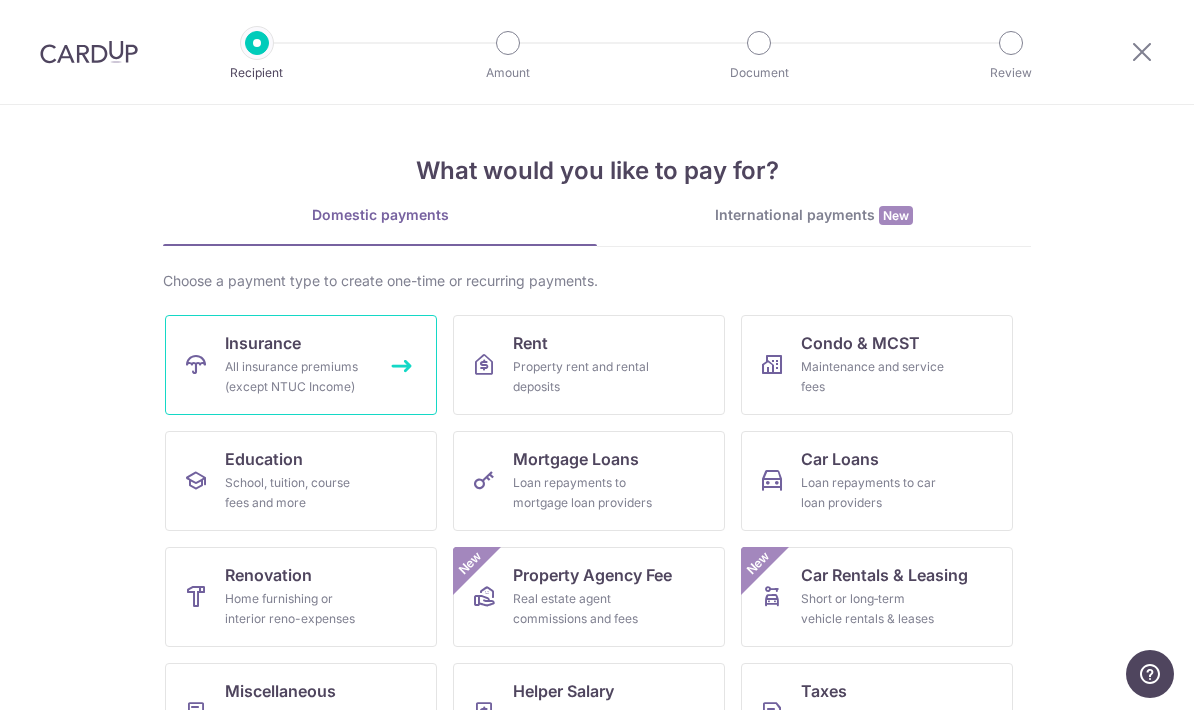 click on "Insurance All insurance premiums (except NTUC Income)" at bounding box center (301, 365) 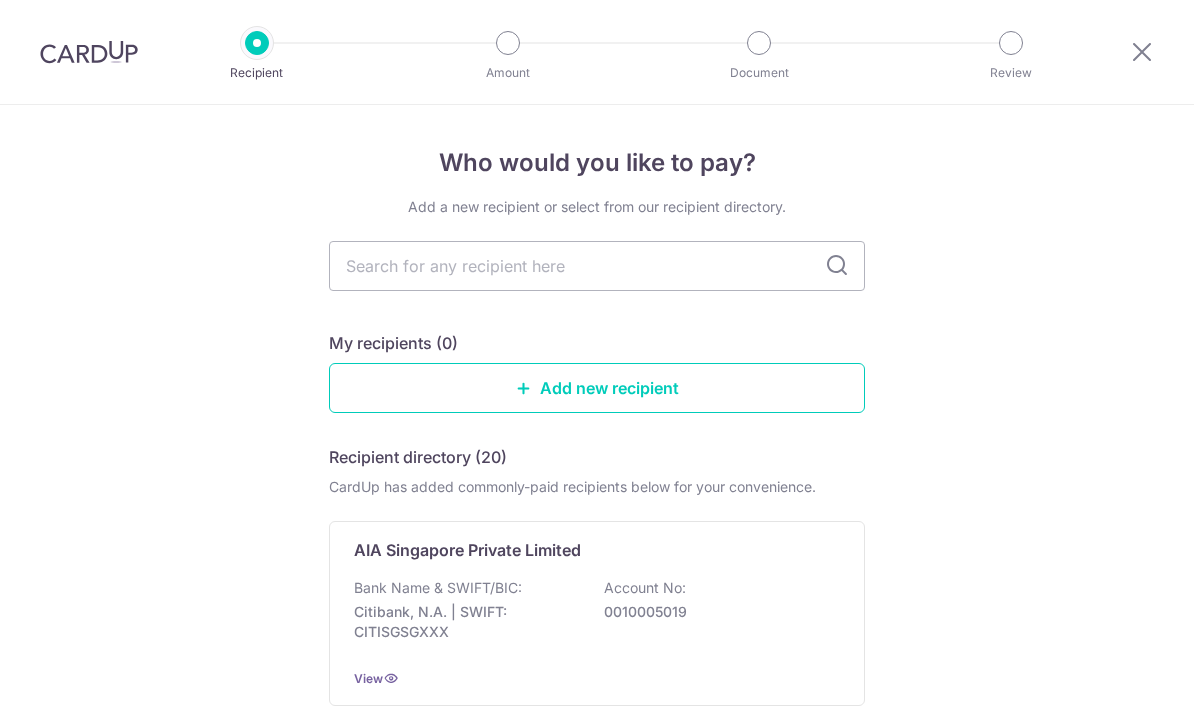scroll, scrollTop: 0, scrollLeft: 0, axis: both 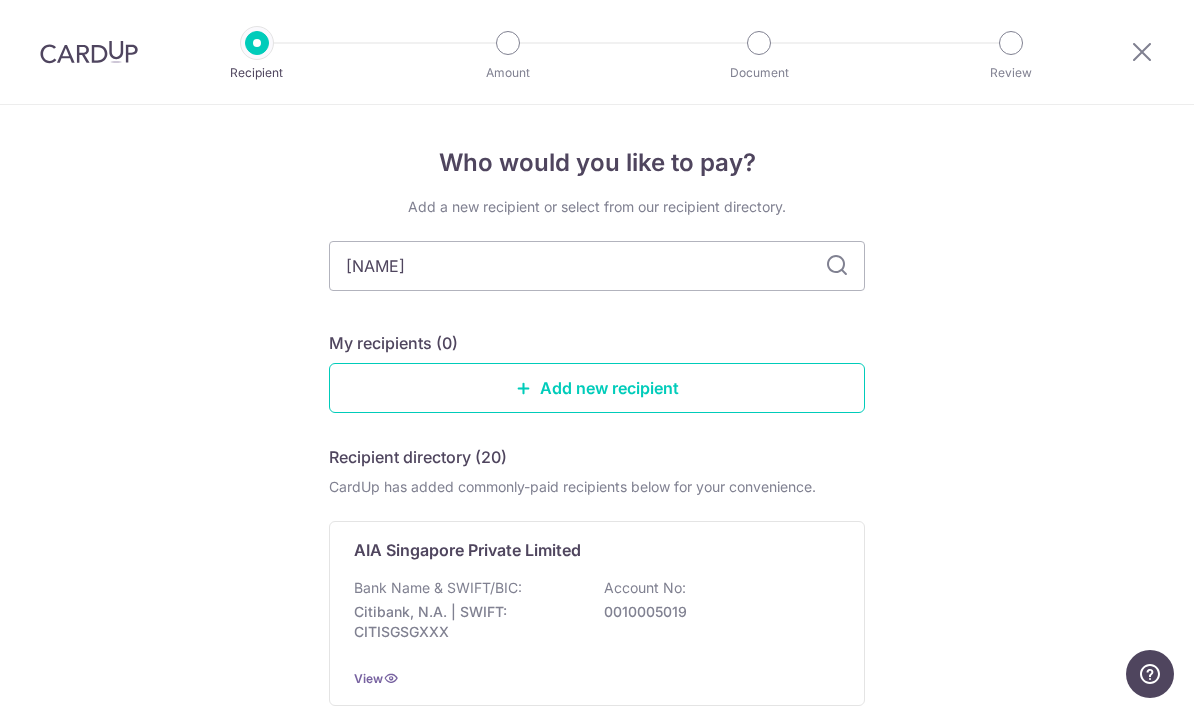 type on "Prud" 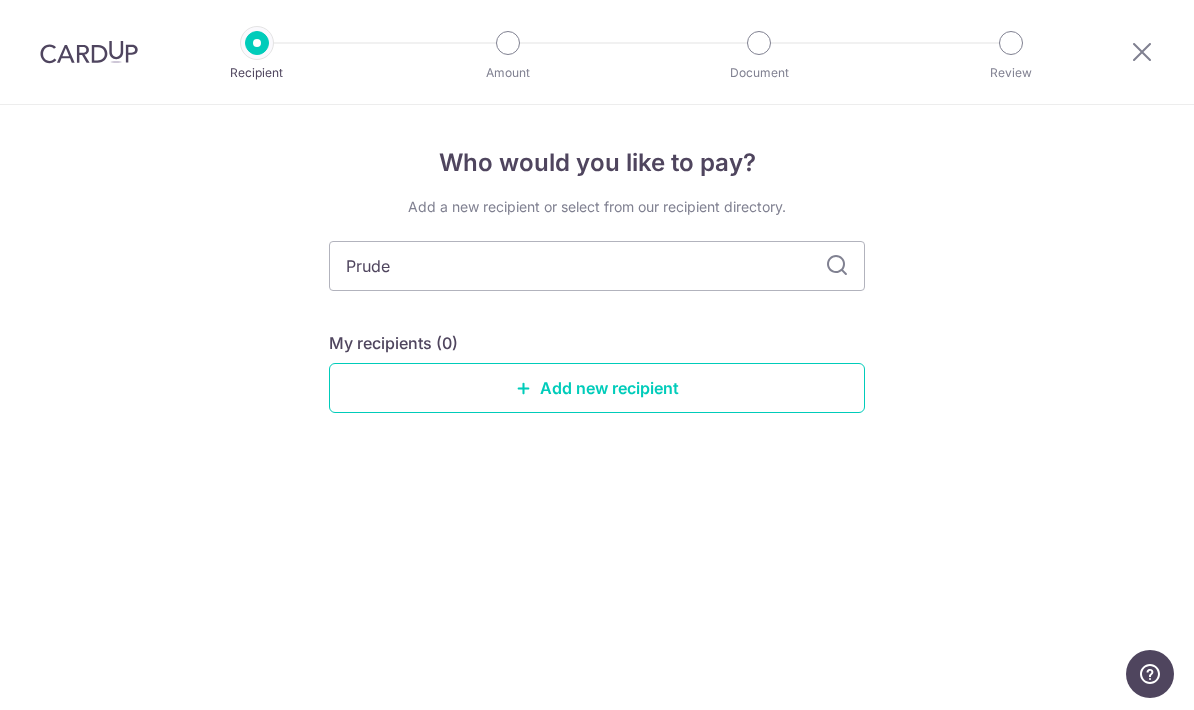 type on "Pruden" 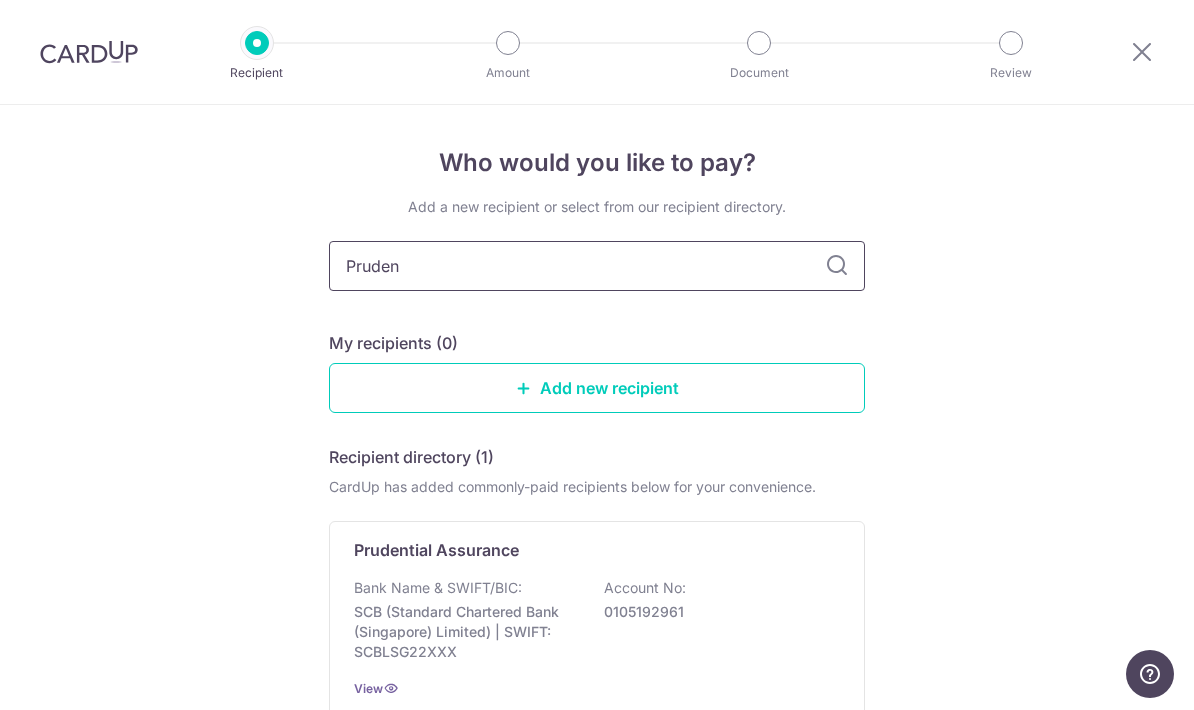 click on "Pruden" at bounding box center (597, 266) 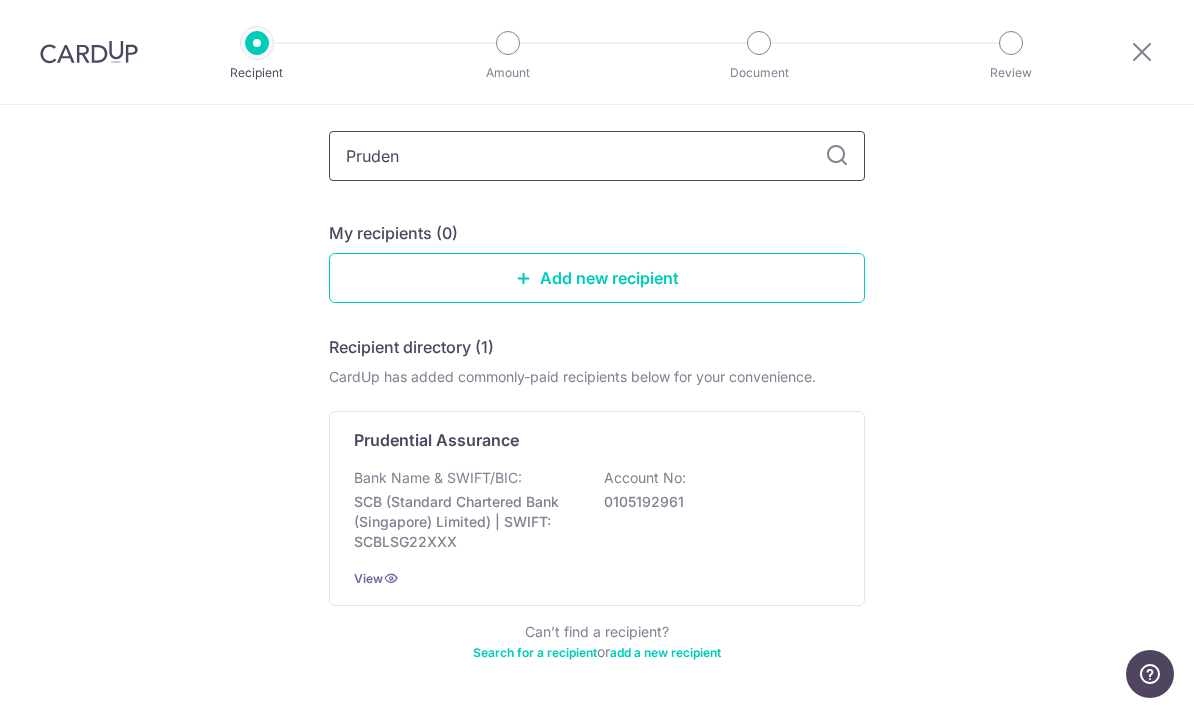 scroll, scrollTop: 108, scrollLeft: 0, axis: vertical 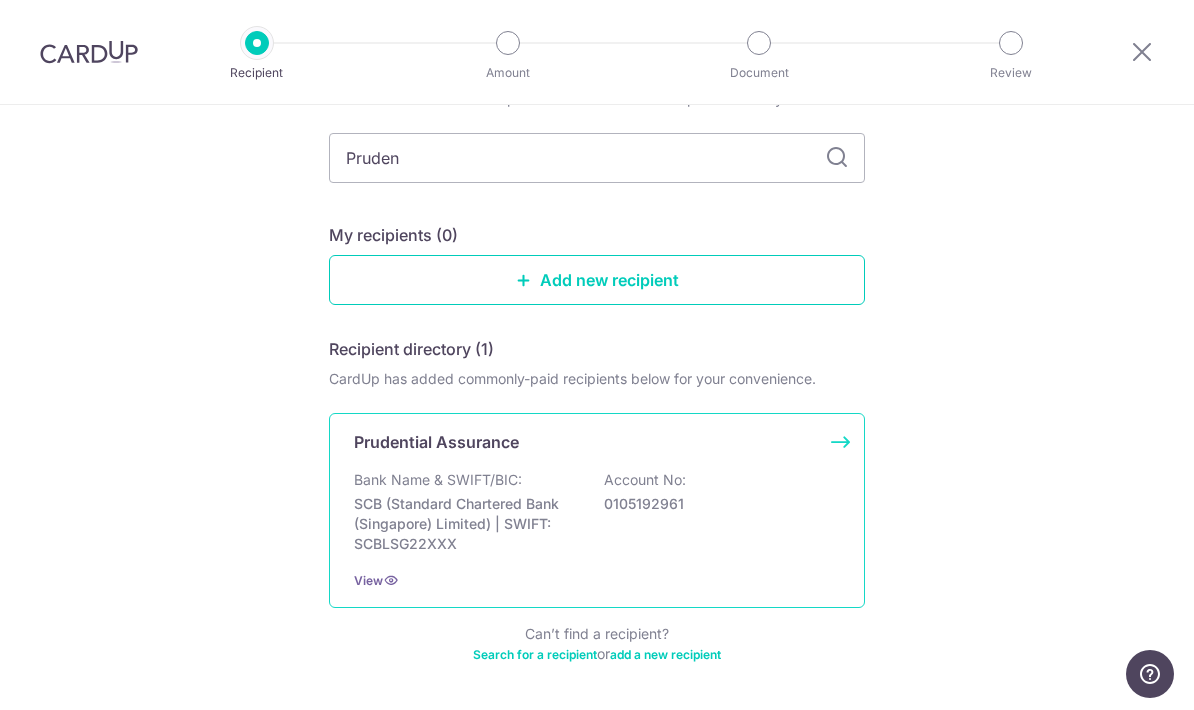 click on "Bank Name & SWIFT/BIC:
[BRAND] ([BRAND]) | SWIFT: [SWIFT]
Account No:
[ACCOUNT]" at bounding box center [597, 512] 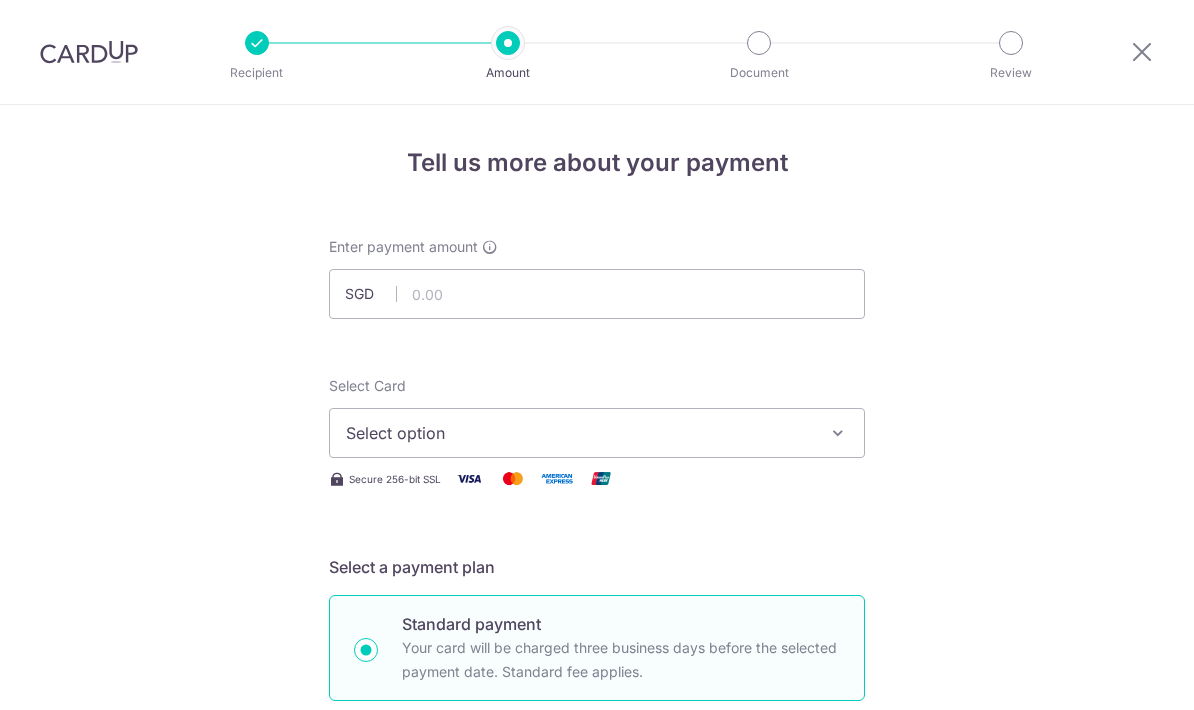 scroll, scrollTop: 0, scrollLeft: 0, axis: both 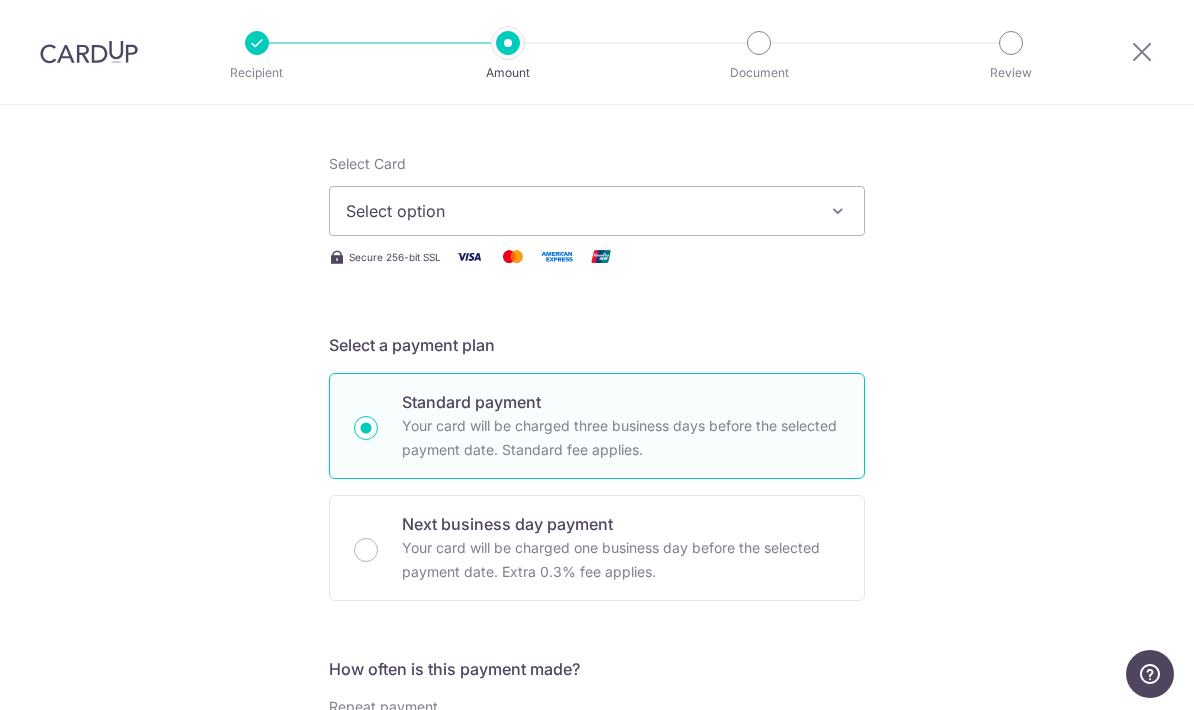 click on "Select option" at bounding box center [579, 211] 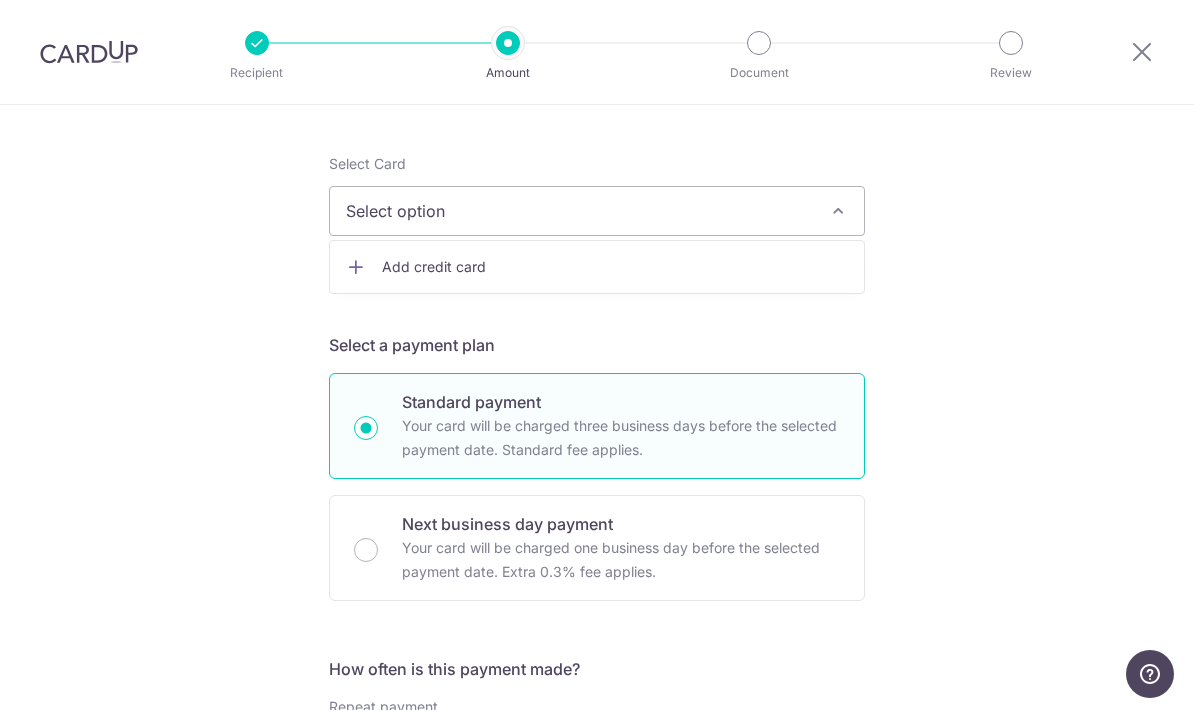 click on "Add credit card" at bounding box center (615, 267) 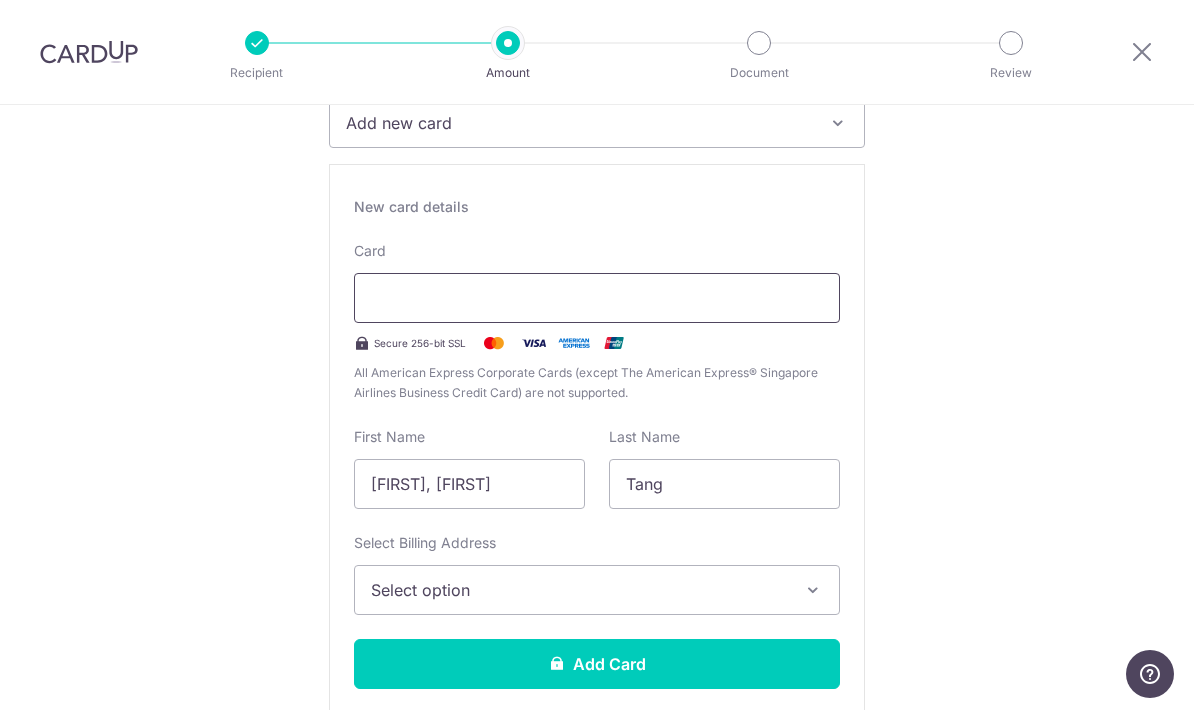 scroll, scrollTop: 389, scrollLeft: 0, axis: vertical 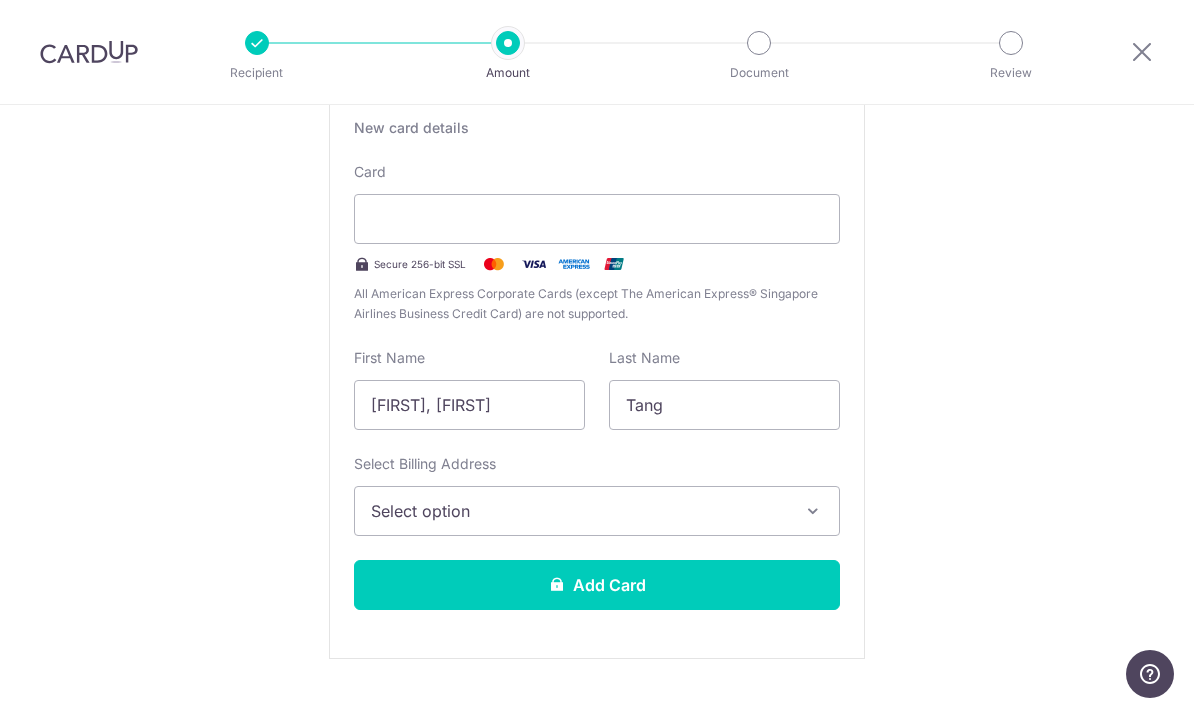 click on "Select option" at bounding box center (579, 511) 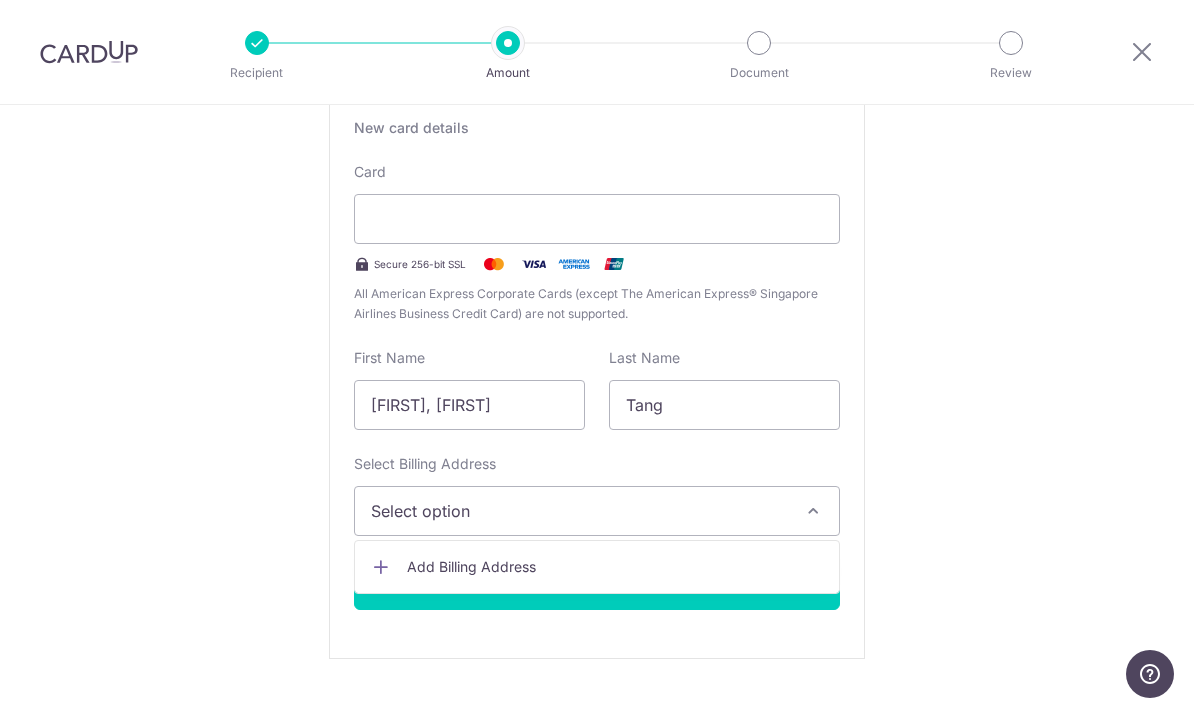 click on "Add Billing Address" at bounding box center (615, 567) 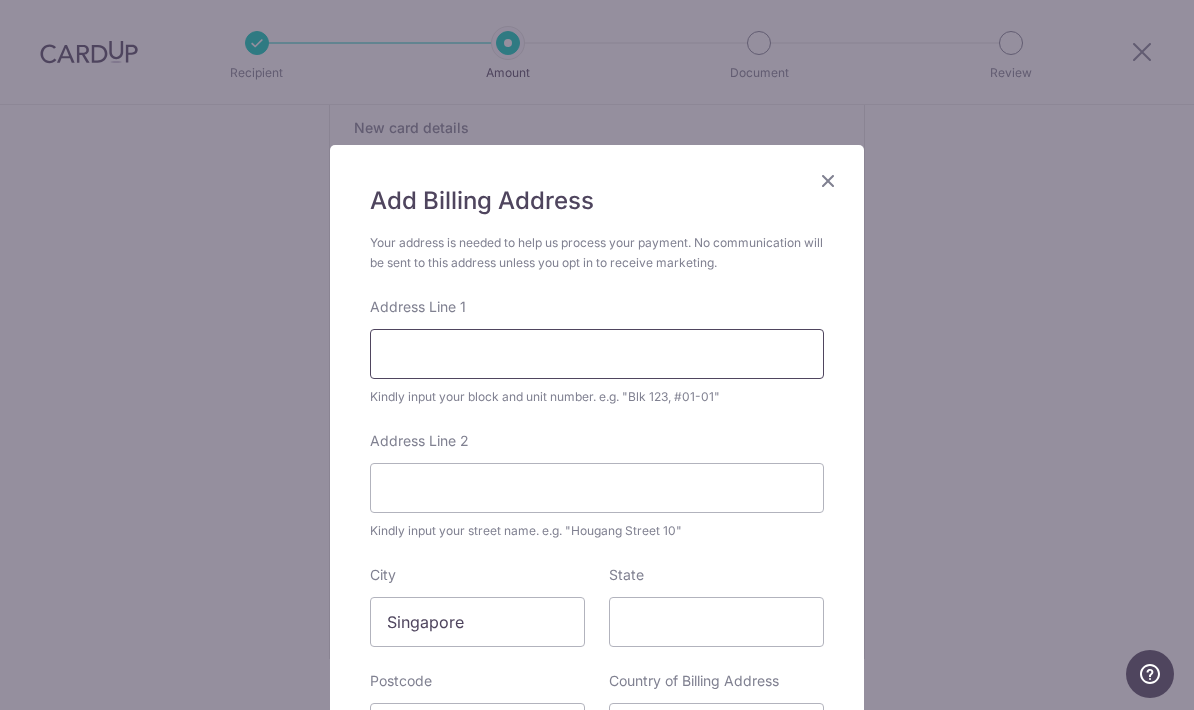click on "Address Line 1" at bounding box center (597, 354) 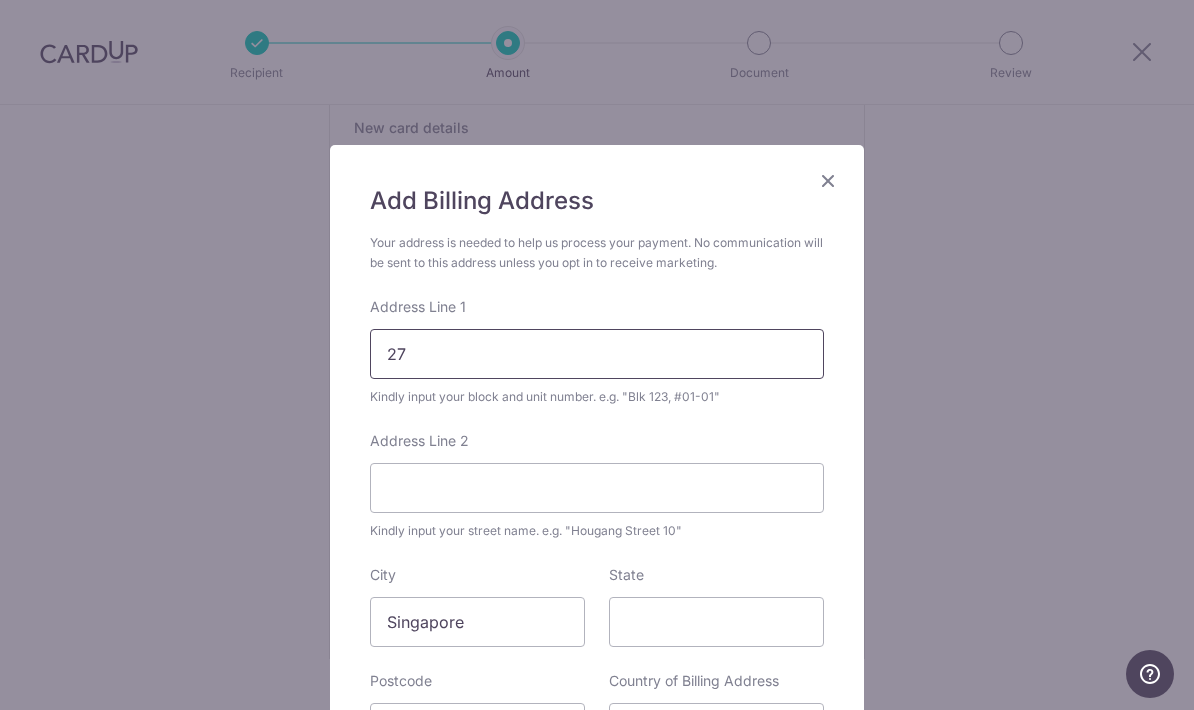 type on "2" 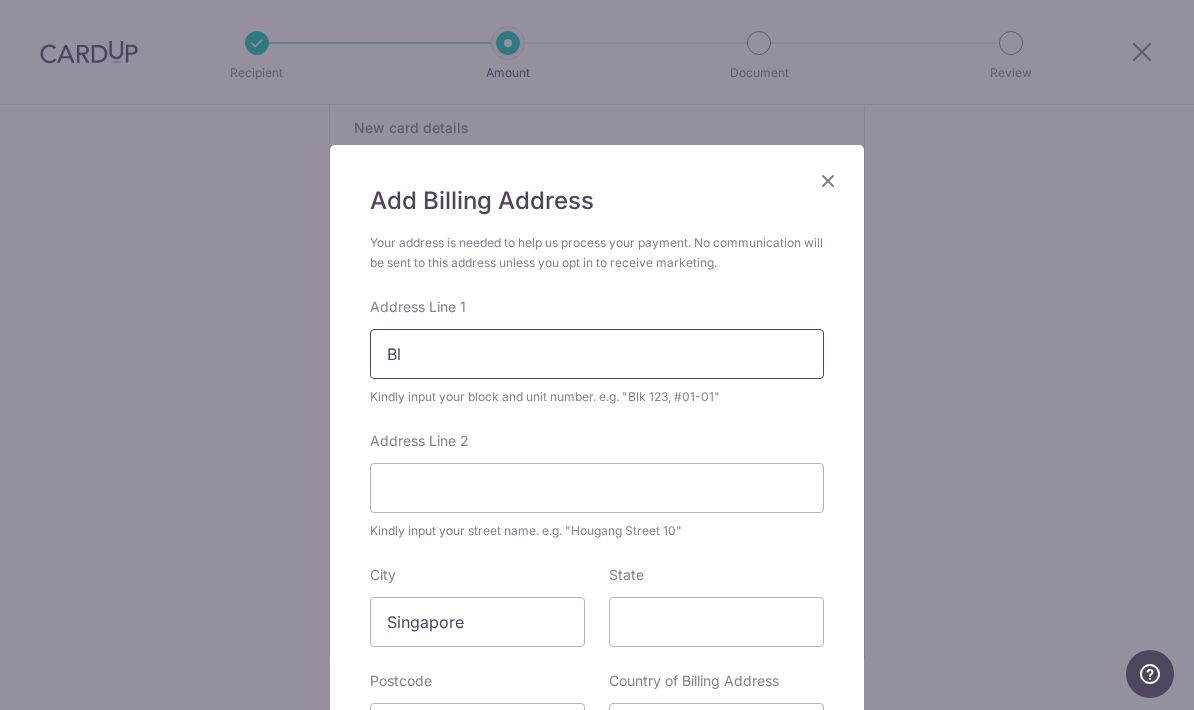 type on "B" 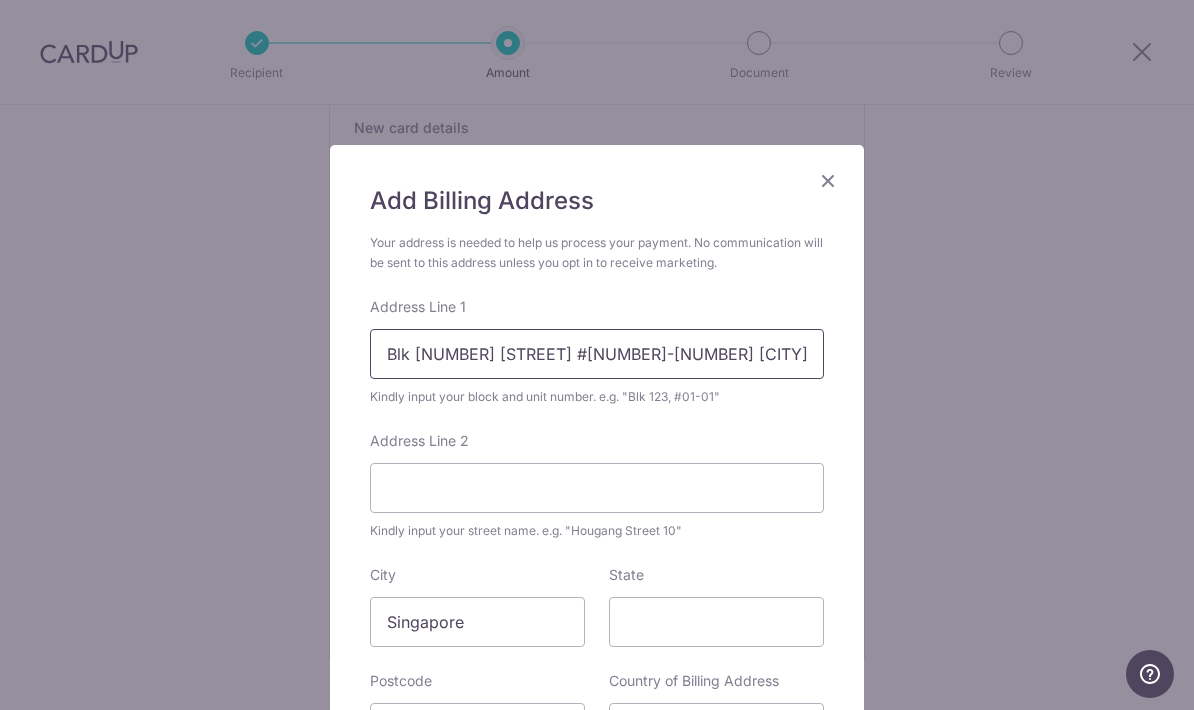 type on "Blk 27 Telok Blangah Way #08-1012 Singapore 090027" 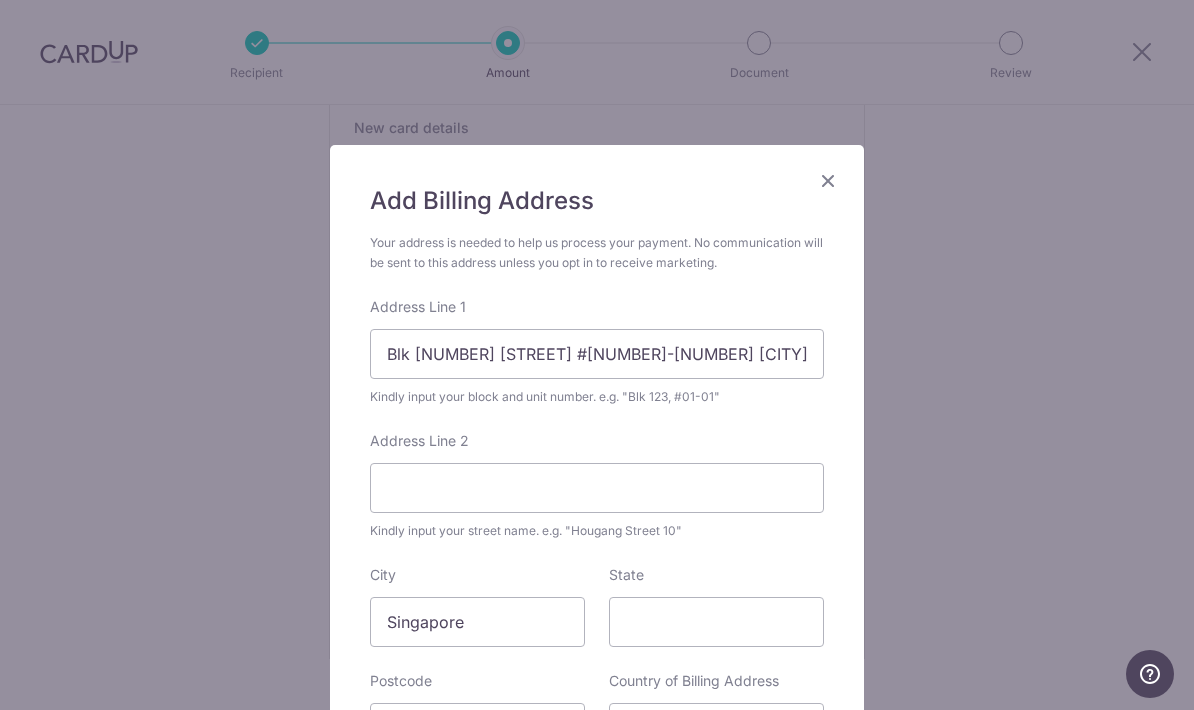 click on "Your address is needed to help us process your payment. No communication will be sent to this address unless you opt in to receive marketing.
Address Line 1
Blk 27 Telok Blangah Way #08-1012 Singapore 090027
Kindly input your block and unit number. e.g. "Blk 123, #01-01"
Address Line 2
Kindly input your street name. e.g. "Hougang Street 10"
City
Singapore
State
Postcode
Country of Billing Address
Select Country Afghanistan
Aland Islands
Albania
Algeria
American Samoa
Andorra
Angola
Anguilla
Antarctica
Antigua and Barbuda
Argentina
Armenia
Aruba
Australia
Austria
Azerbaijan
Bahamas
Bahrain
Bangladesh
Barbados
Belarus
Belgium" at bounding box center [597, 530] 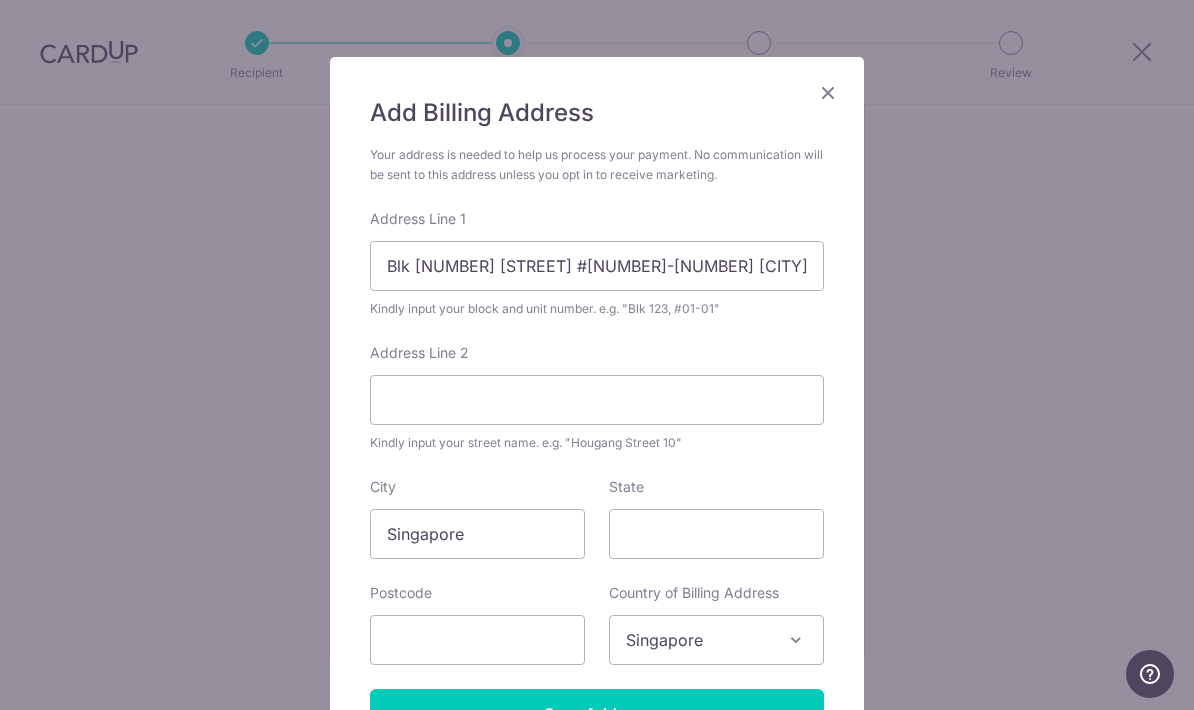 scroll, scrollTop: 206, scrollLeft: 0, axis: vertical 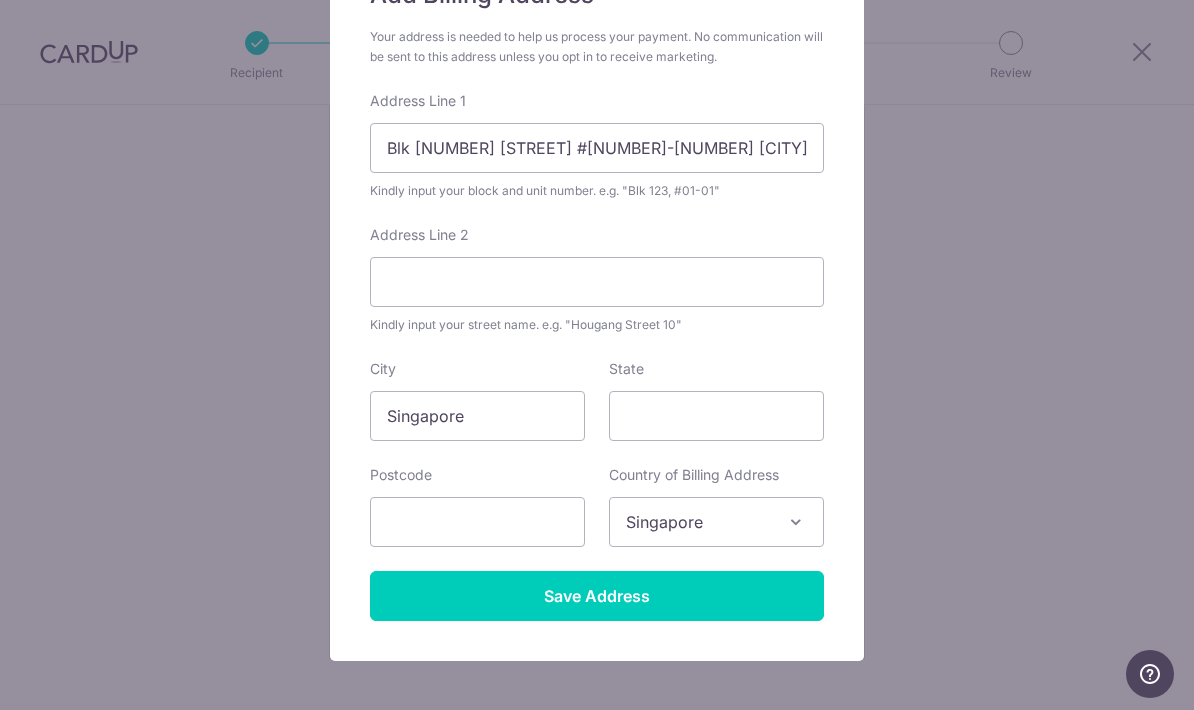 click on "Postcode" at bounding box center (477, 506) 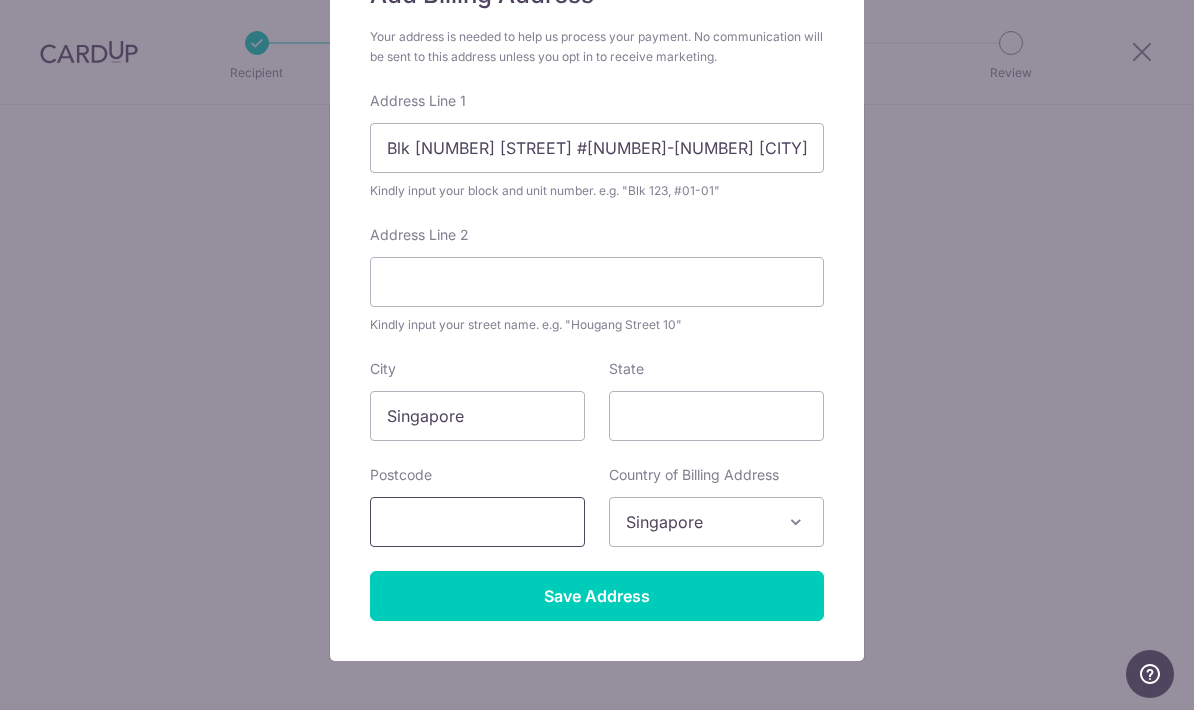 click at bounding box center (477, 522) 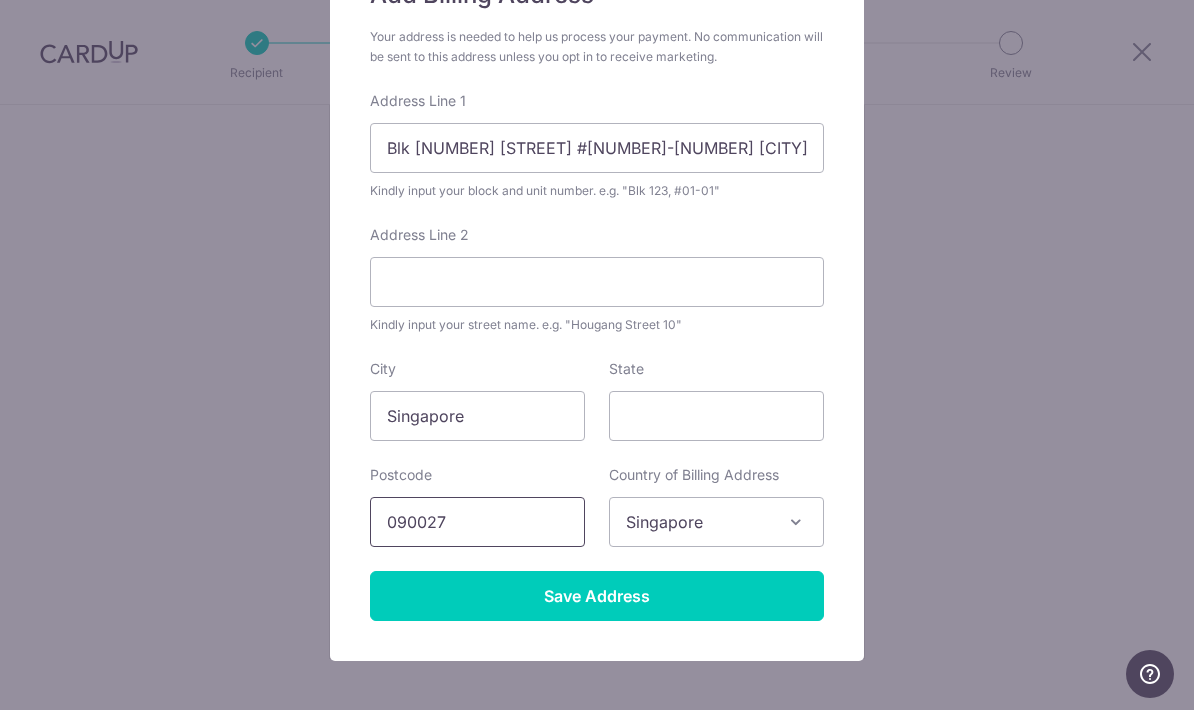 type on "090027" 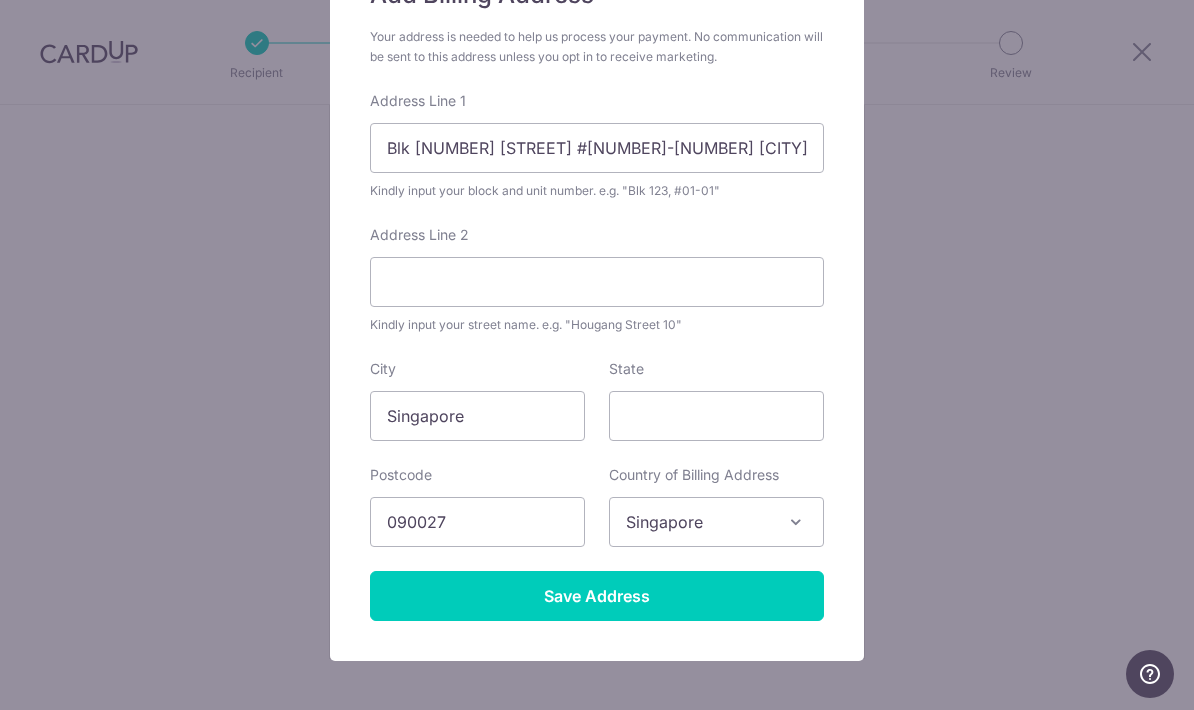 click on "Save Address" at bounding box center [597, 596] 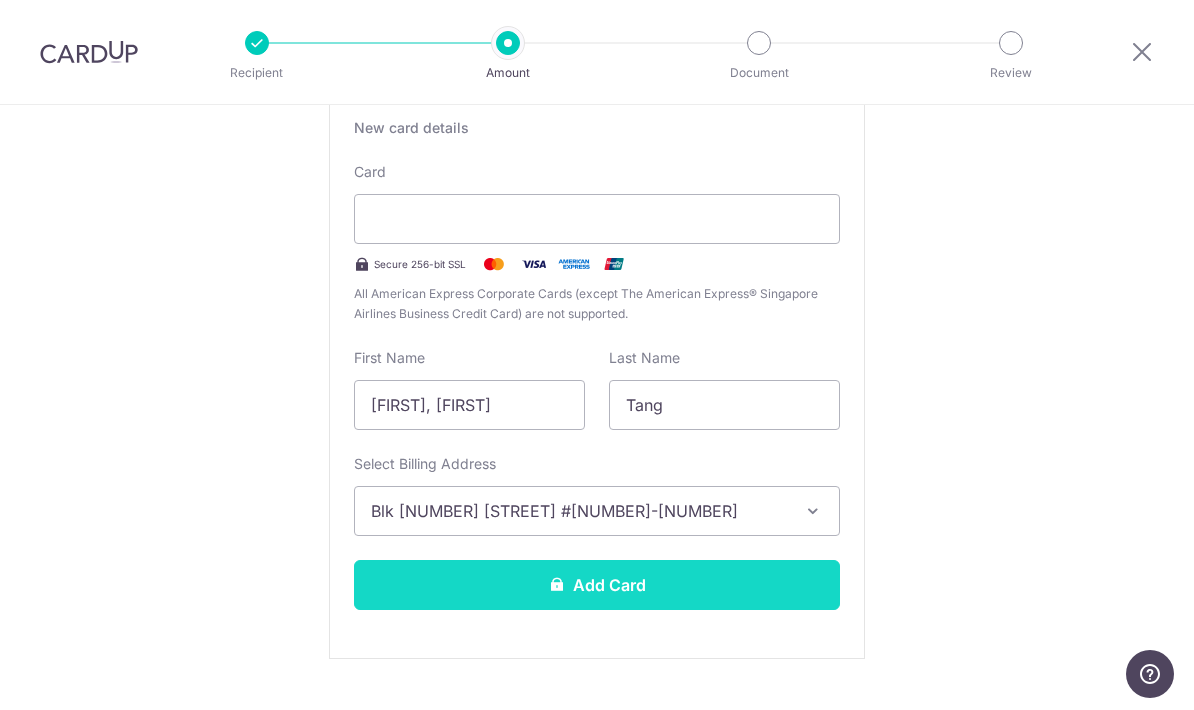 click on "Add Card" at bounding box center (597, 585) 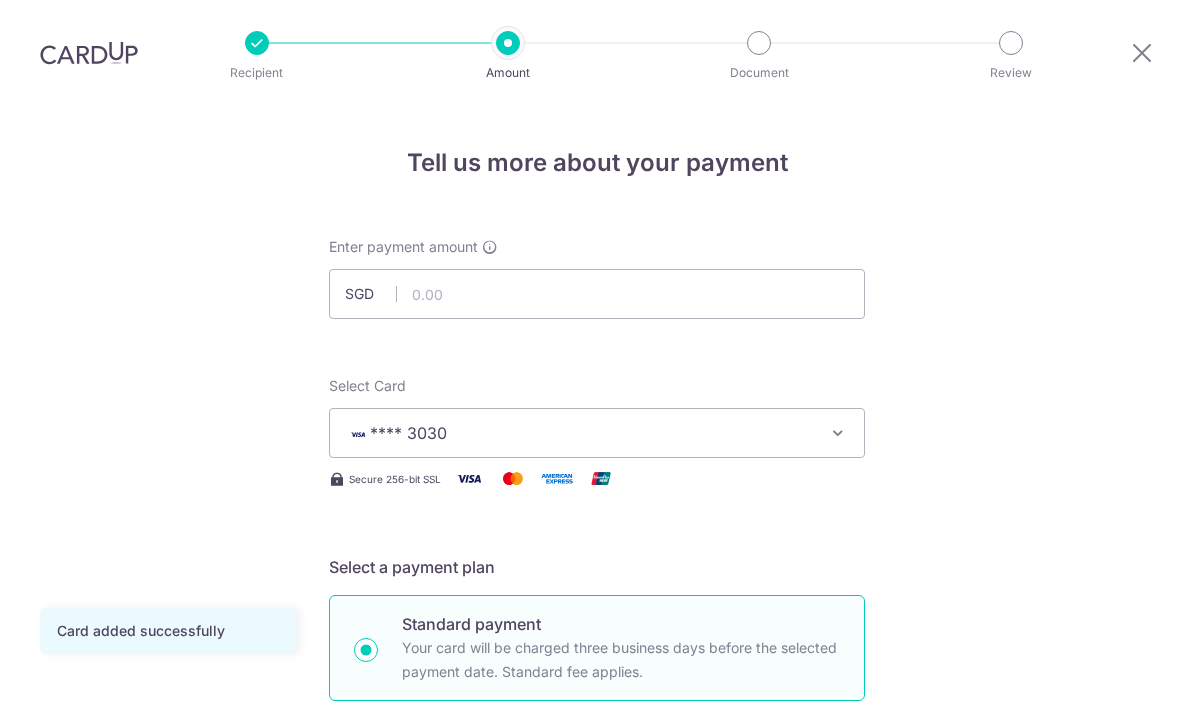 scroll, scrollTop: 916, scrollLeft: 0, axis: vertical 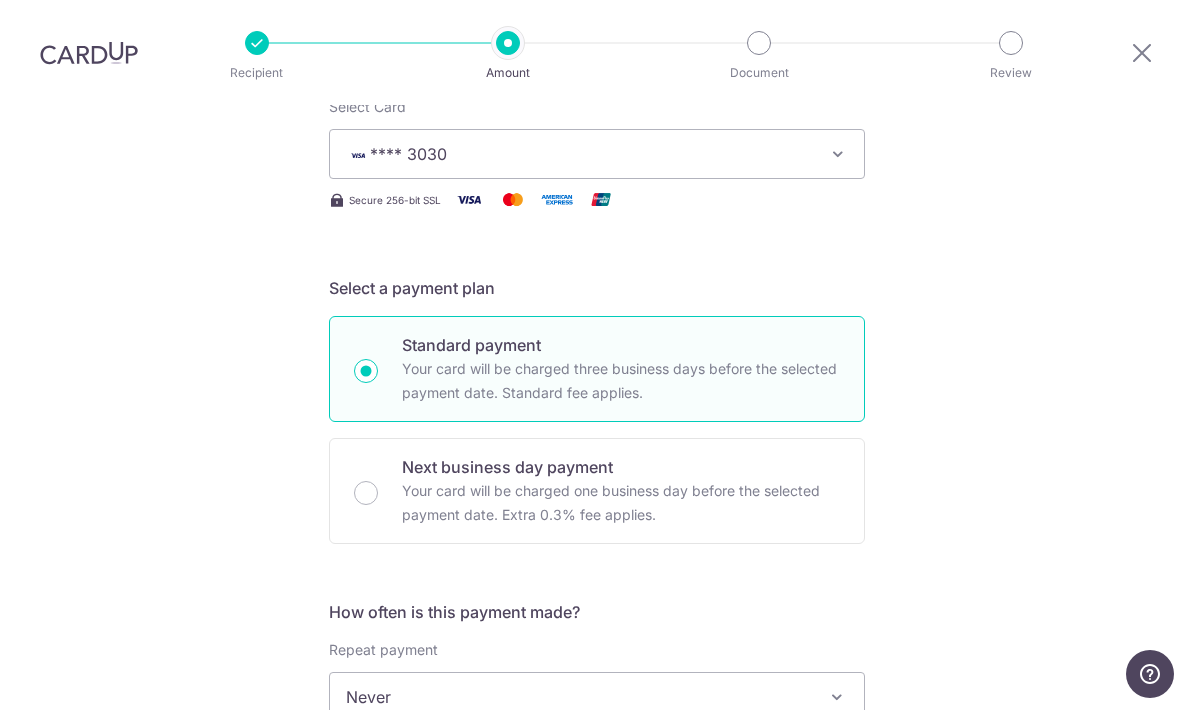 click on "**** 3030" at bounding box center [597, 154] 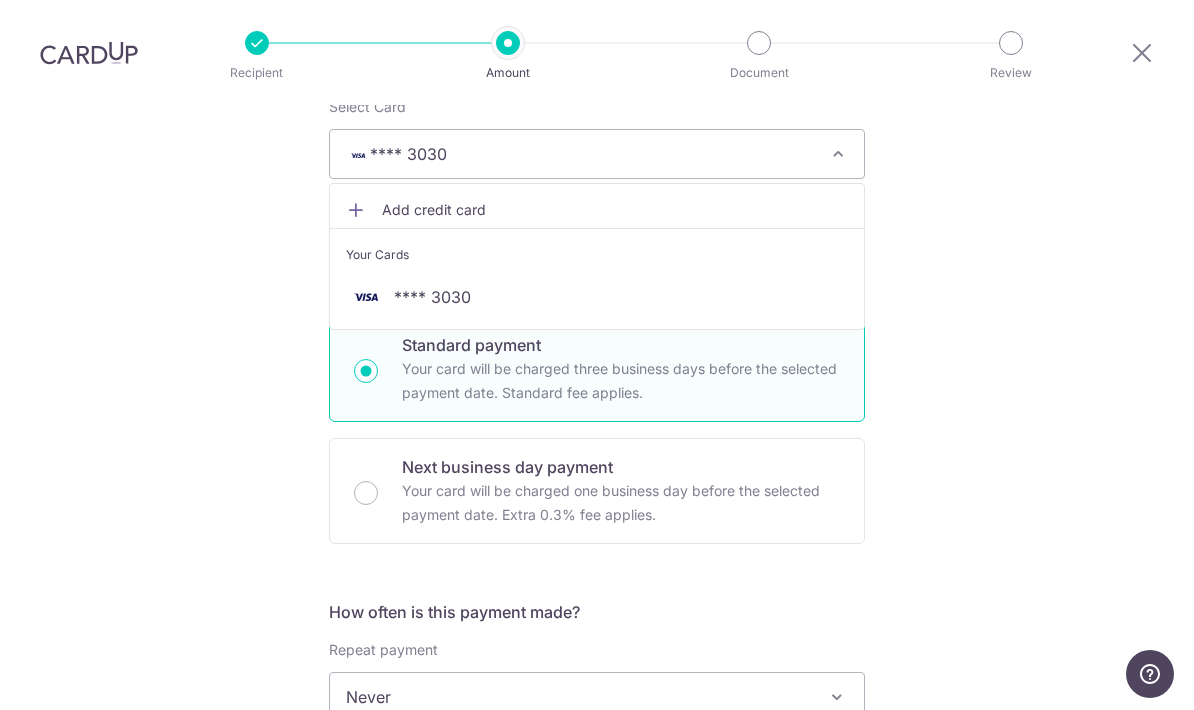 click on "Your Cards" at bounding box center [597, 255] 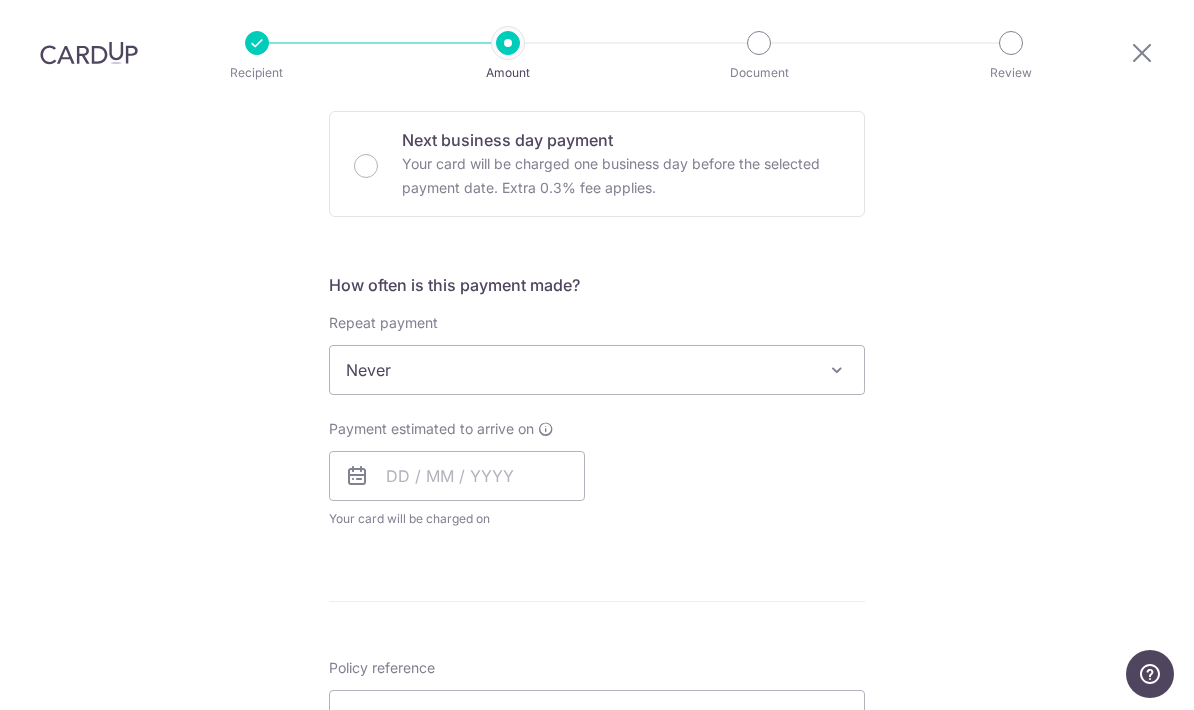 scroll, scrollTop: 605, scrollLeft: 0, axis: vertical 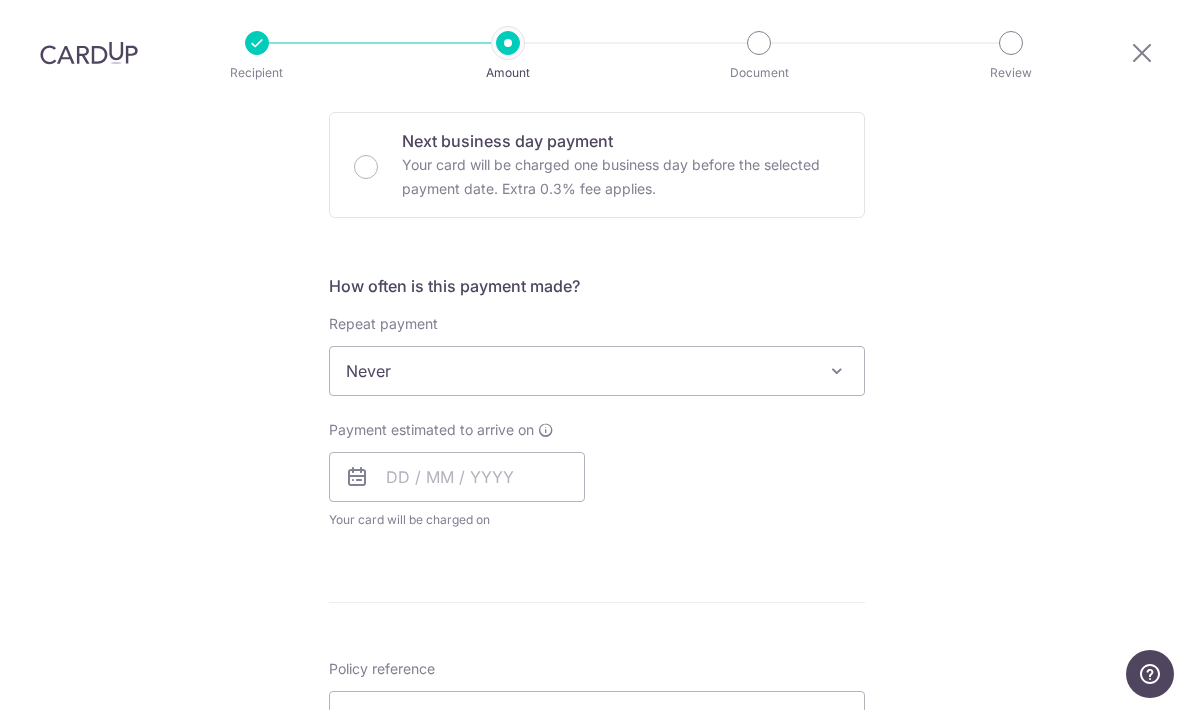 click on "Never" at bounding box center (597, 371) 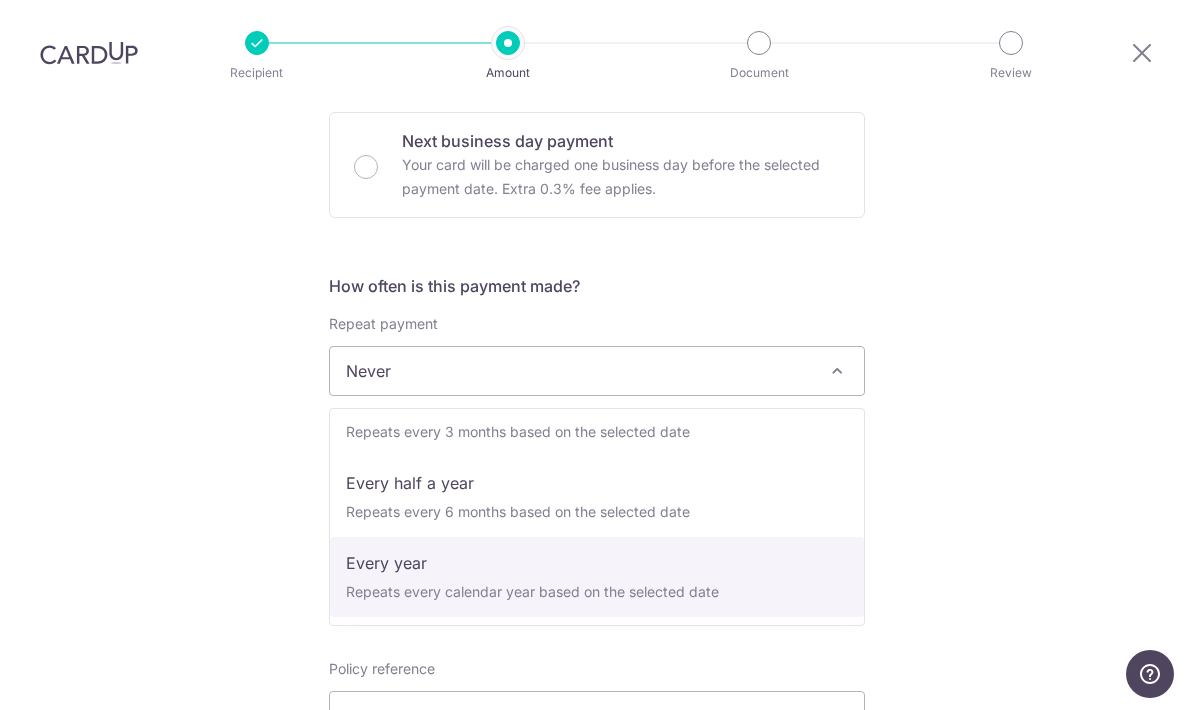 scroll, scrollTop: 280, scrollLeft: 0, axis: vertical 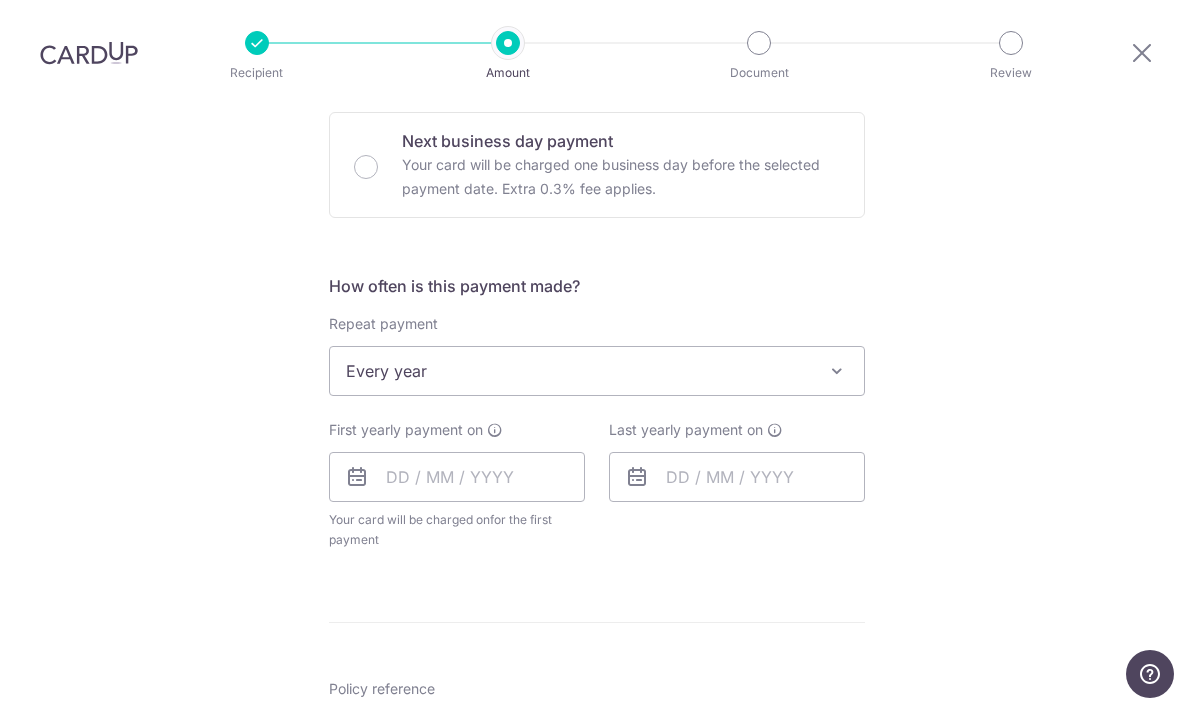 click at bounding box center [495, 430] 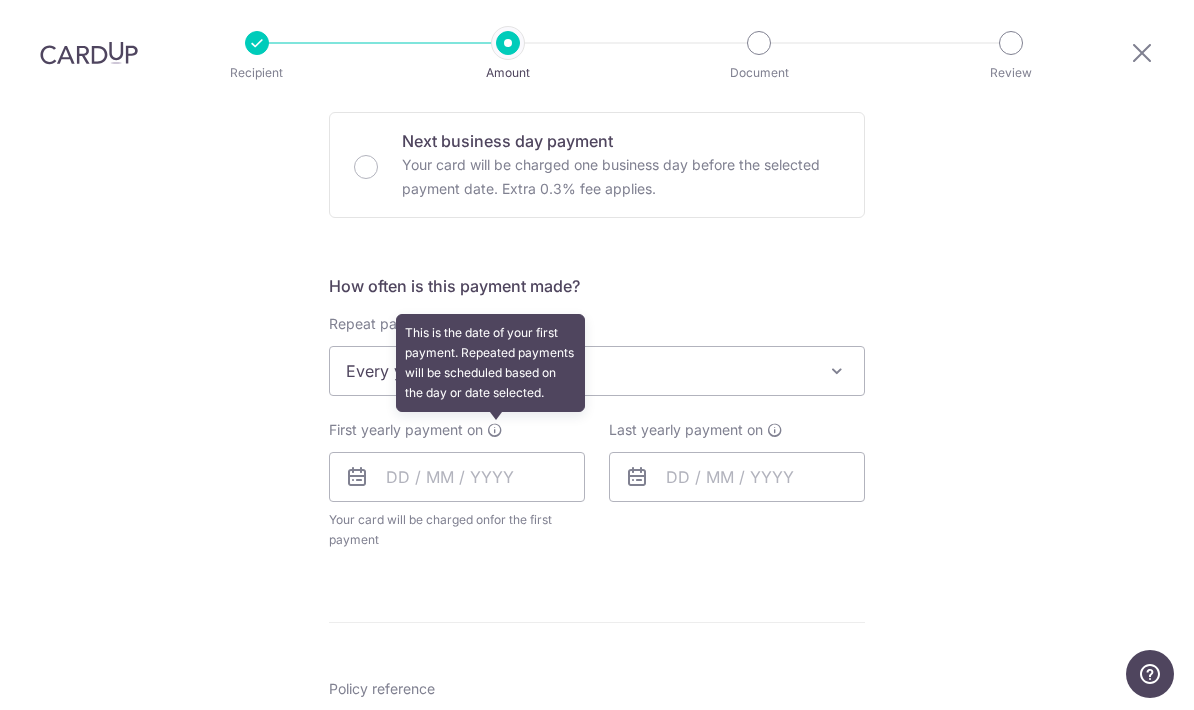 click at bounding box center [495, 430] 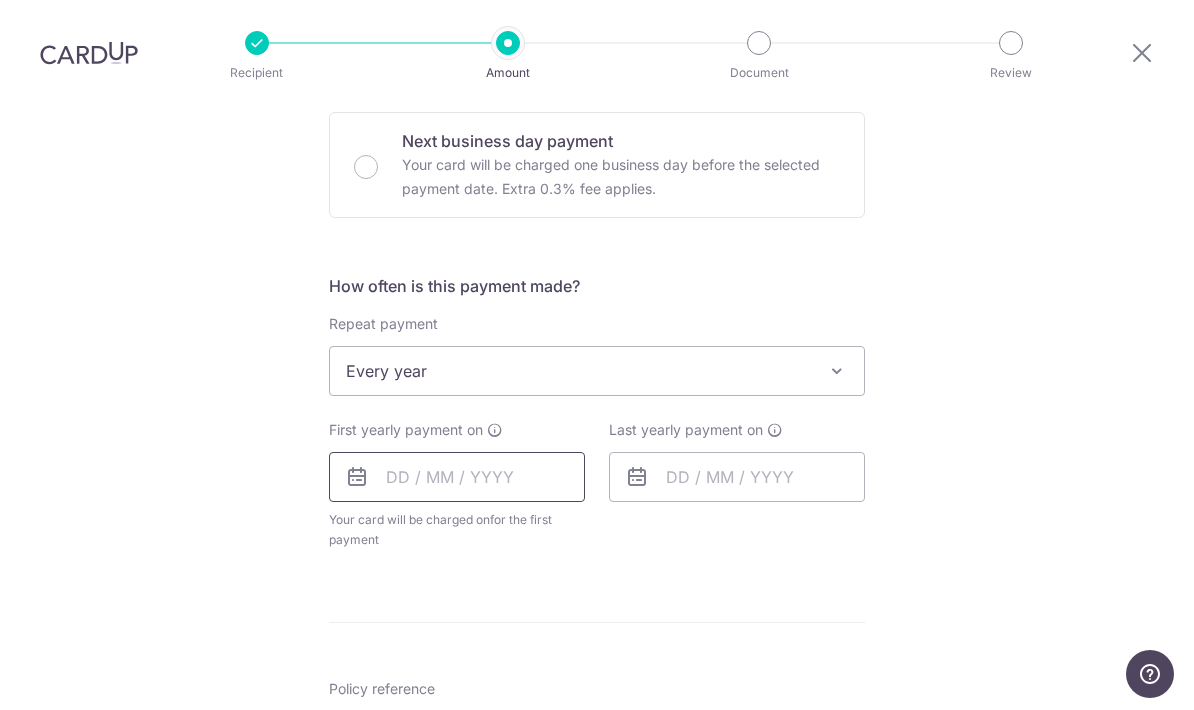 click at bounding box center [457, 477] 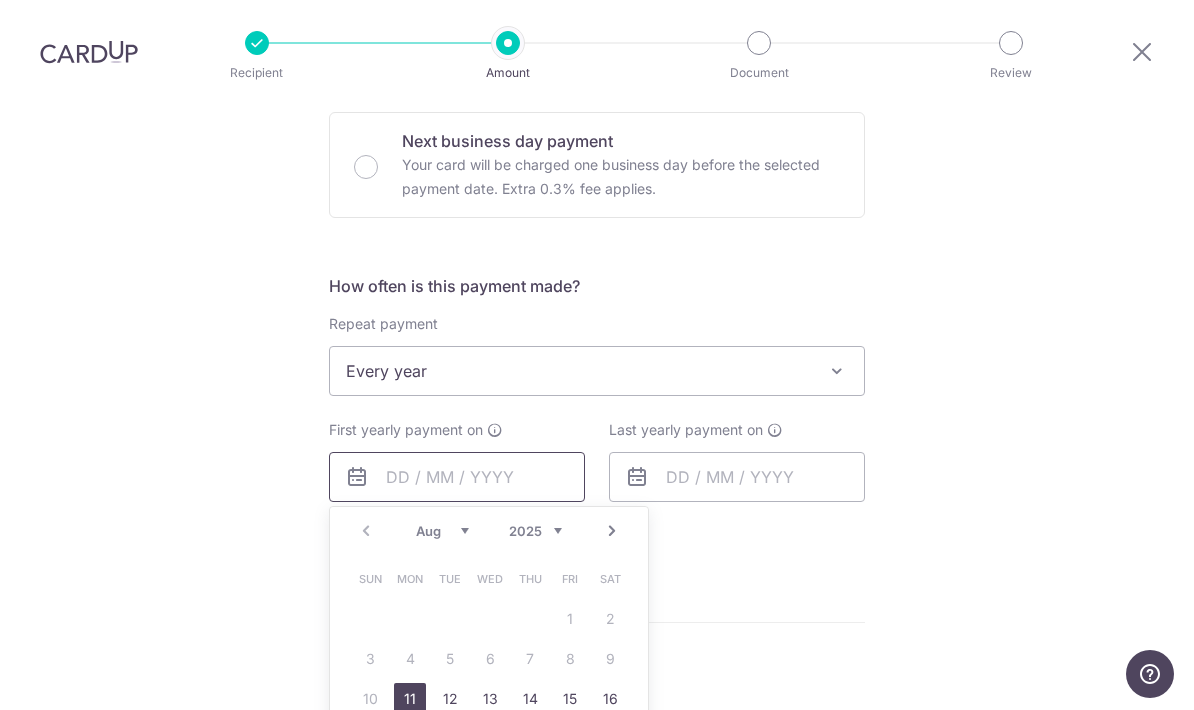 scroll, scrollTop: 0, scrollLeft: 0, axis: both 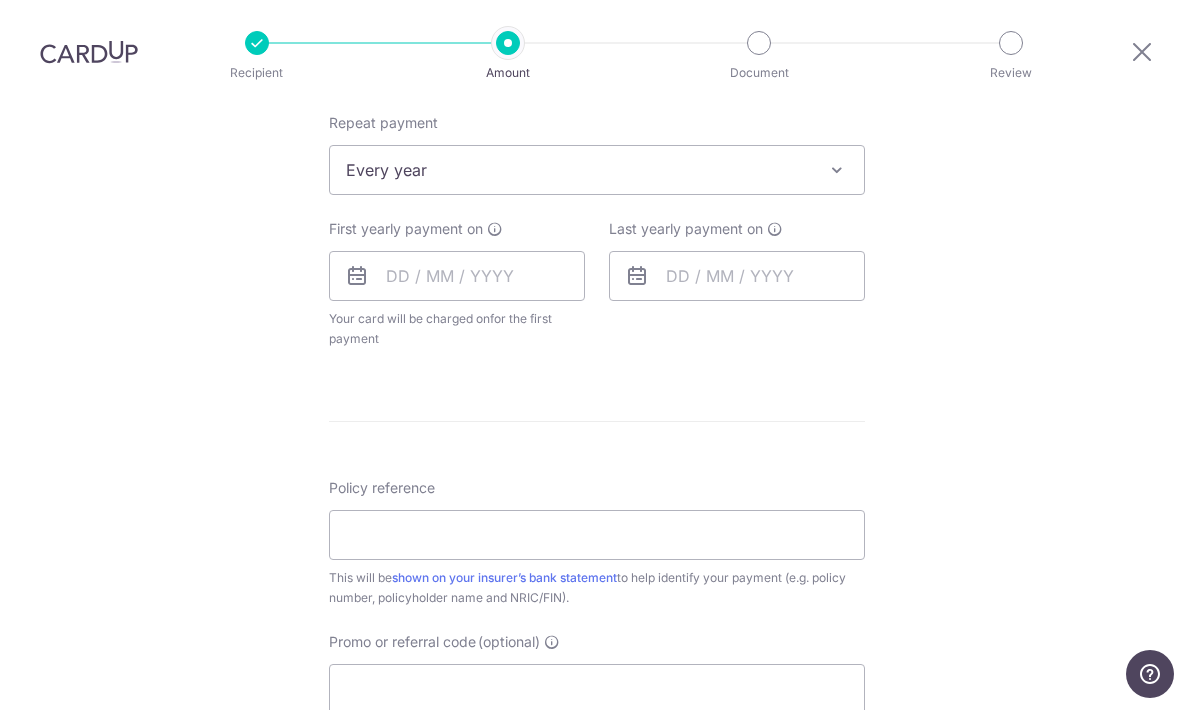 click on "Your card will be charged on   for the first payment" at bounding box center (457, 329) 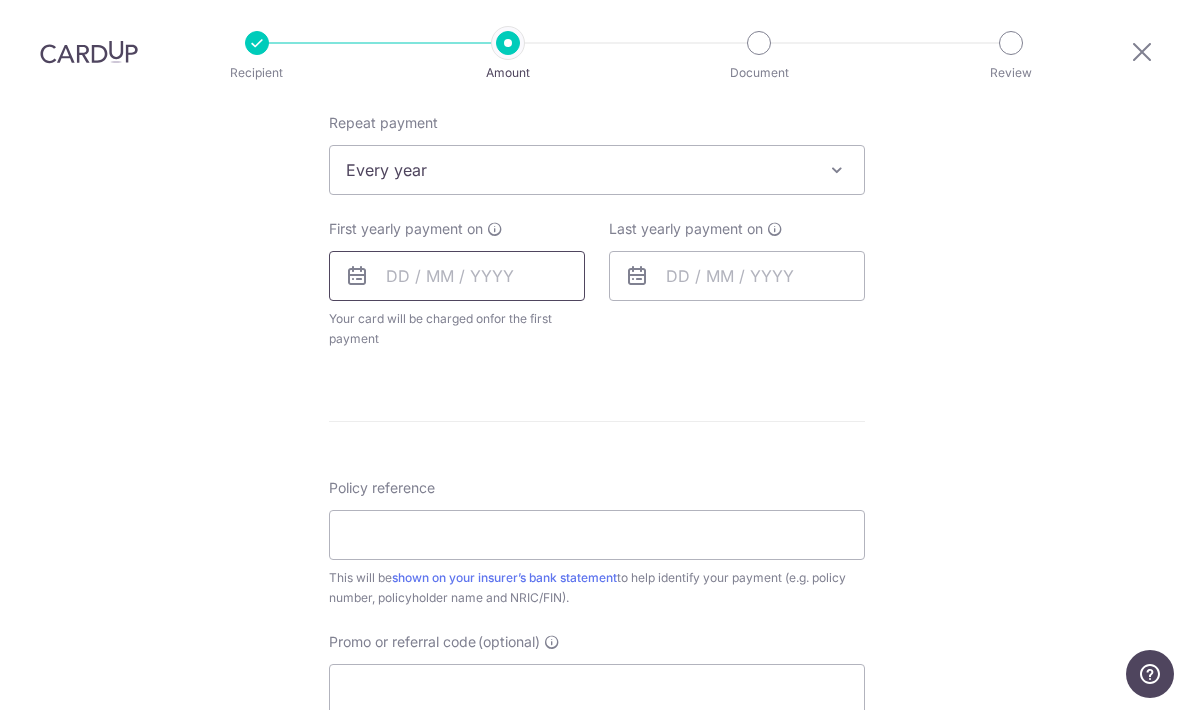 click at bounding box center [457, 276] 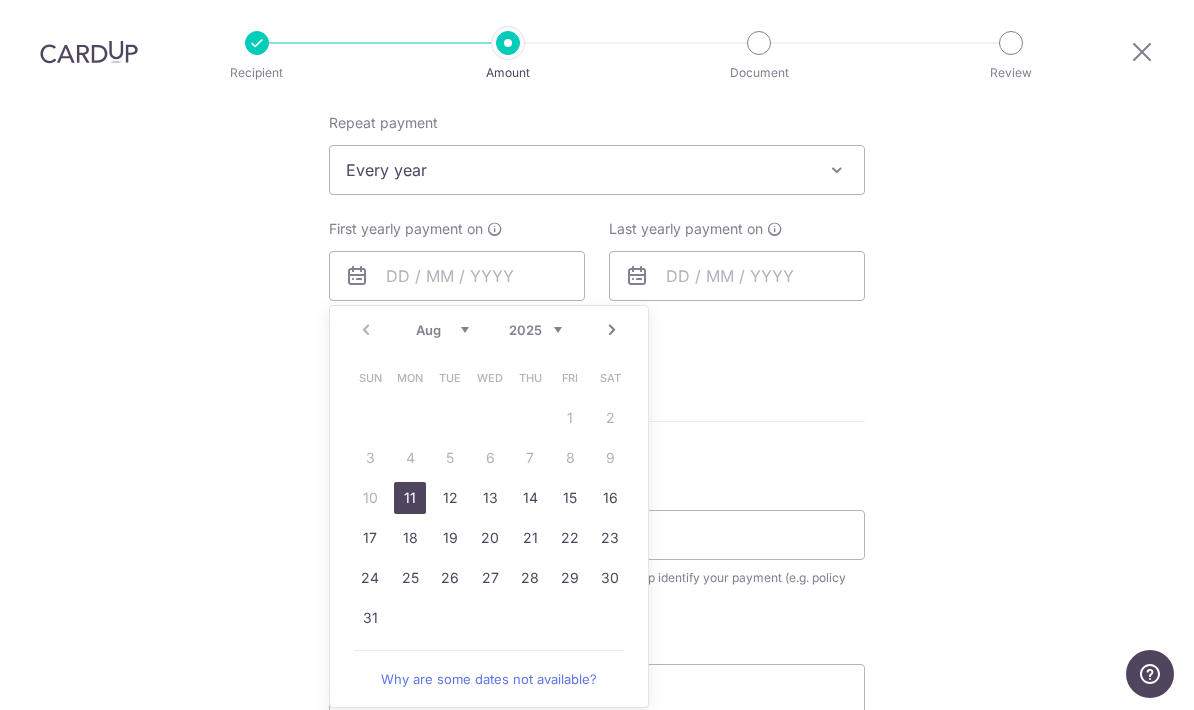 click on "Prev Next Aug Sep Oct Nov Dec 2025 2026 2027 2028 2029 2030 2031 2032 2033 2034 2035" at bounding box center [489, 330] 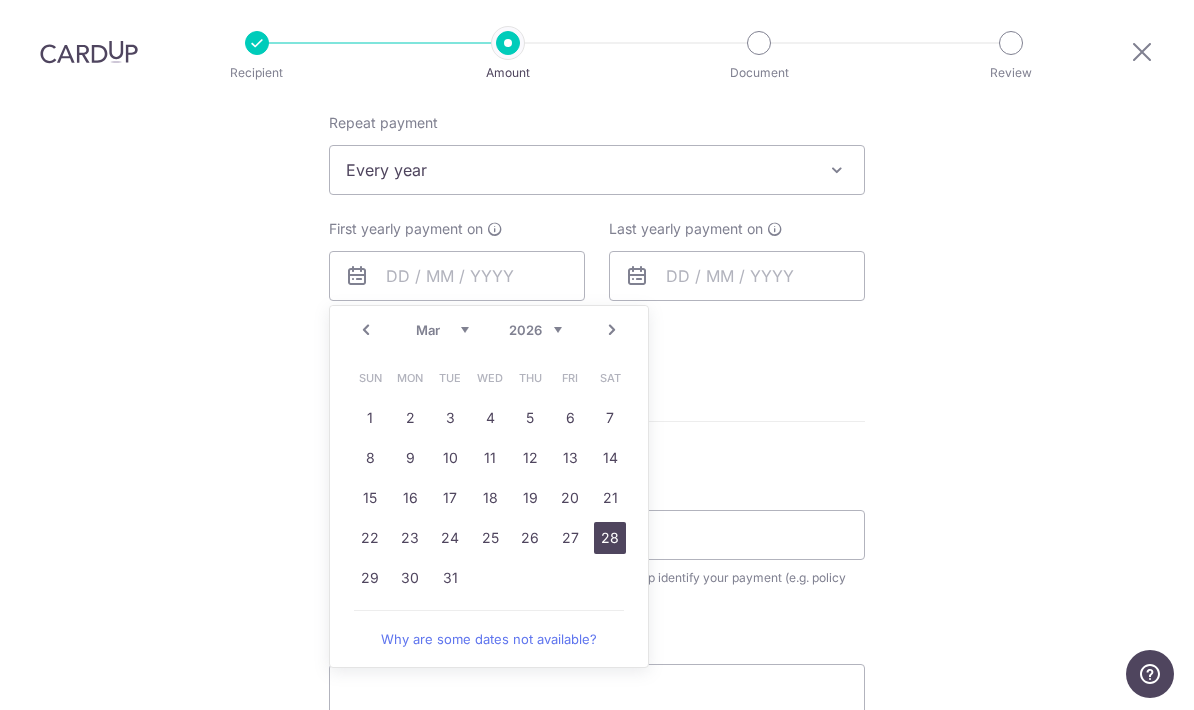 click on "28" at bounding box center [610, 538] 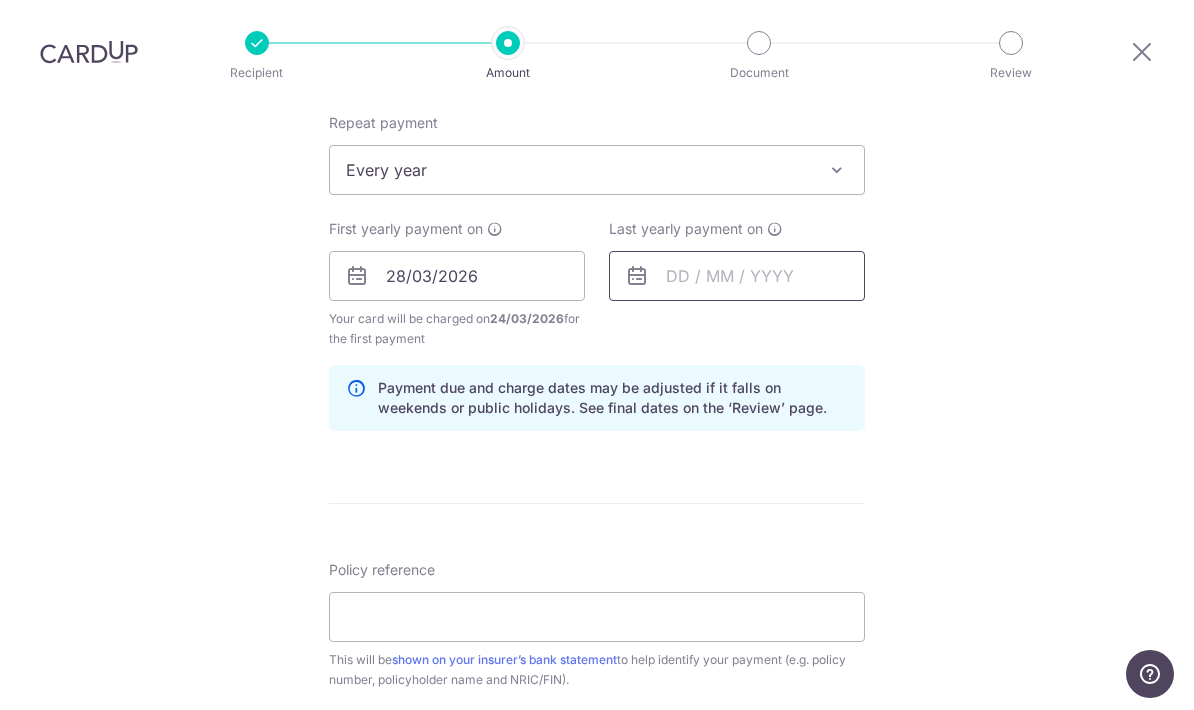 click at bounding box center (737, 276) 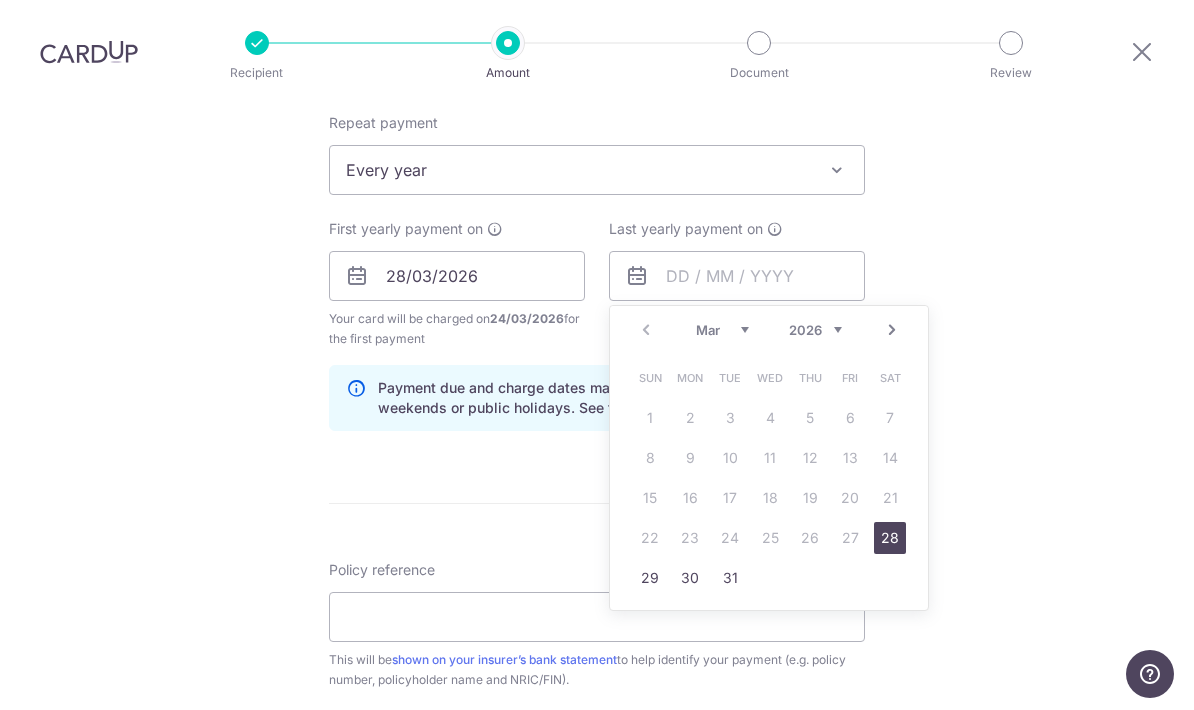 click on "Next" at bounding box center [892, 330] 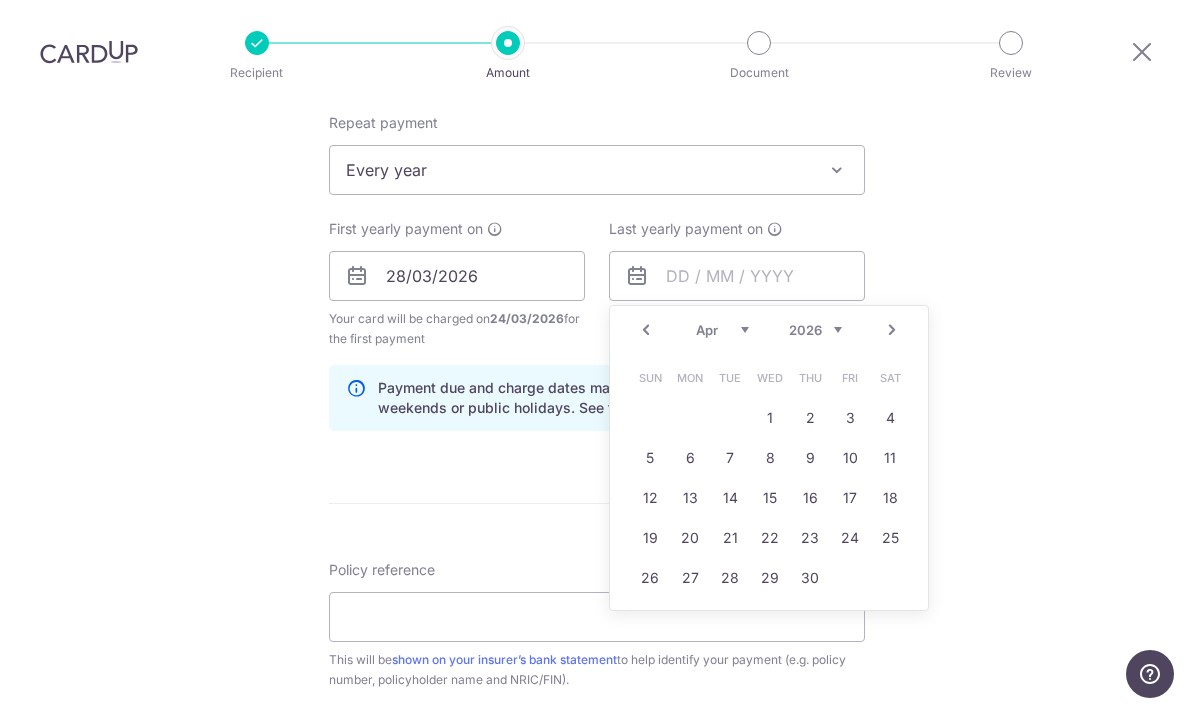 click on "Prev" at bounding box center [646, 330] 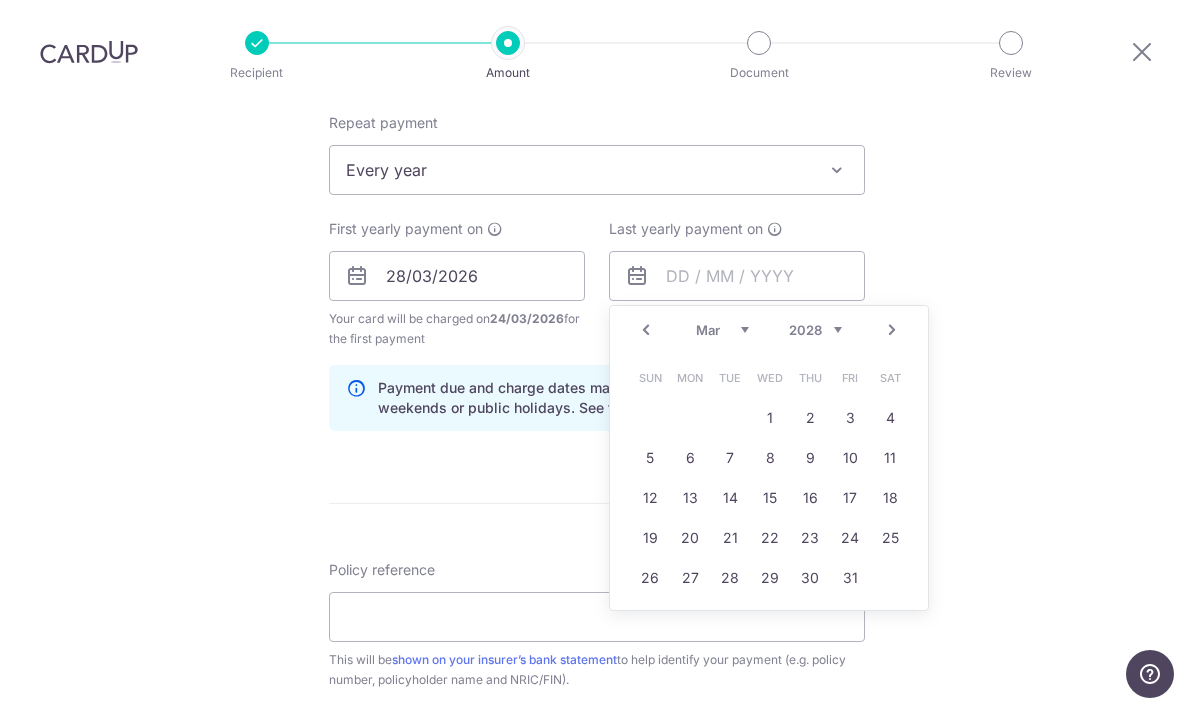 click on "Prev Next Jan Feb Mar Apr May Jun Jul Aug Sep Oct Nov Dec 2026 2027 2028 2029 2030 2031 2032 2033 2034 2035" at bounding box center [769, 330] 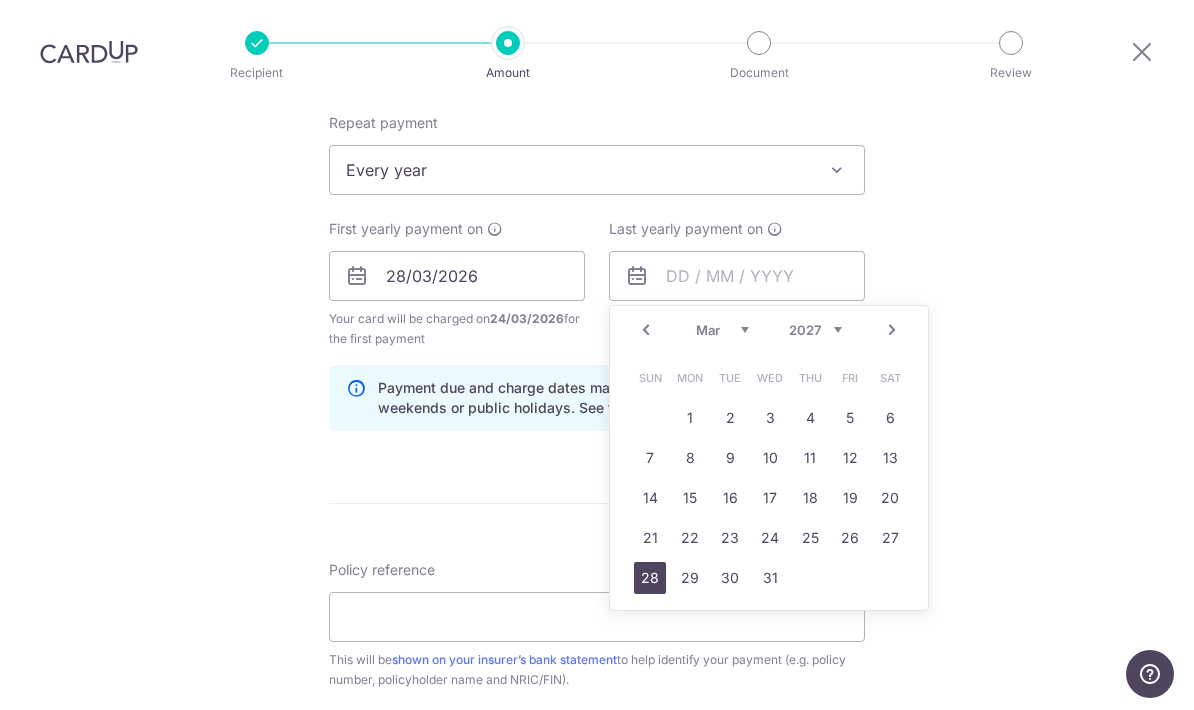 click on "28" at bounding box center (650, 578) 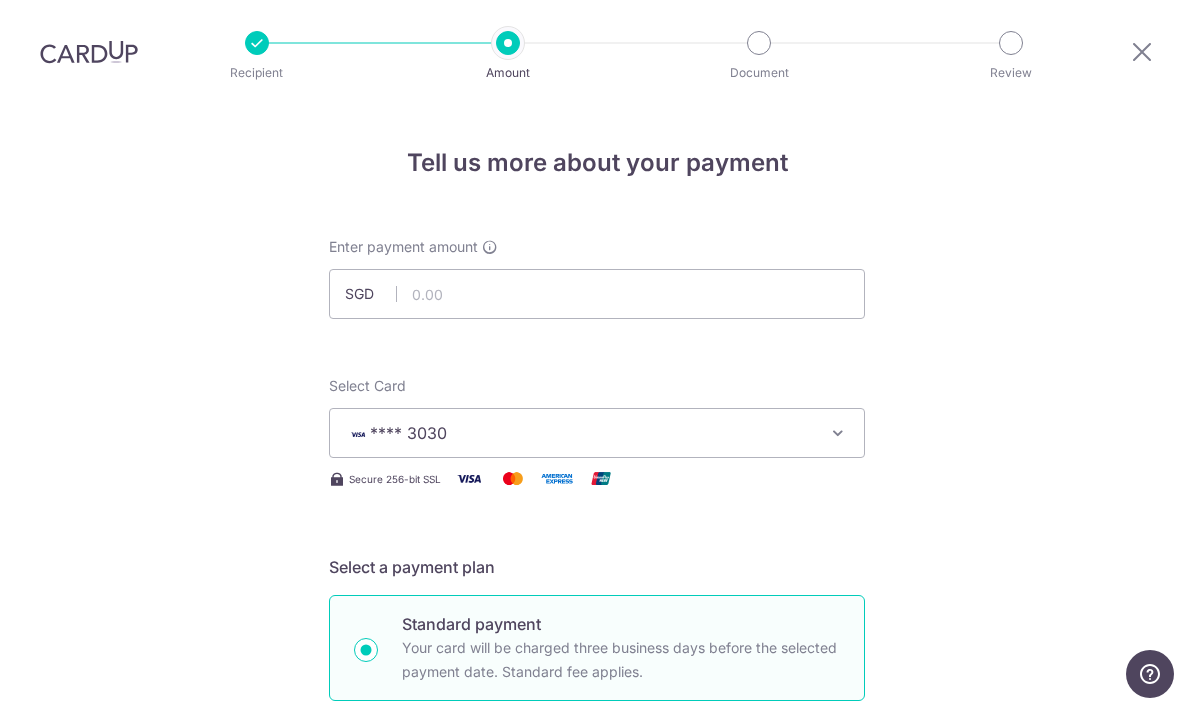 scroll, scrollTop: 0, scrollLeft: 0, axis: both 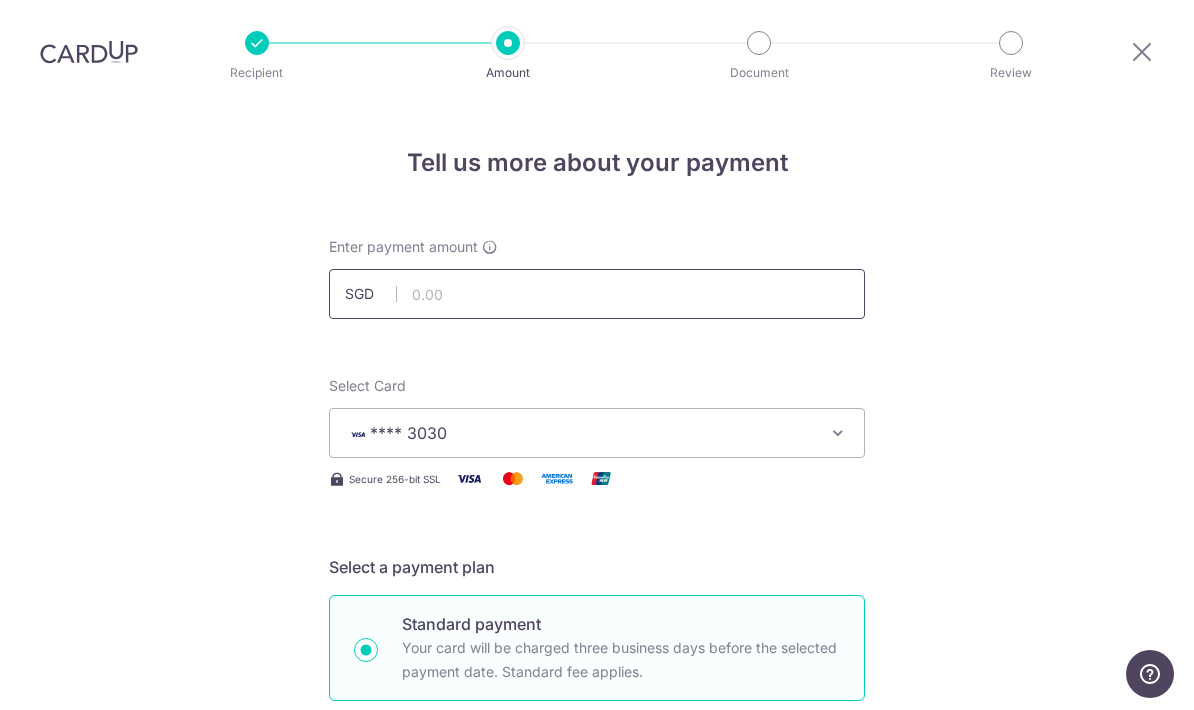 click at bounding box center (597, 294) 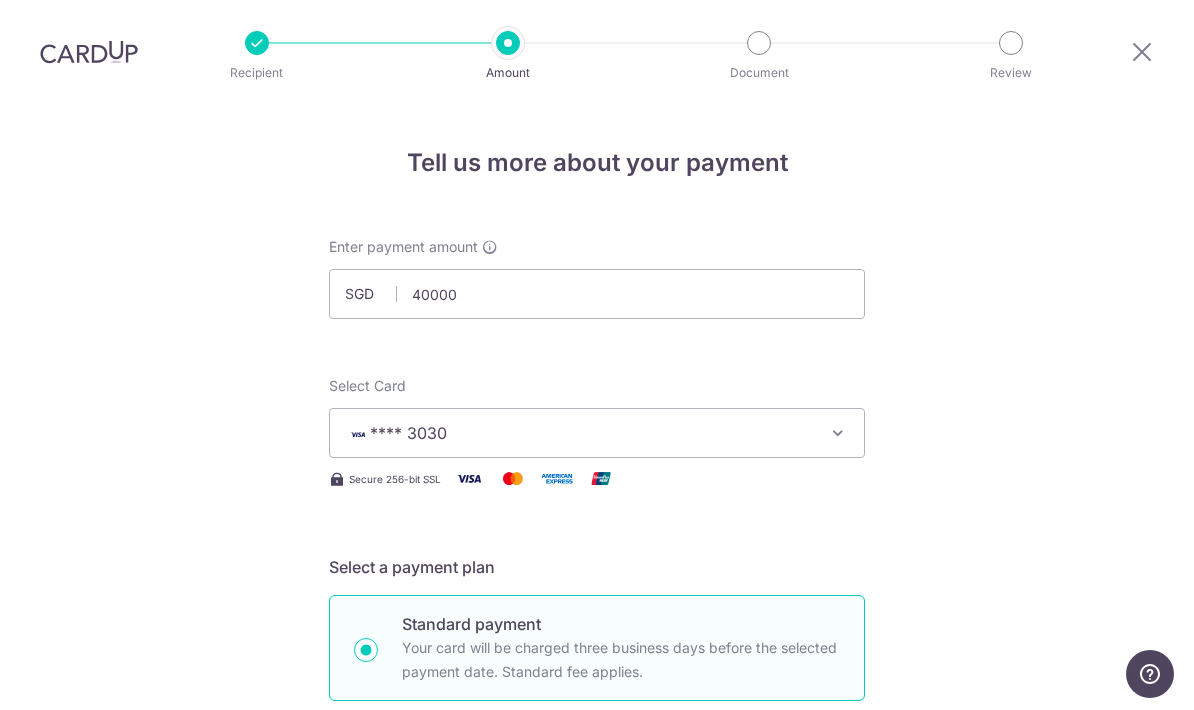 type on "40,000.00" 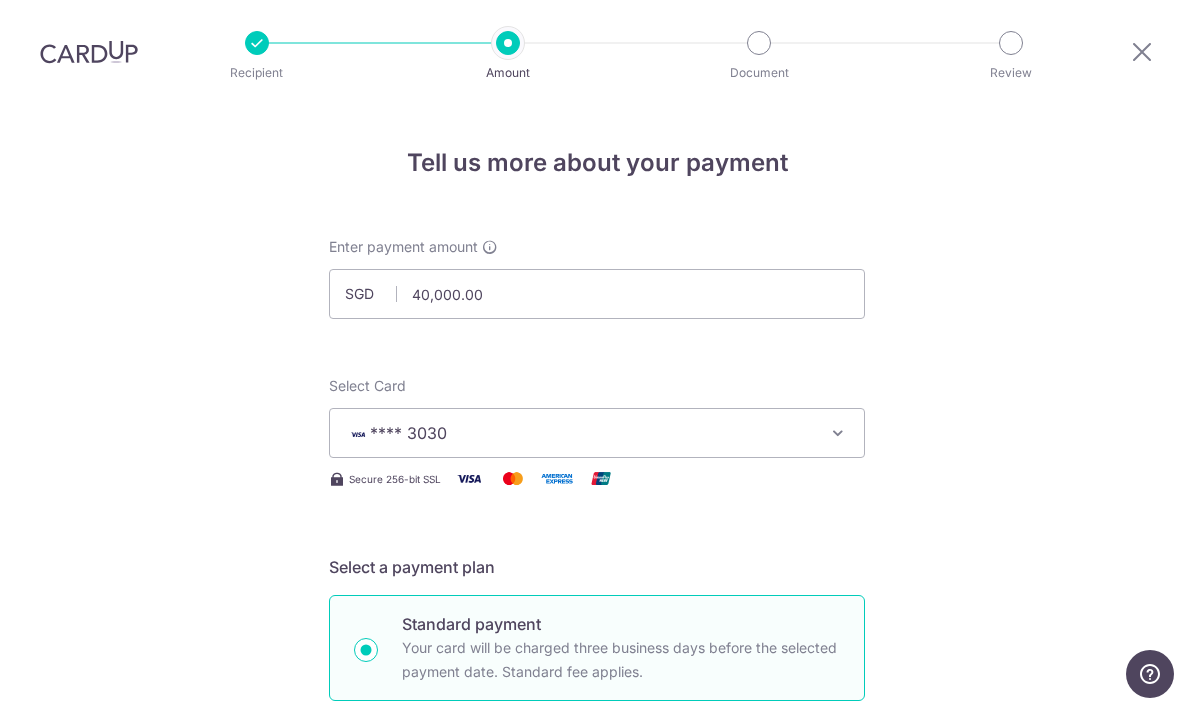 drag, startPoint x: 540, startPoint y: 369, endPoint x: 489, endPoint y: 249, distance: 130.38788 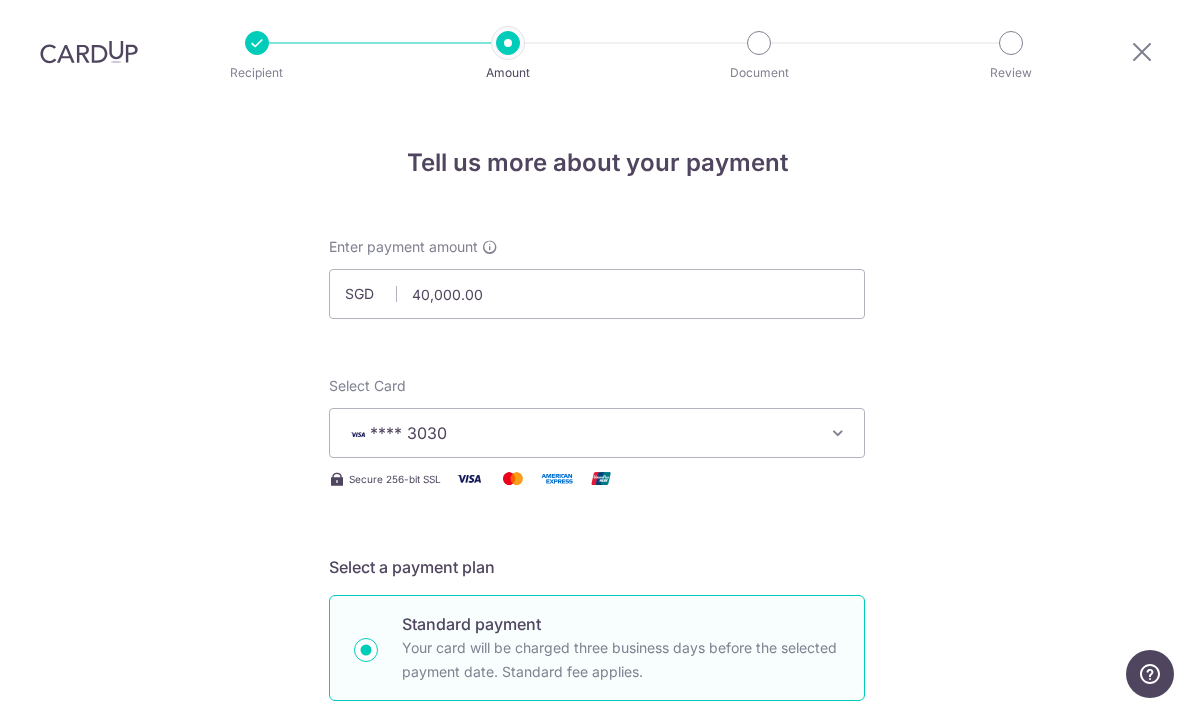 click on "Enter payment amount
SGD
40,000.00
40000.00
Card added successfully
Select Card
**** 3030
Add credit card
Your Cards
**** 3030
Secure 256-bit SSL
Text
New card details
Card
Secure 256-bit SSL" at bounding box center (597, 1079) 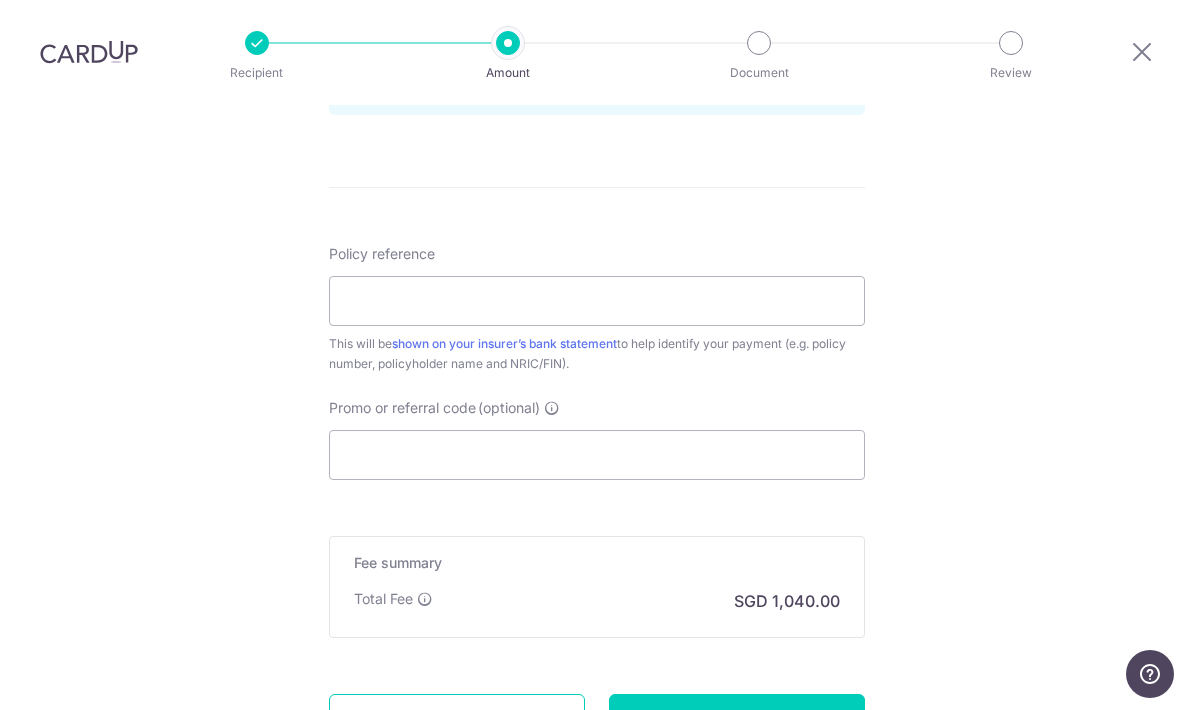 scroll, scrollTop: 1121, scrollLeft: 0, axis: vertical 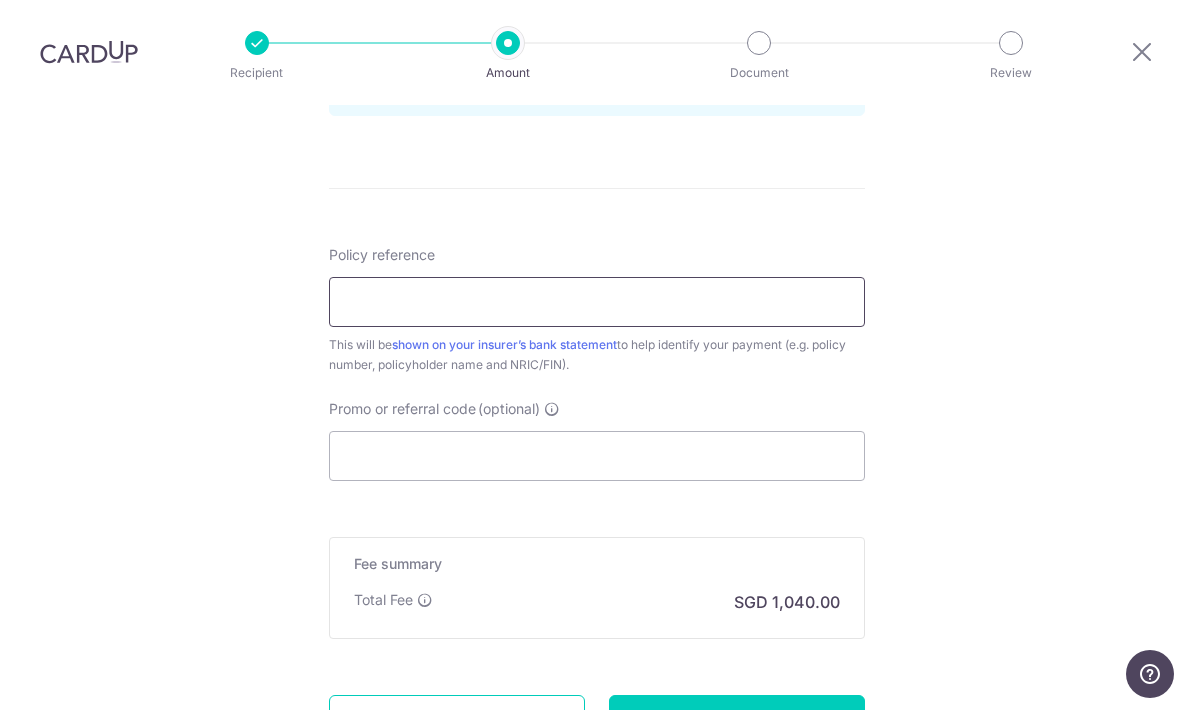 click on "Policy reference" at bounding box center [597, 302] 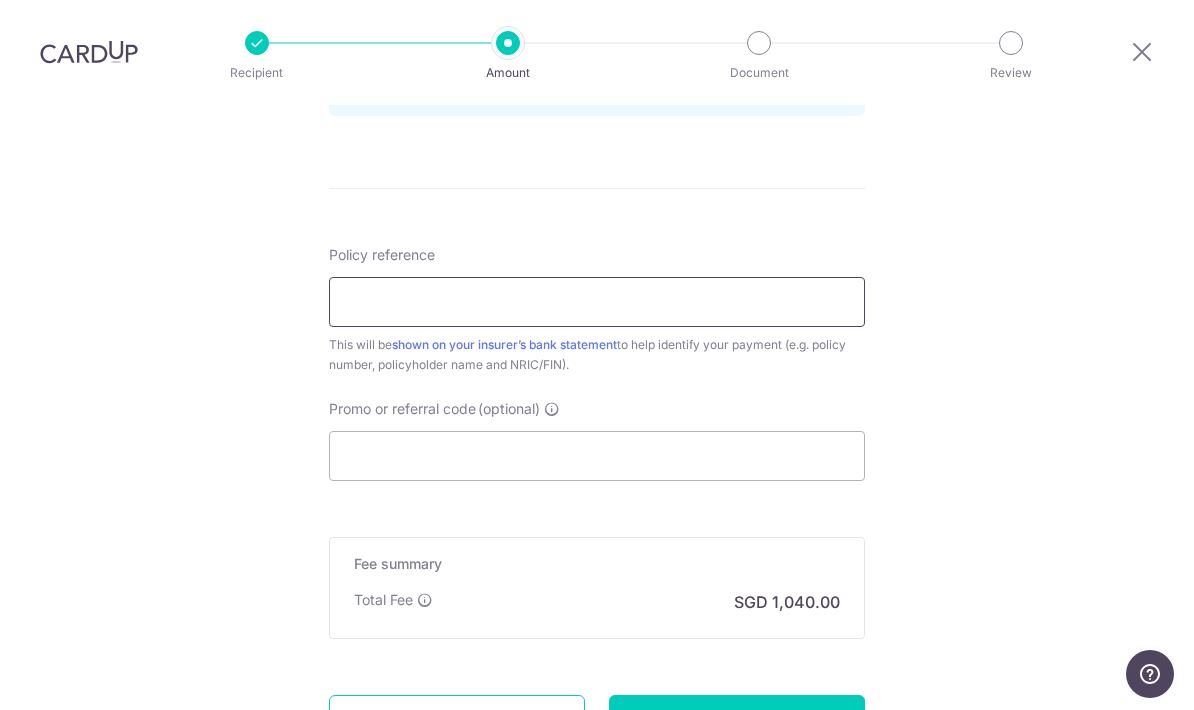 click on "Policy reference" at bounding box center (597, 302) 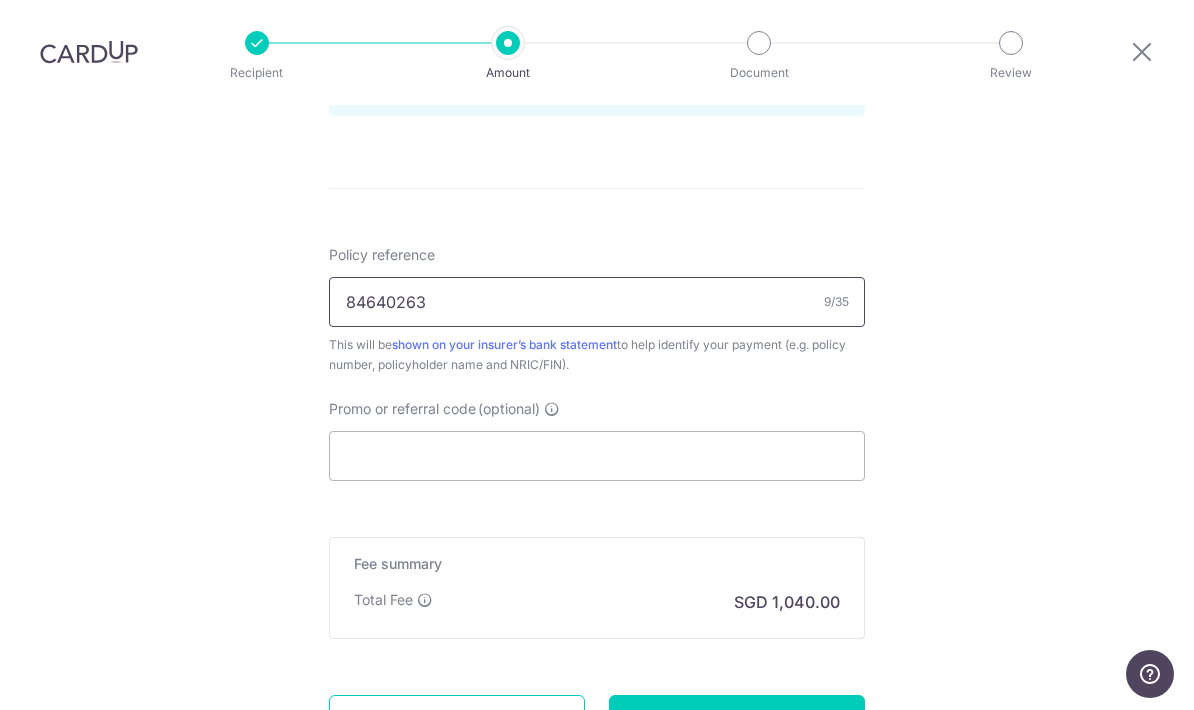 click on "84640263" at bounding box center (597, 302) 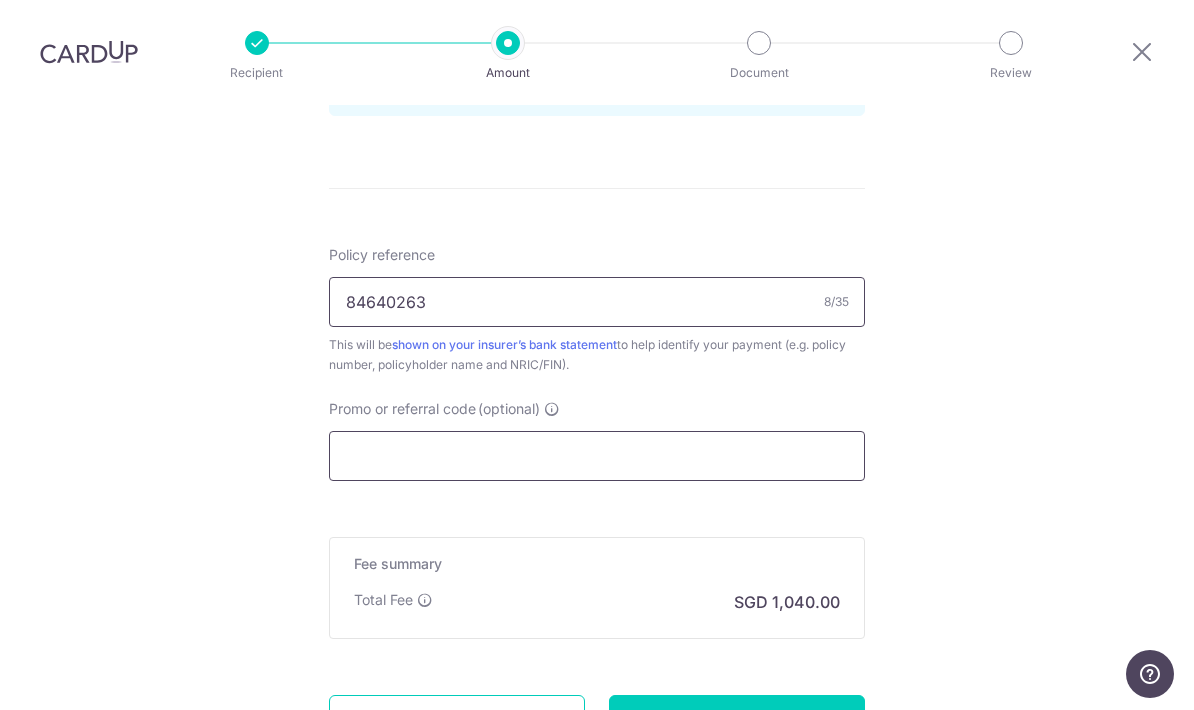 type on "84640263" 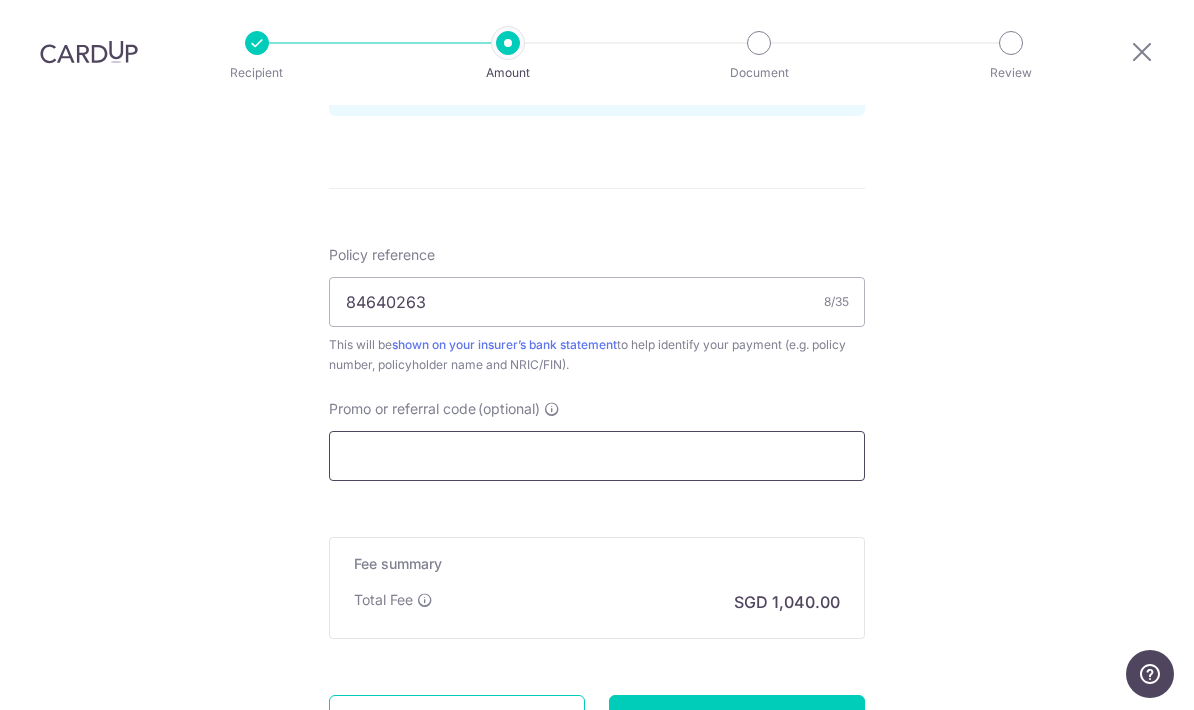 click on "Promo or referral code
(optional)" at bounding box center (597, 456) 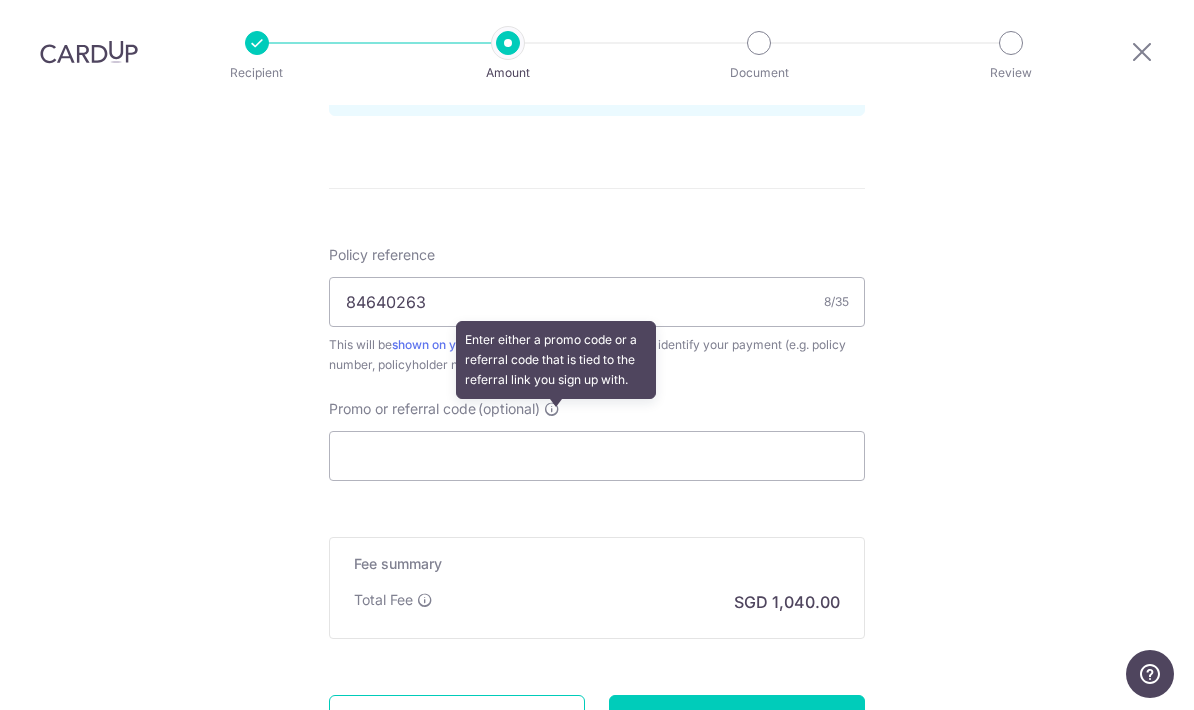 click at bounding box center [552, 409] 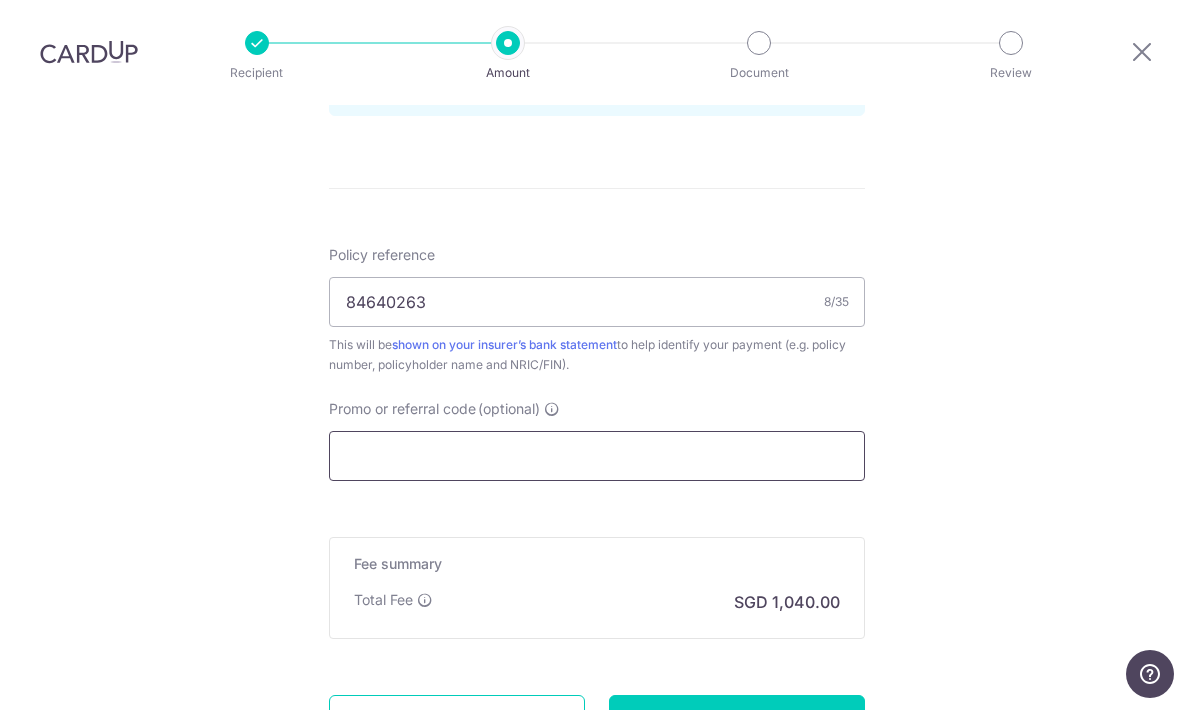 click on "Promo or referral code
(optional)" at bounding box center (597, 456) 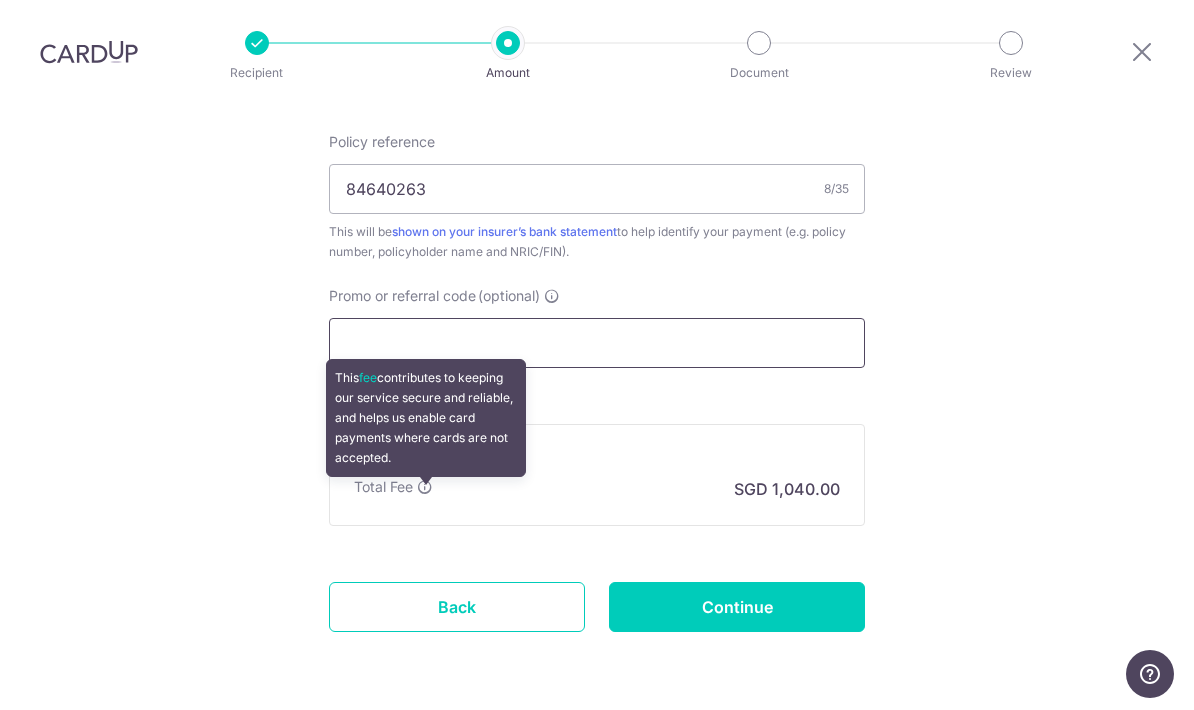 scroll, scrollTop: 1233, scrollLeft: 0, axis: vertical 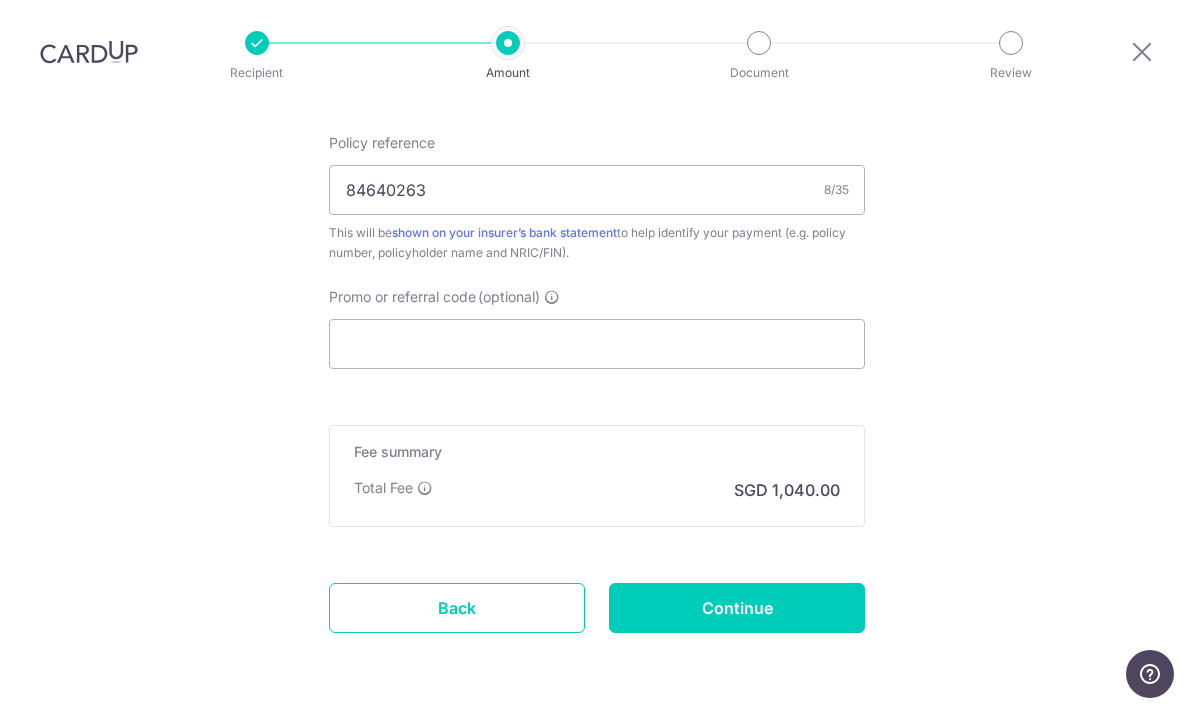 click on "Enter payment amount
SGD
40,000.00
40000.00
Card added successfully
Select Card
**** 3030
Add credit card
Your Cards
**** 3030
Secure 256-bit SSL
Text
New card details
Card
Secure 256-bit SSL" at bounding box center [597, -154] 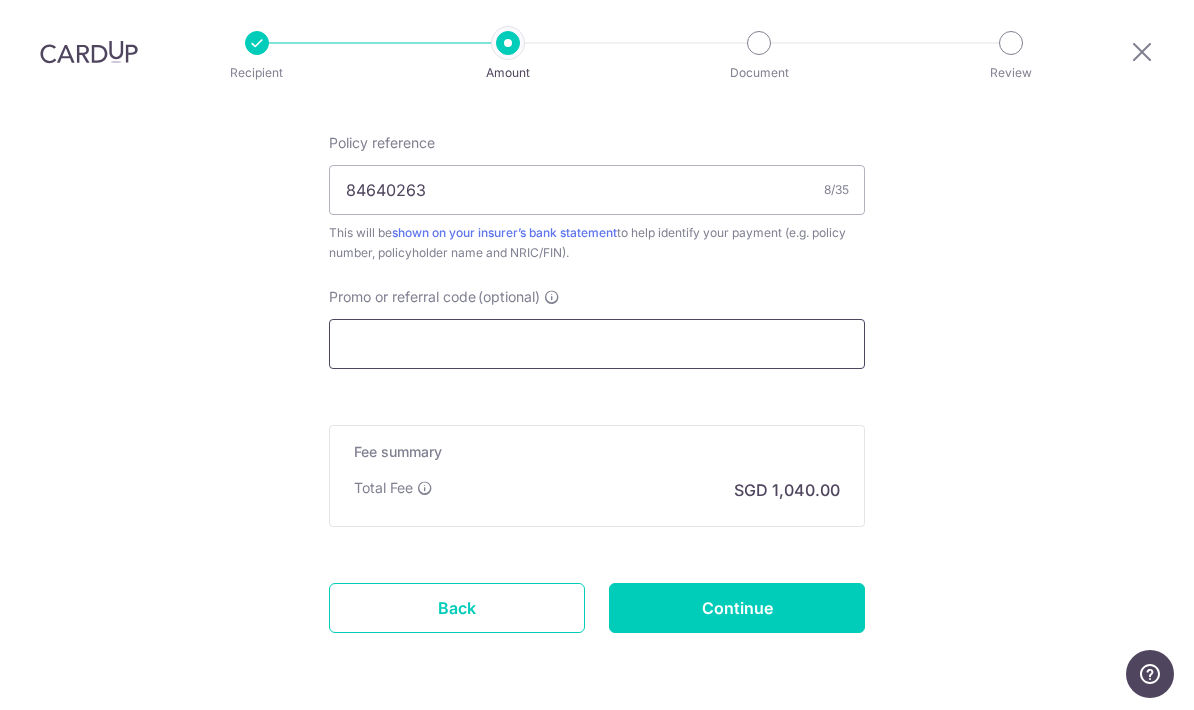 click on "Promo or referral code
(optional)" at bounding box center [597, 344] 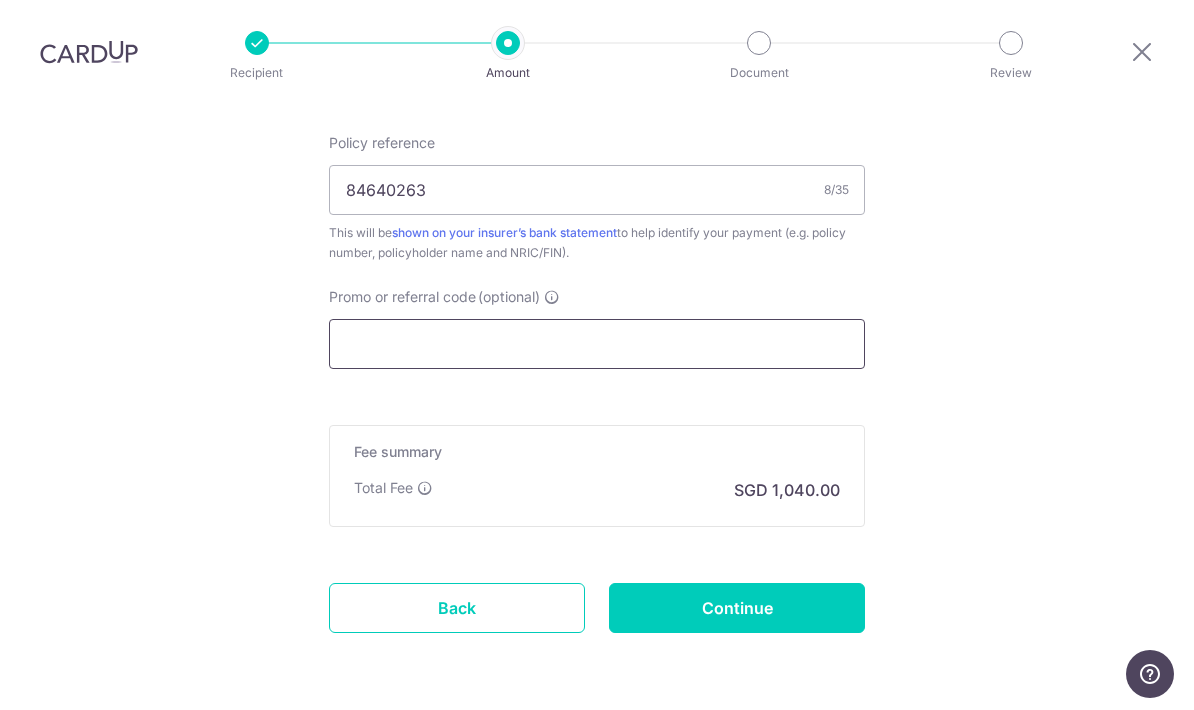 click on "Promo or referral code
(optional)" at bounding box center [597, 344] 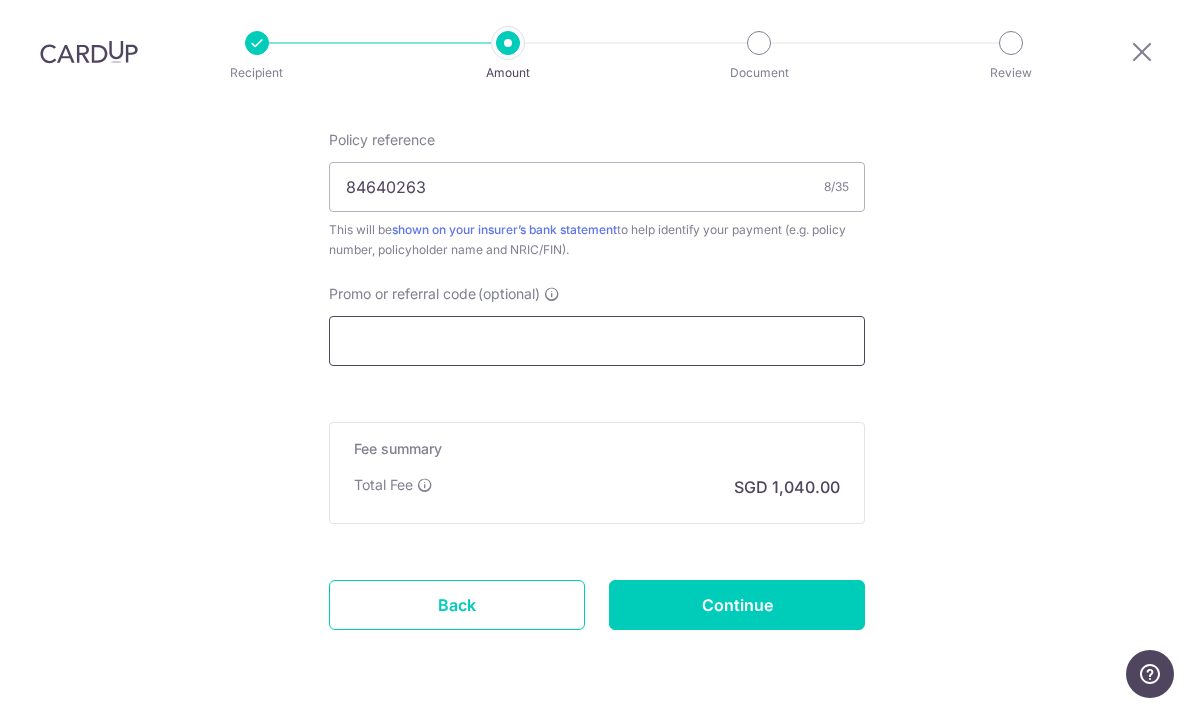 scroll, scrollTop: 1234, scrollLeft: 0, axis: vertical 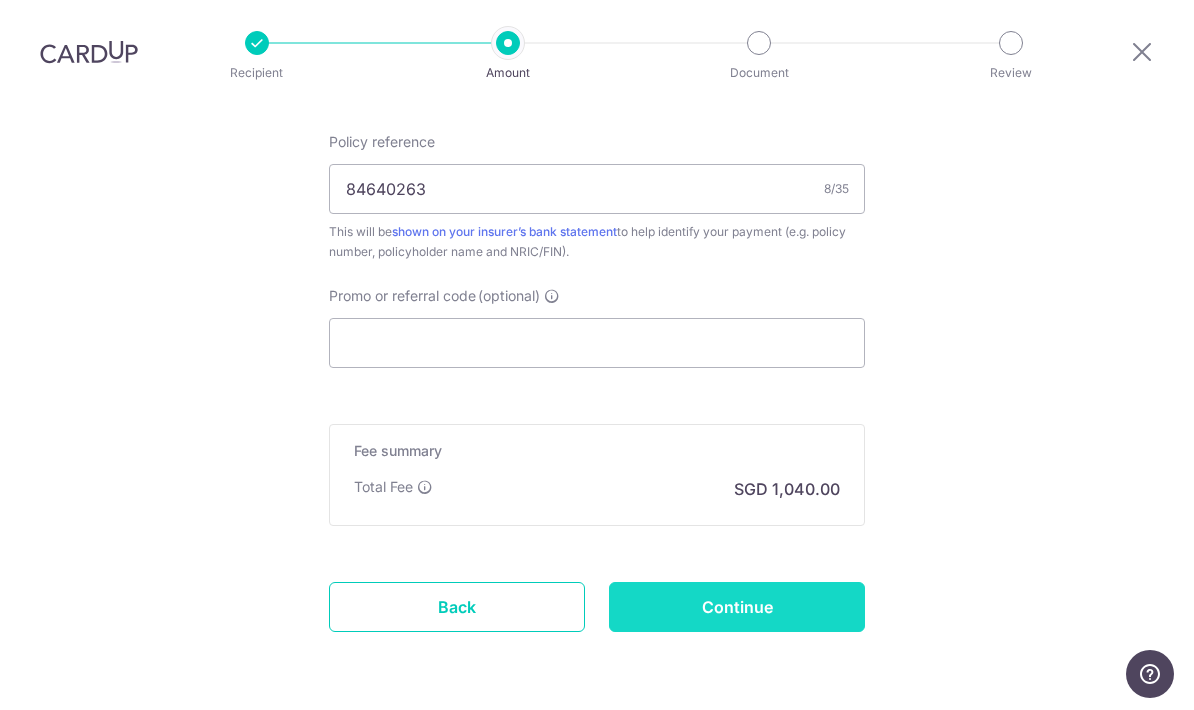 click on "Continue" at bounding box center (737, 607) 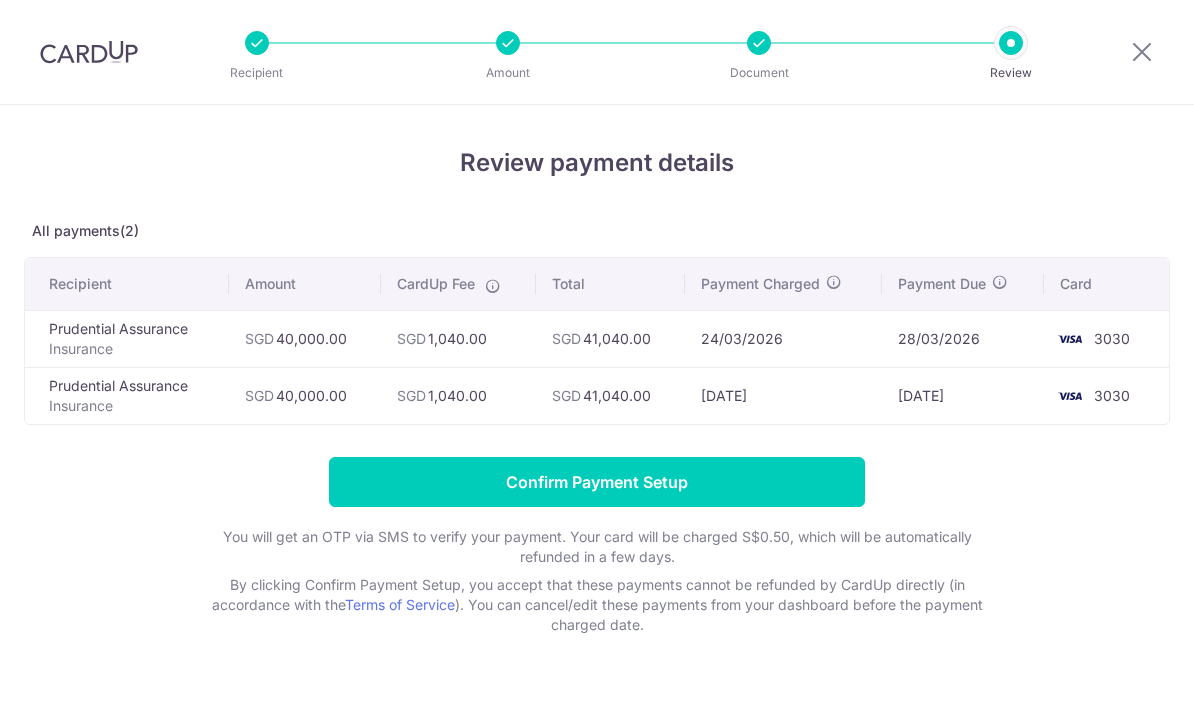 scroll, scrollTop: 0, scrollLeft: 0, axis: both 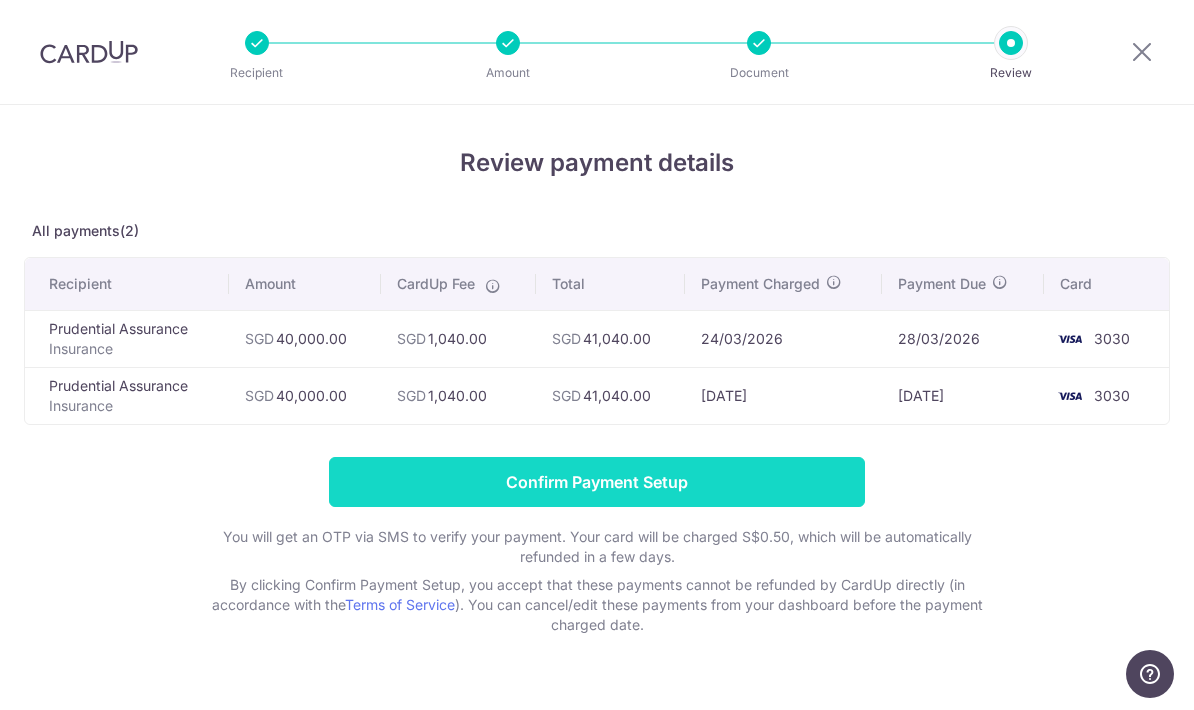 click on "Confirm Payment Setup" at bounding box center (597, 482) 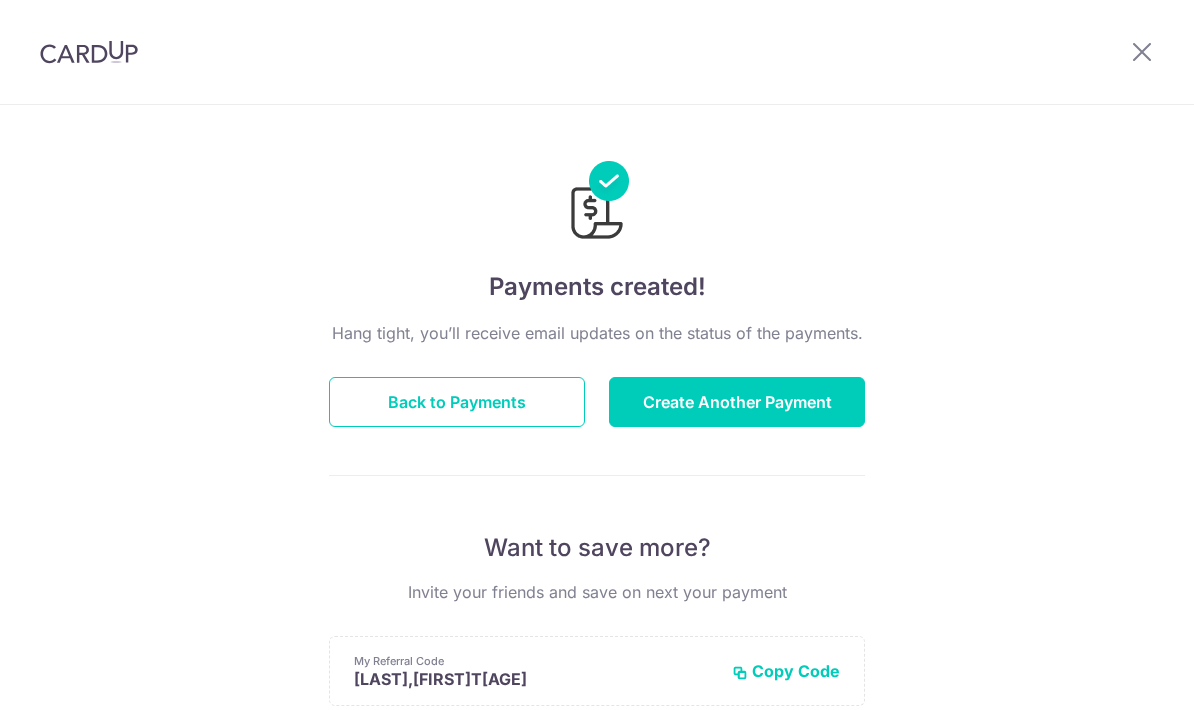 scroll, scrollTop: 0, scrollLeft: 0, axis: both 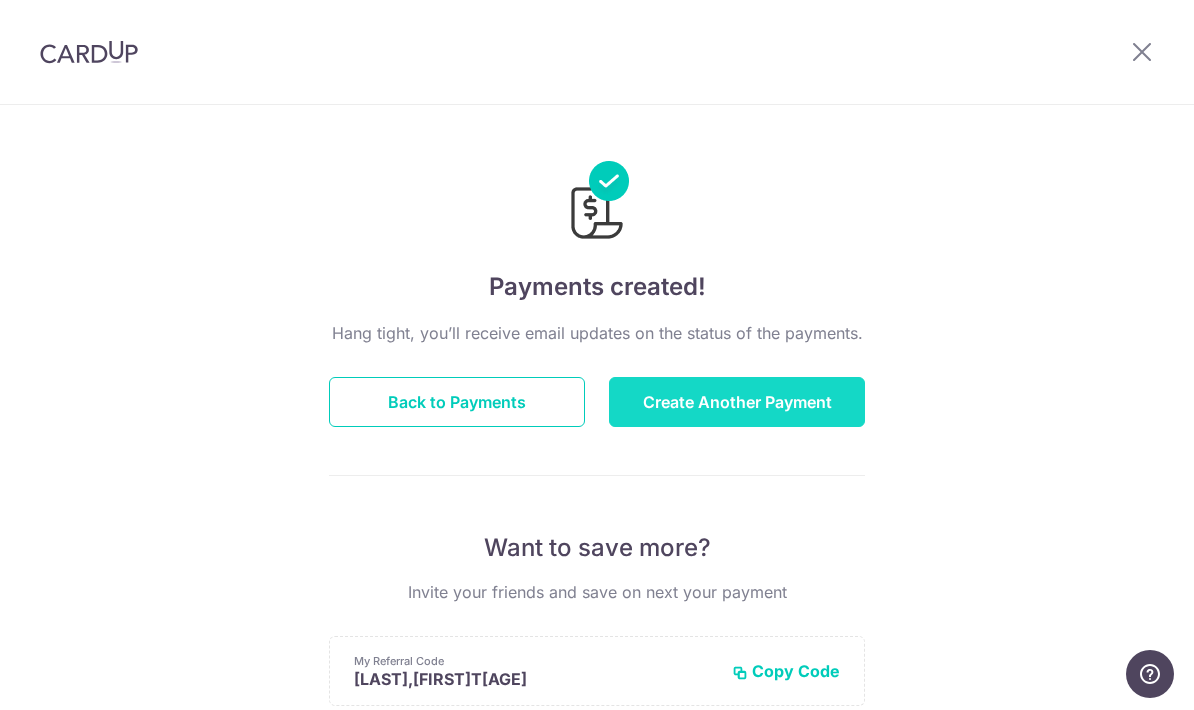 click on "Create Another Payment" at bounding box center (737, 402) 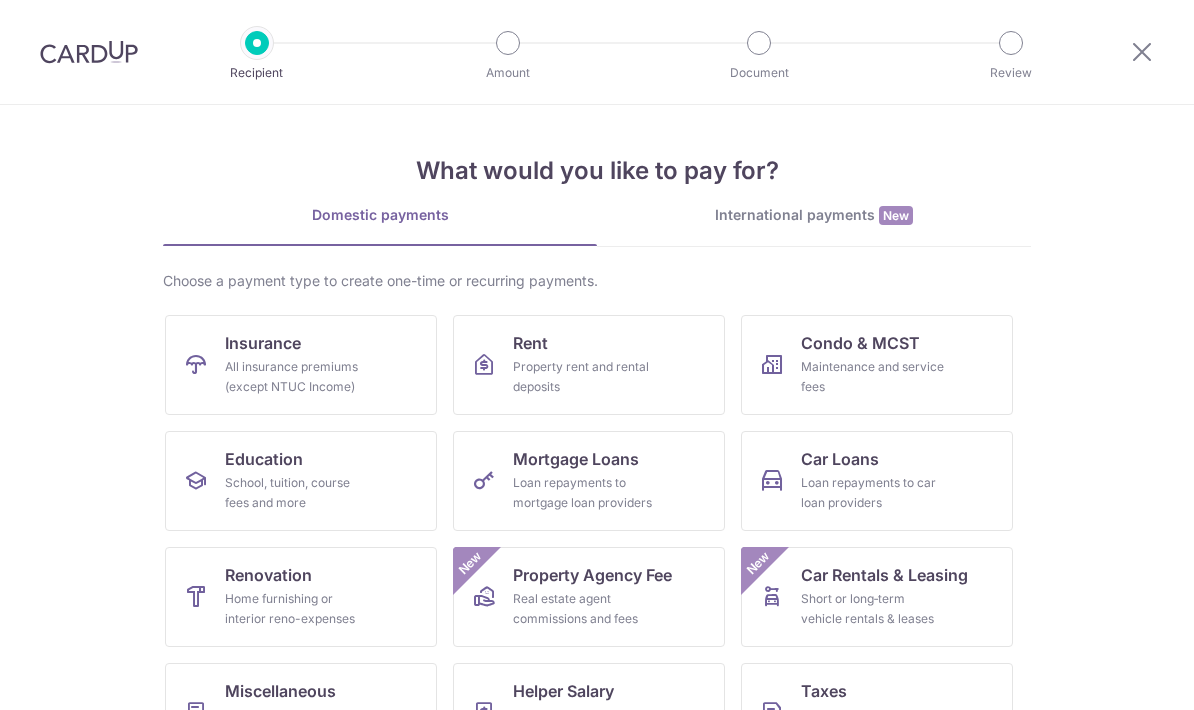 scroll, scrollTop: 0, scrollLeft: 0, axis: both 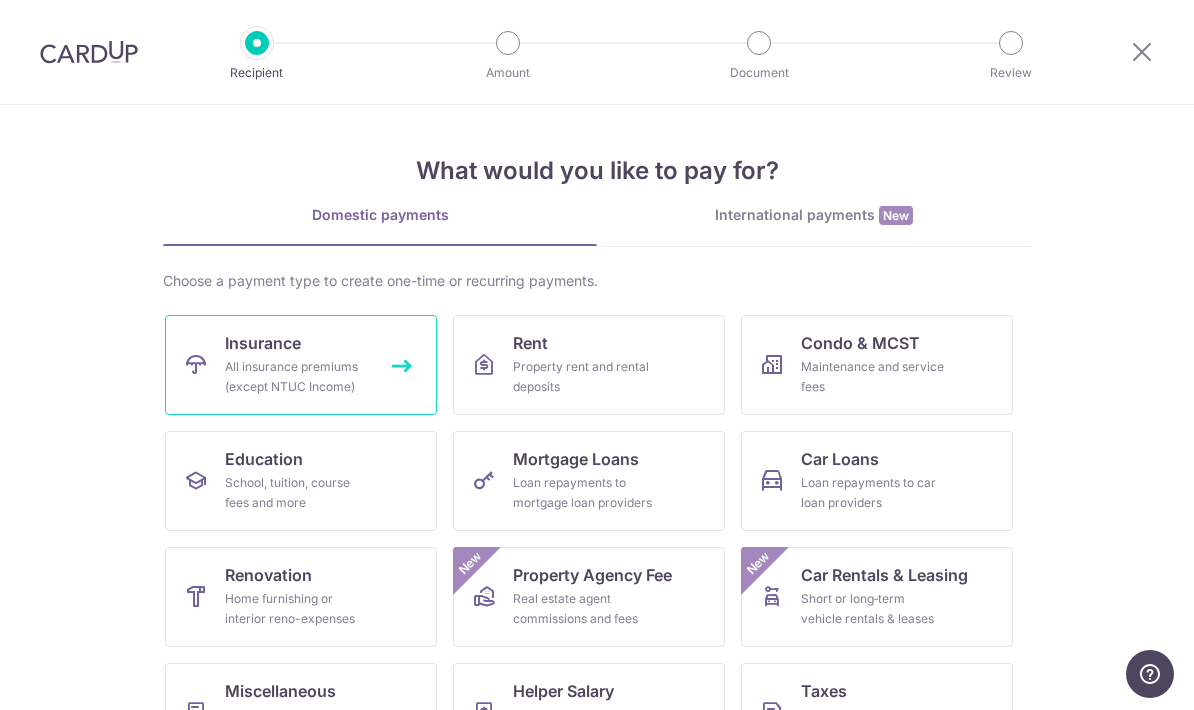 click on "All insurance premiums (except NTUC Income)" at bounding box center [297, 377] 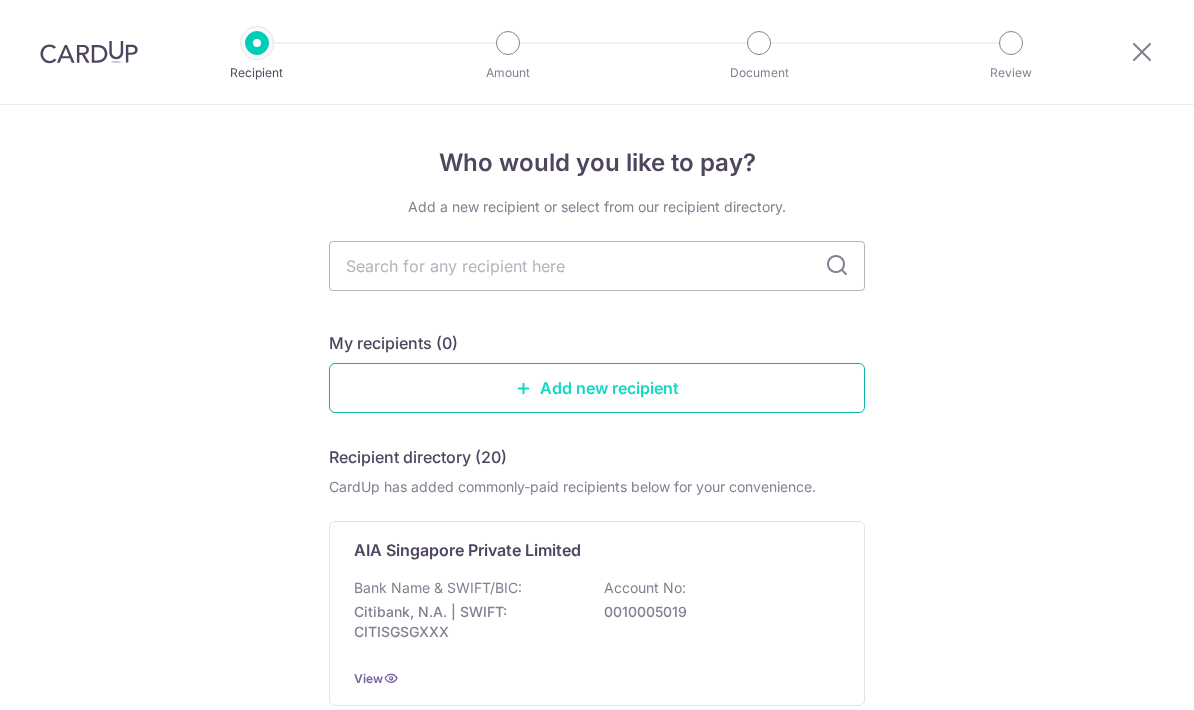scroll, scrollTop: 0, scrollLeft: 0, axis: both 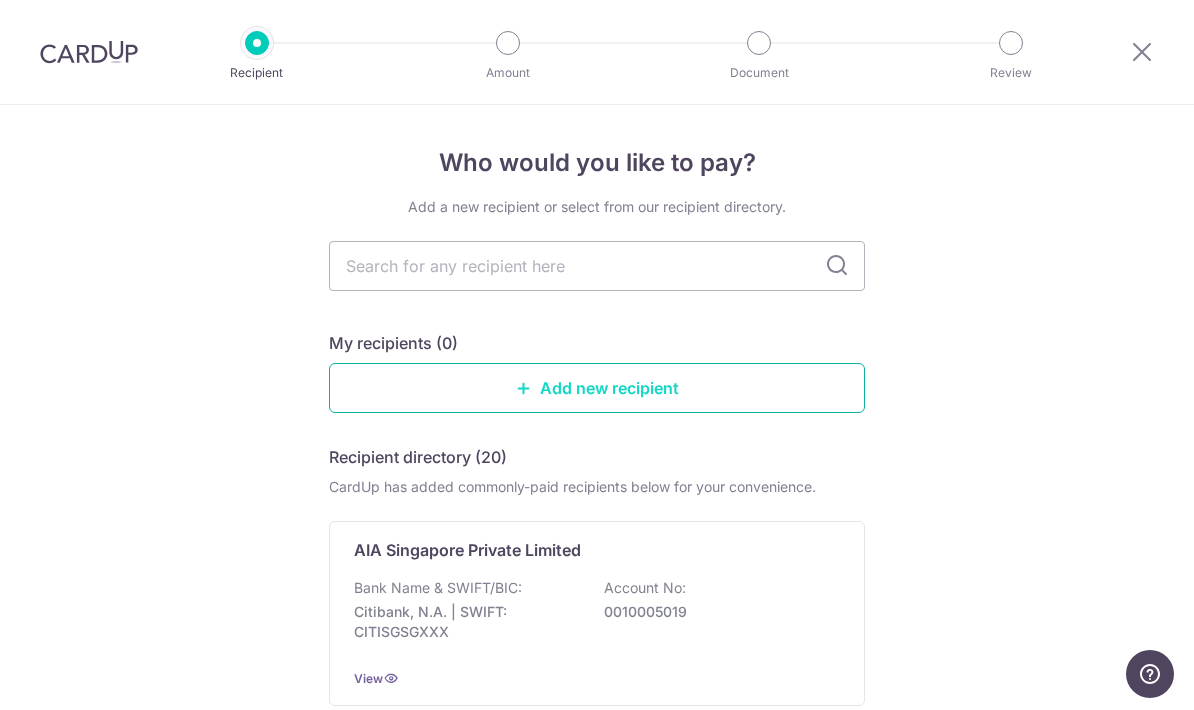 click on "Add new recipient" at bounding box center [597, 388] 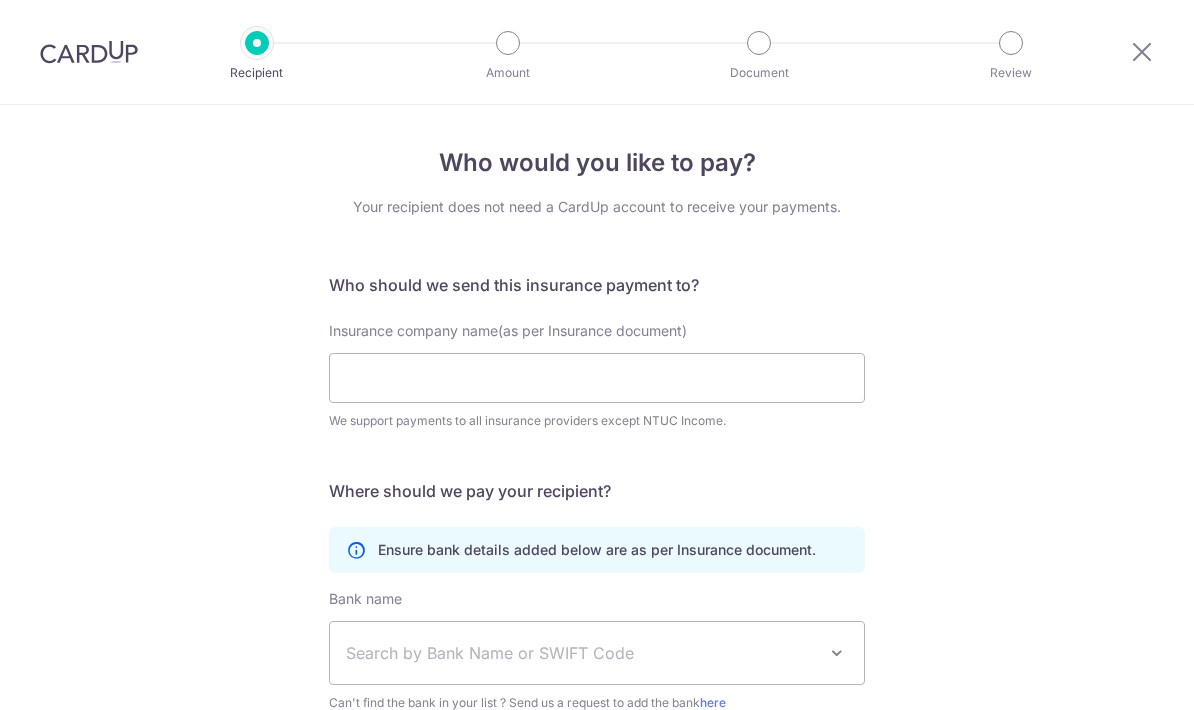 scroll, scrollTop: 0, scrollLeft: 0, axis: both 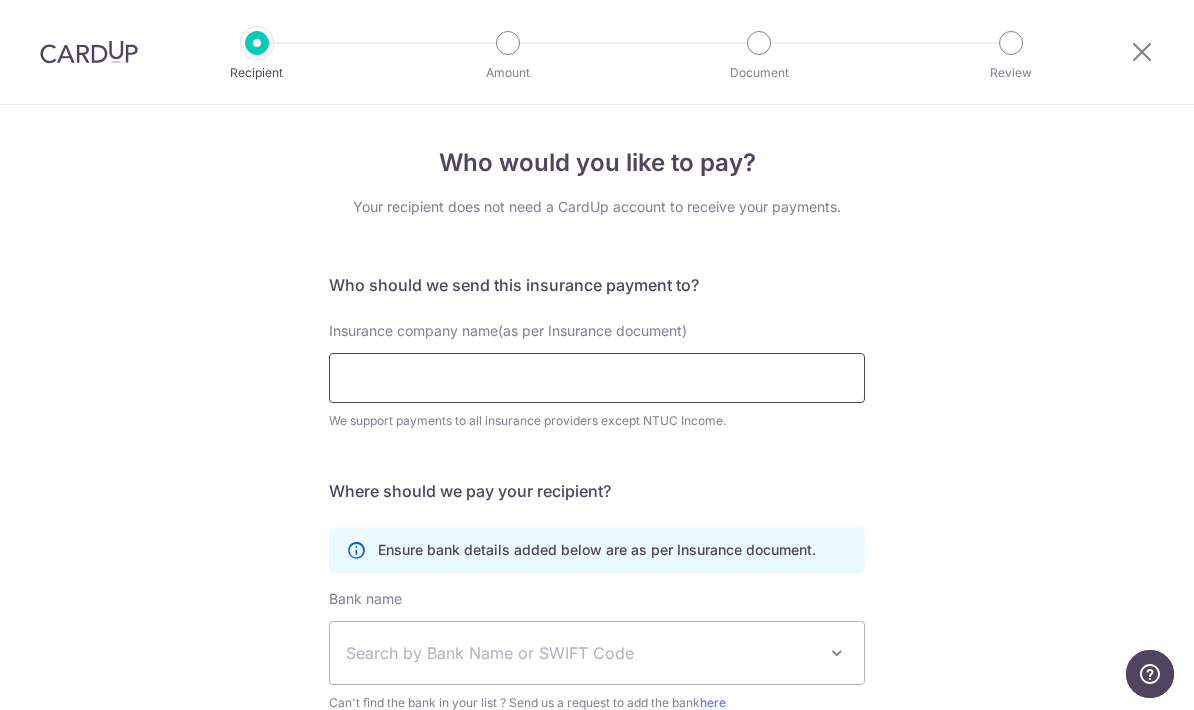 click on "Insurance company name(as per Insurance document)" at bounding box center [597, 378] 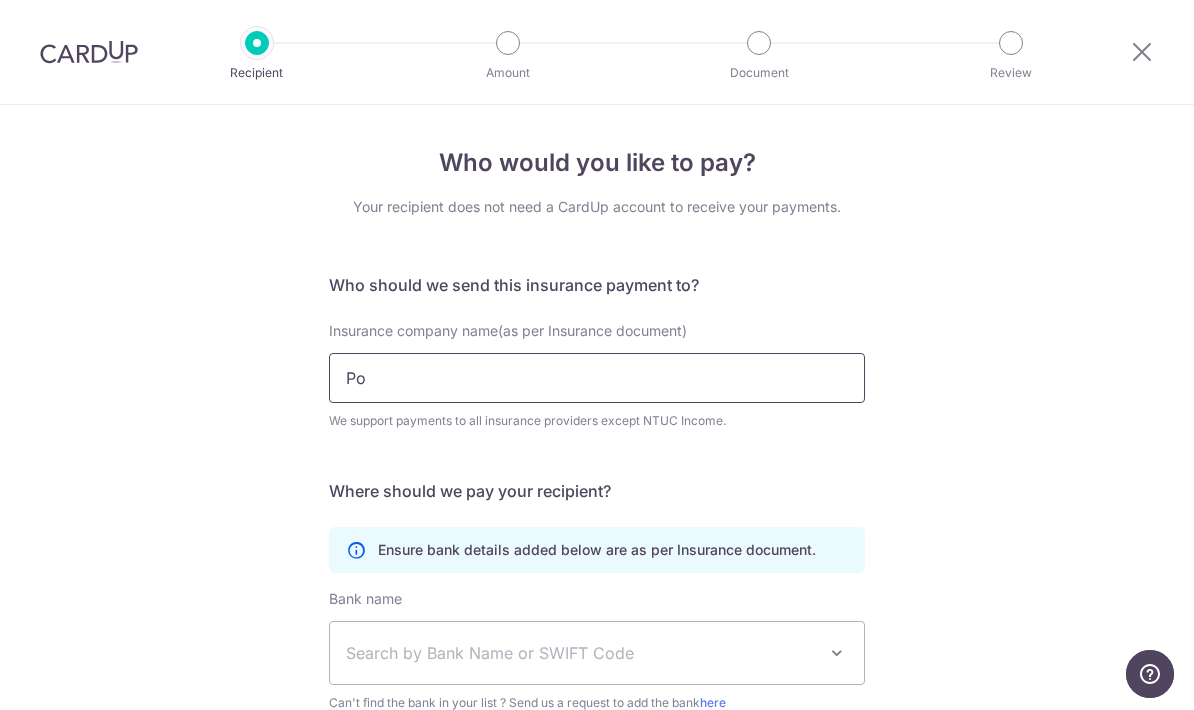 type on "P" 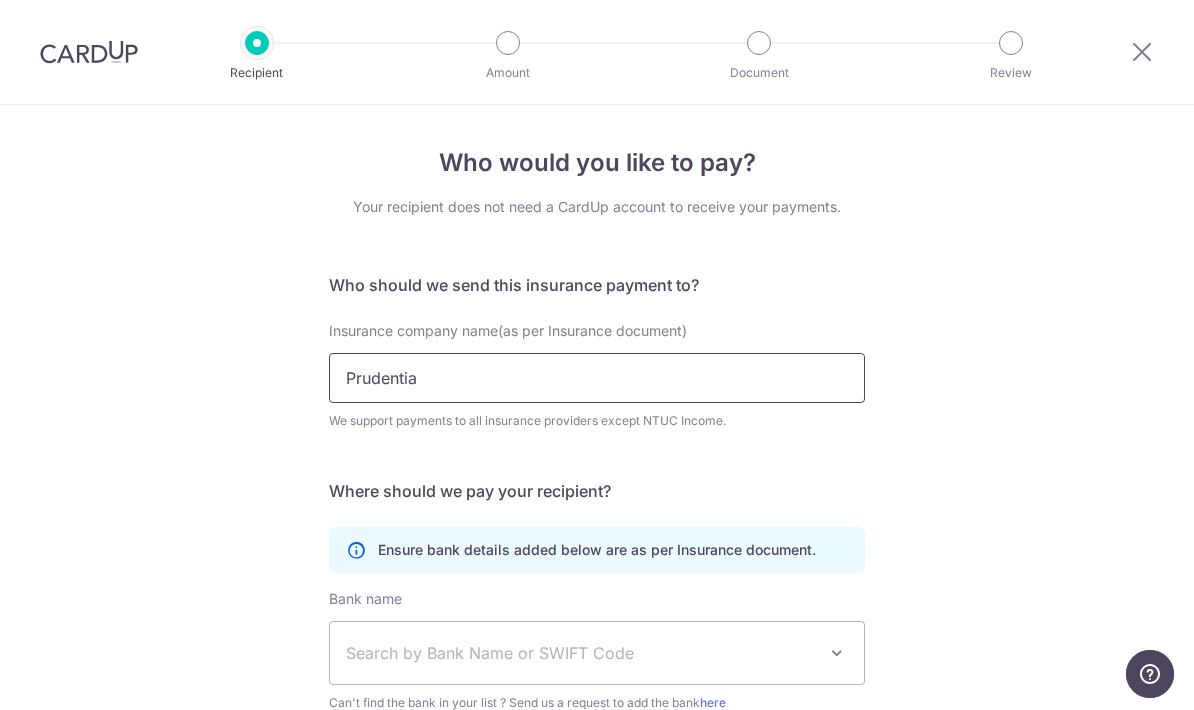 type on "Prudential" 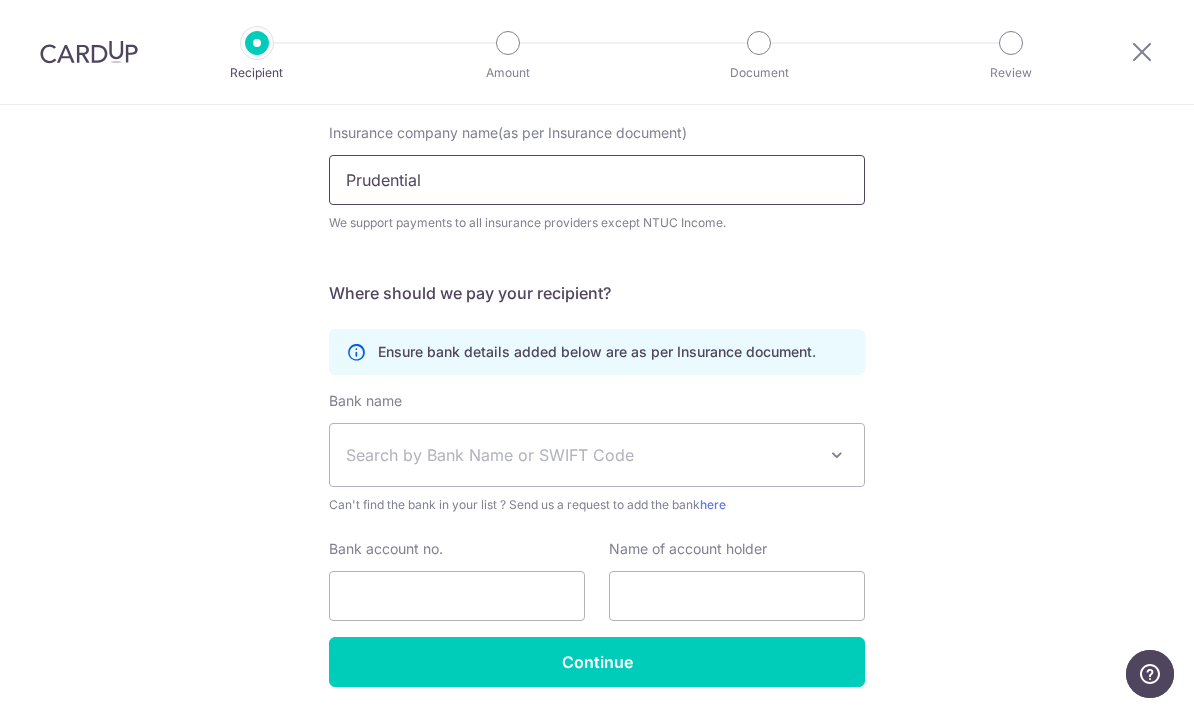 scroll, scrollTop: 197, scrollLeft: 0, axis: vertical 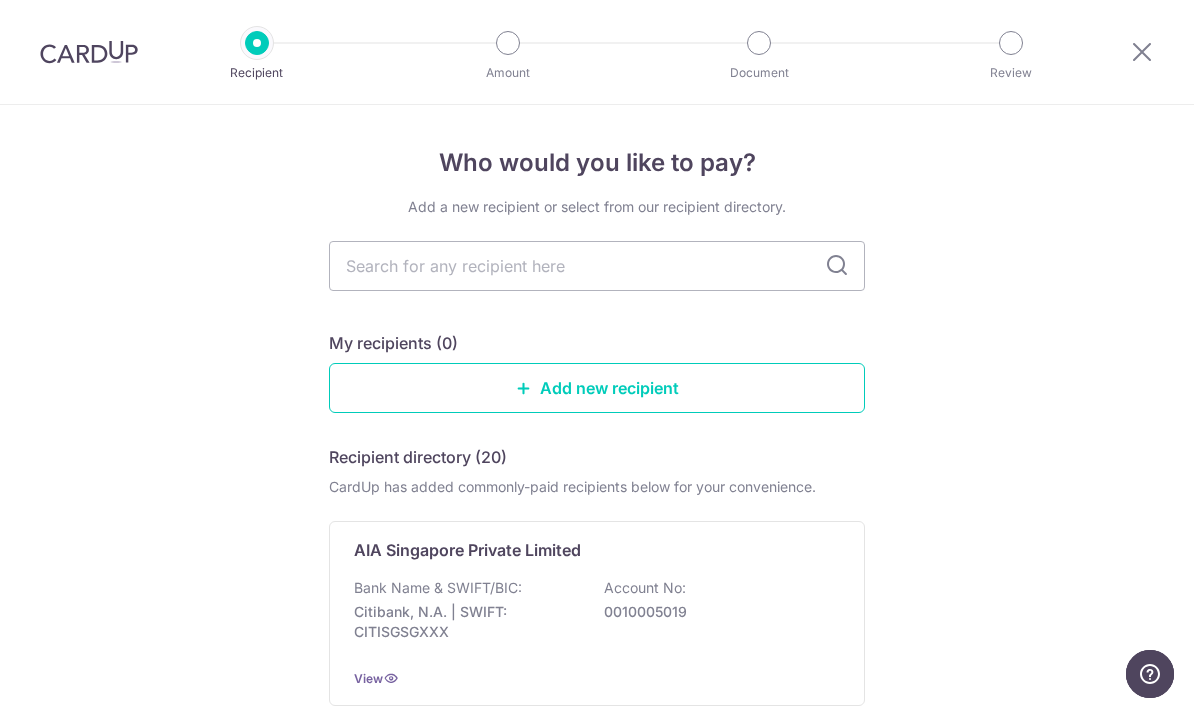 drag, startPoint x: 539, startPoint y: 282, endPoint x: 600, endPoint y: 142, distance: 152.71214 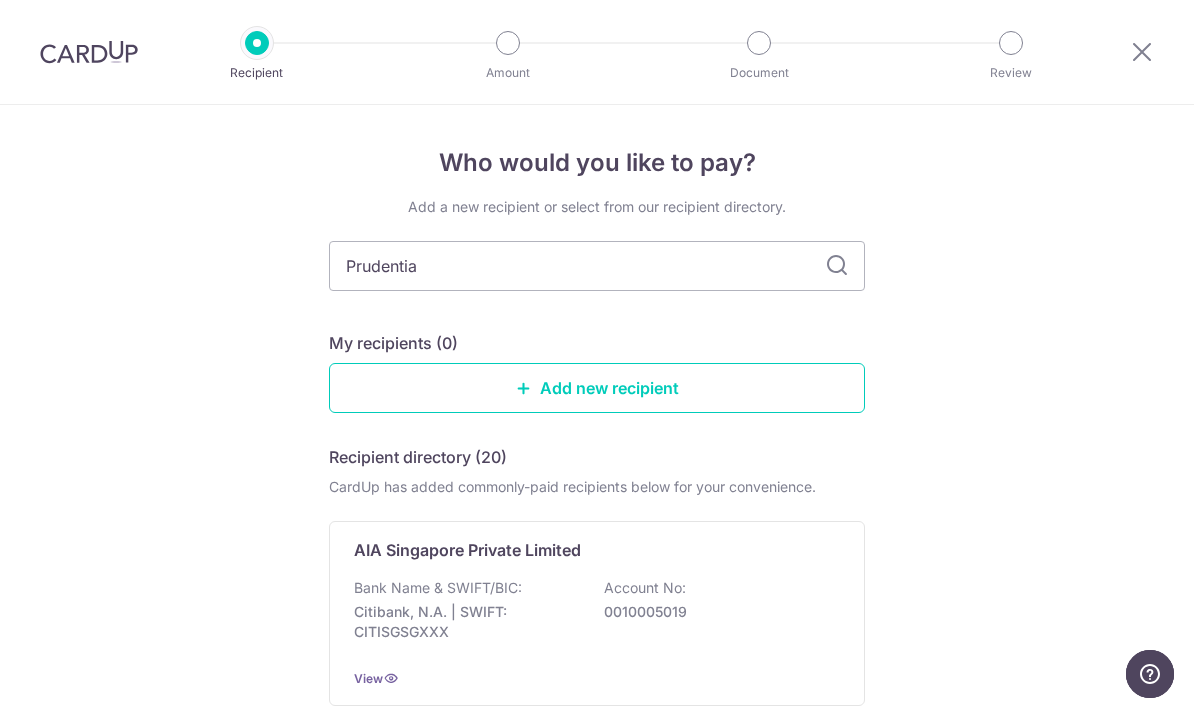 type on "Prudential" 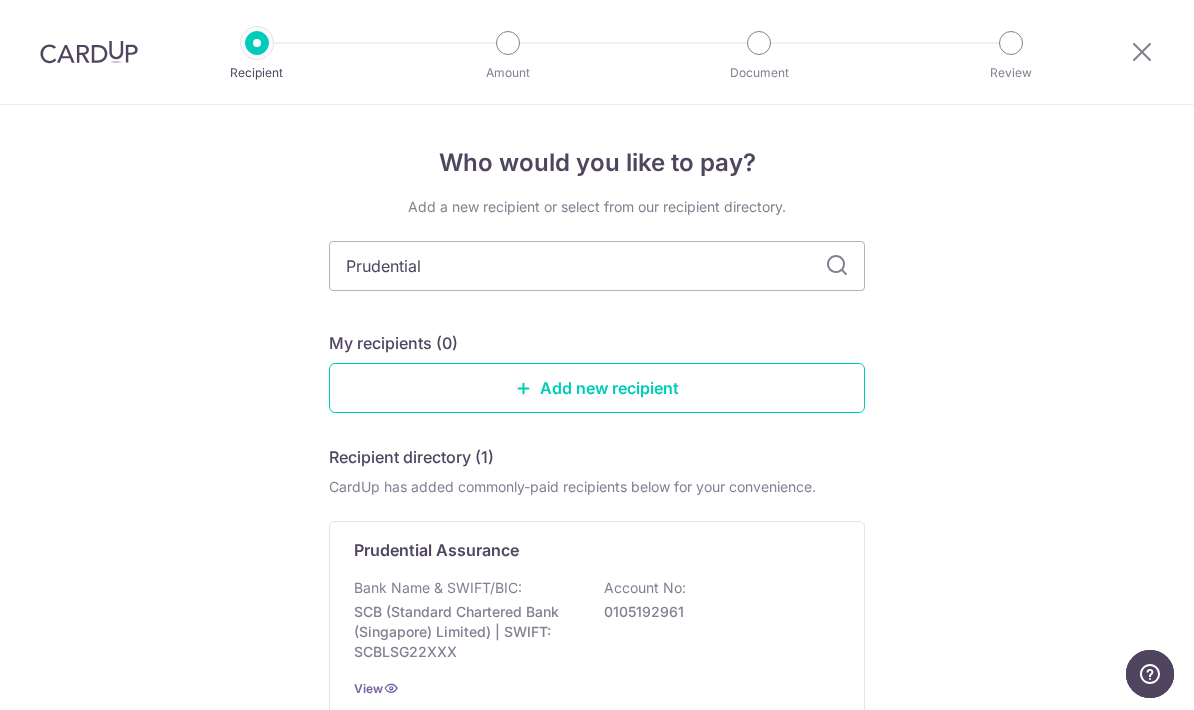 click at bounding box center (837, 266) 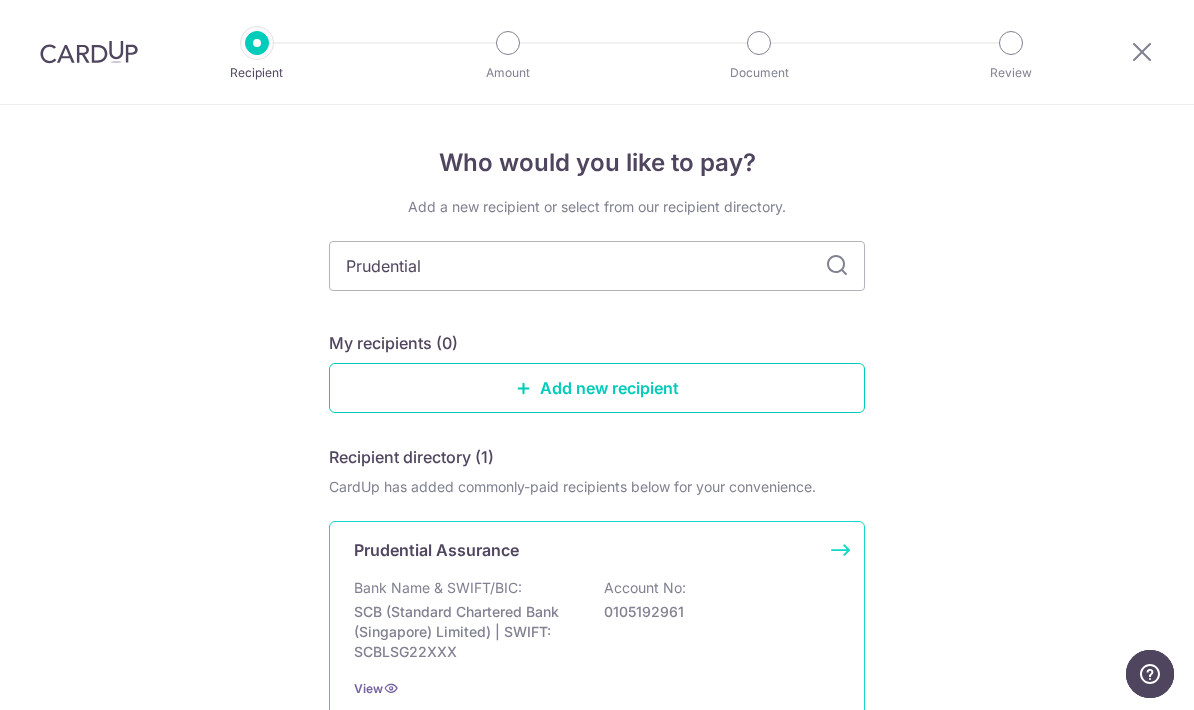 click on "Prudential Assurance
Bank Name & SWIFT/BIC:
SCB (Standard Chartered Bank (Singapore) Limited) | SWIFT: SCBLSG22XXX
Account No:
0105192961
View" at bounding box center [597, 618] 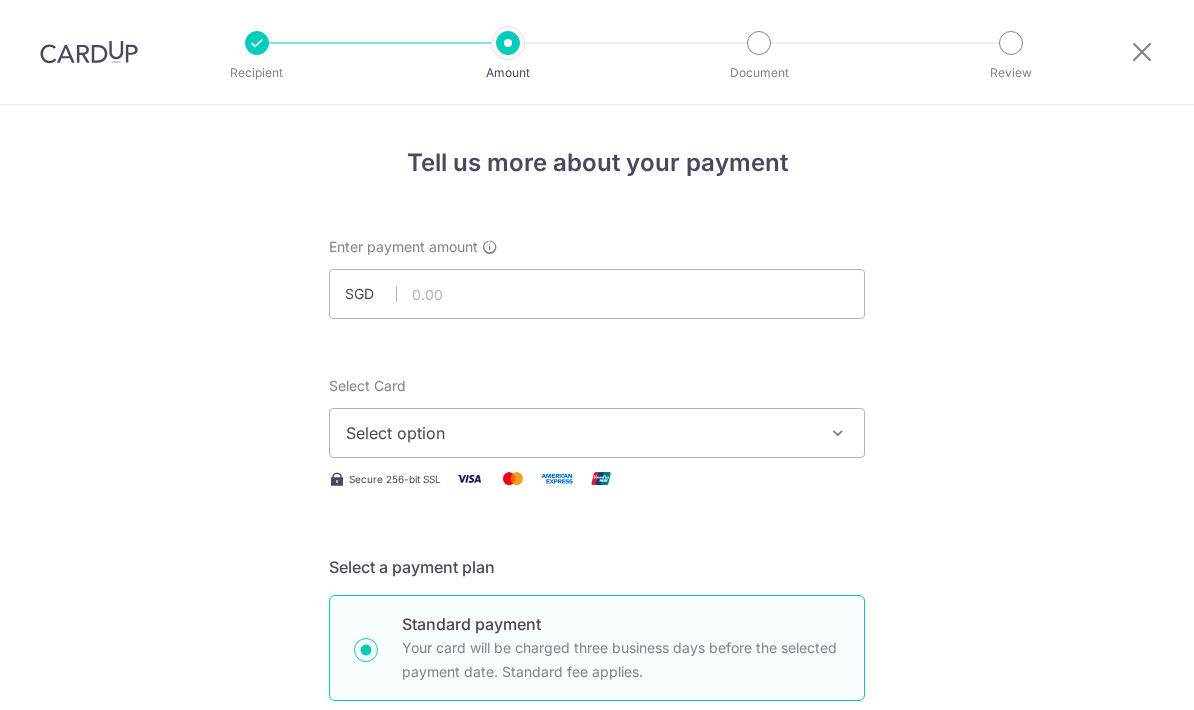 scroll, scrollTop: 0, scrollLeft: 0, axis: both 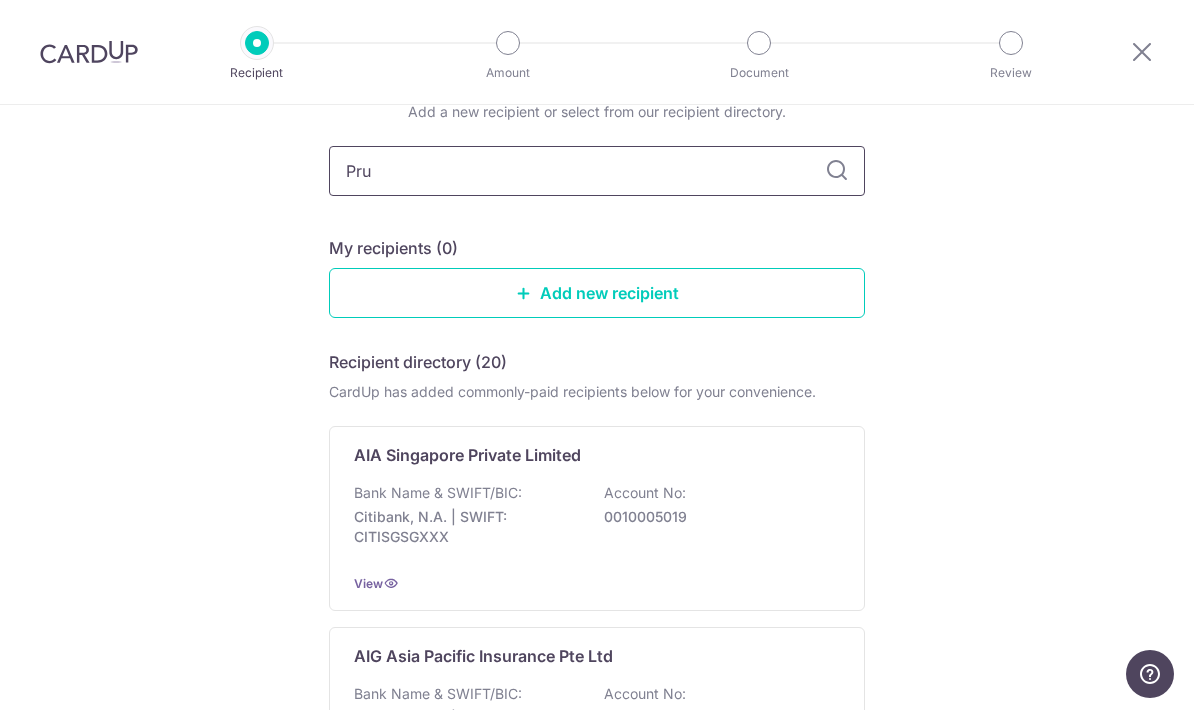 type on "Prud" 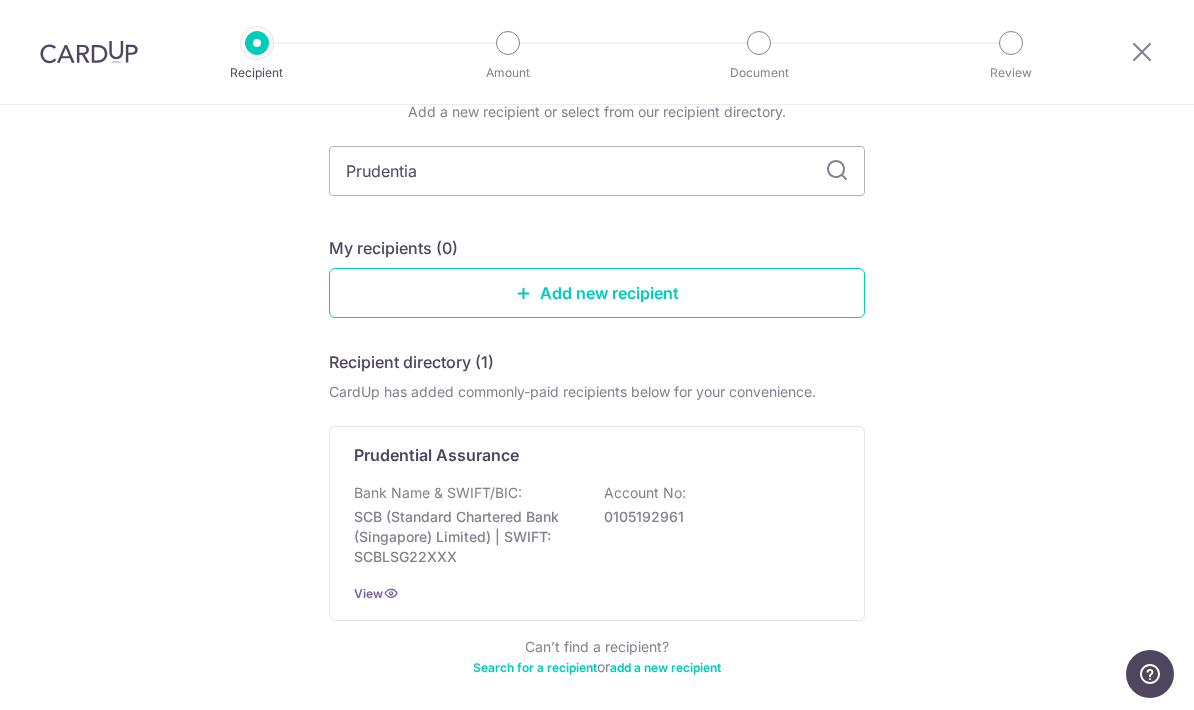 type on "Prudential" 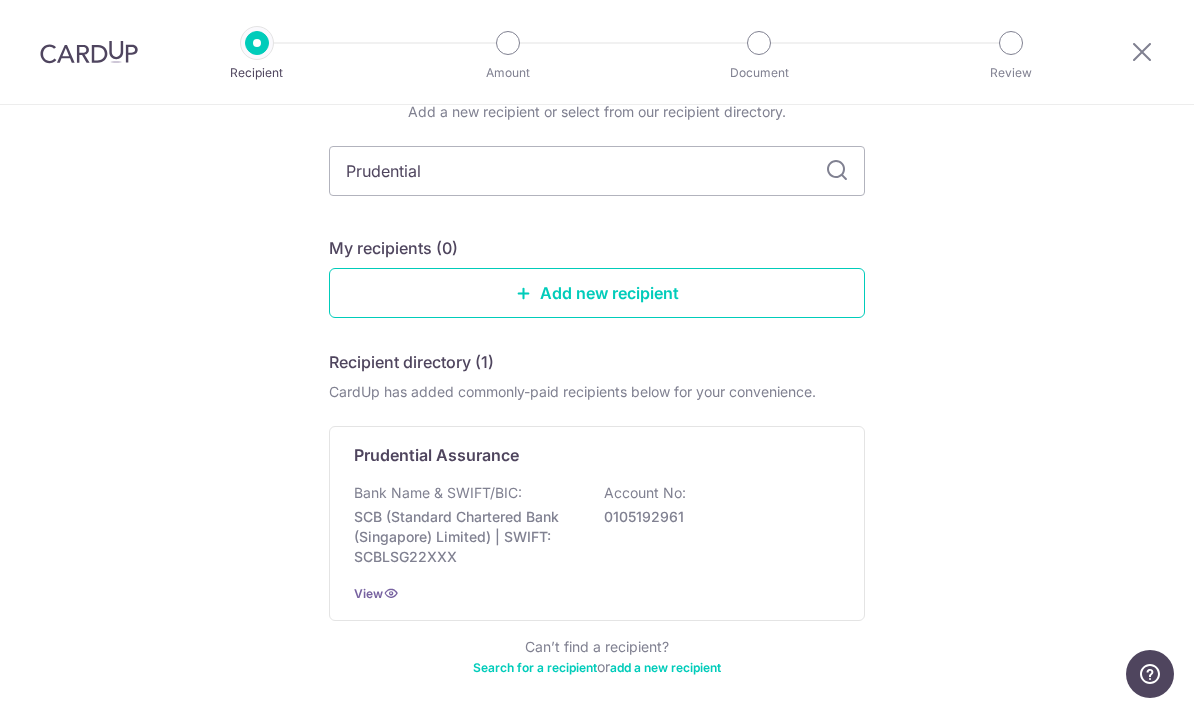 click at bounding box center (837, 171) 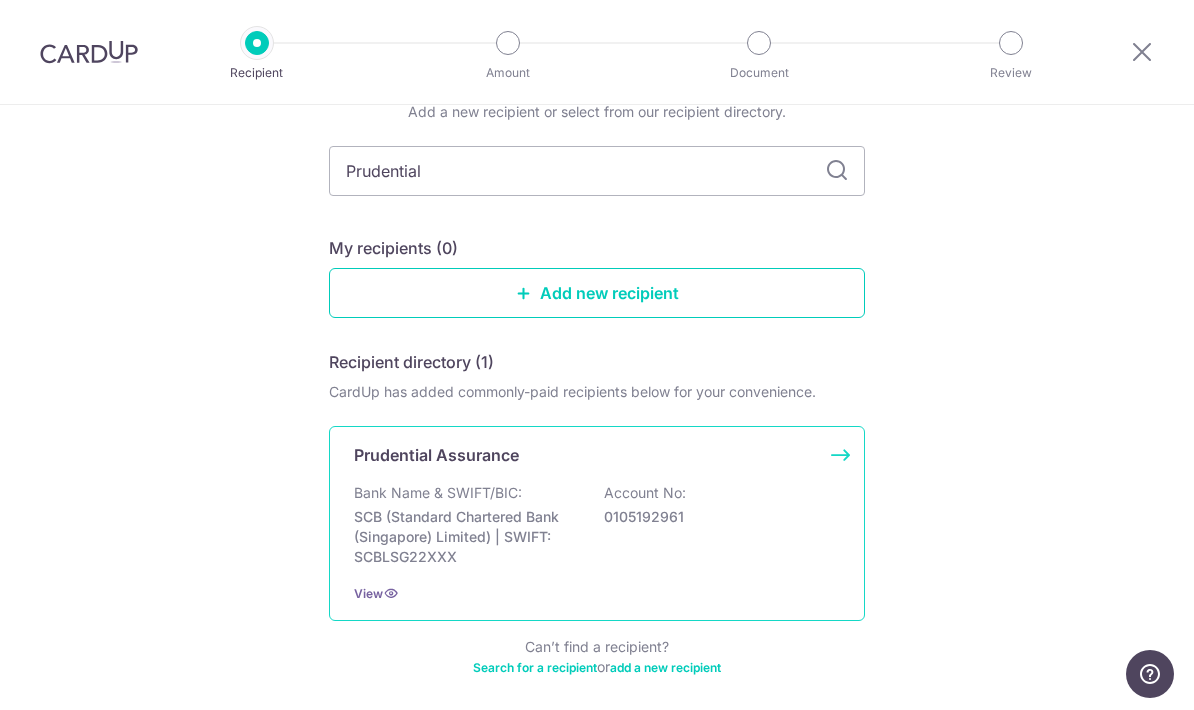 click on "Prudential Assurance" at bounding box center (585, 455) 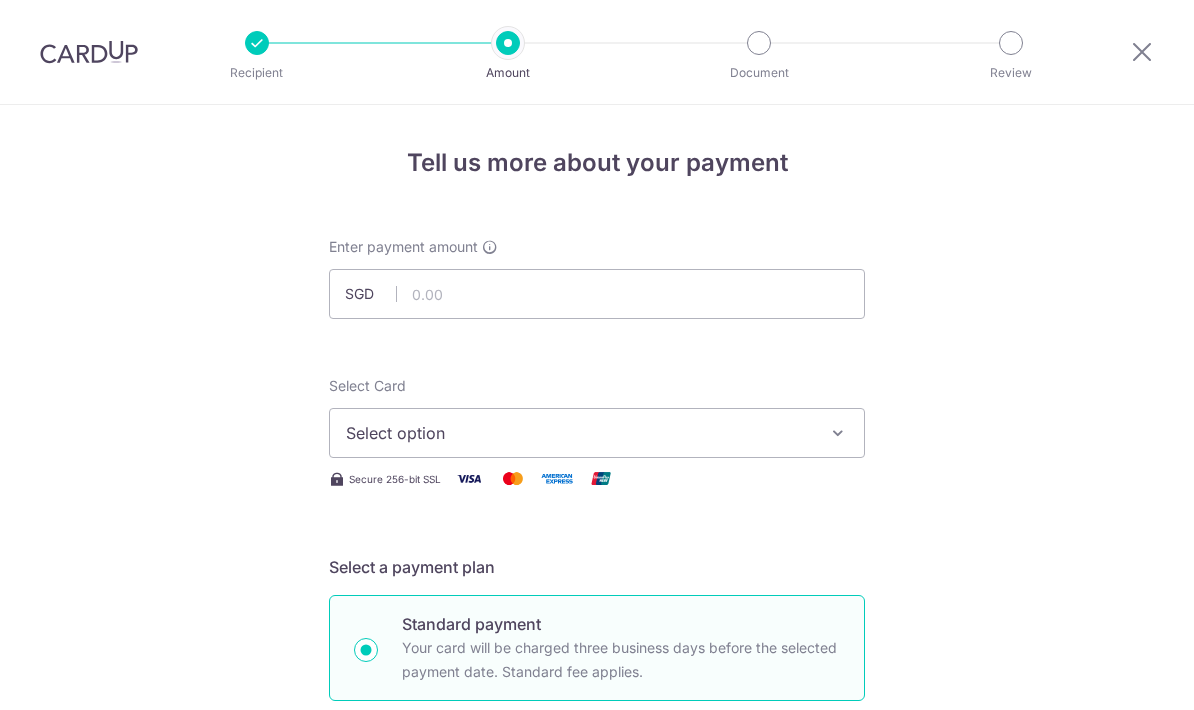 scroll, scrollTop: 0, scrollLeft: 0, axis: both 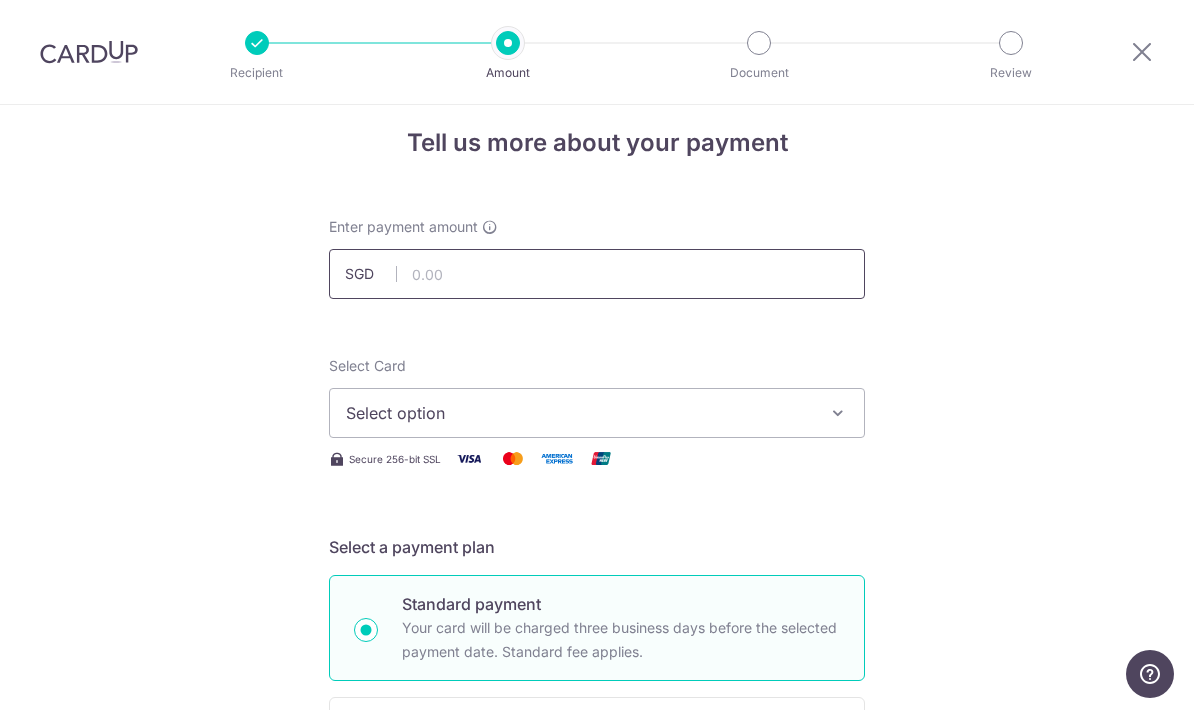 click at bounding box center (597, 274) 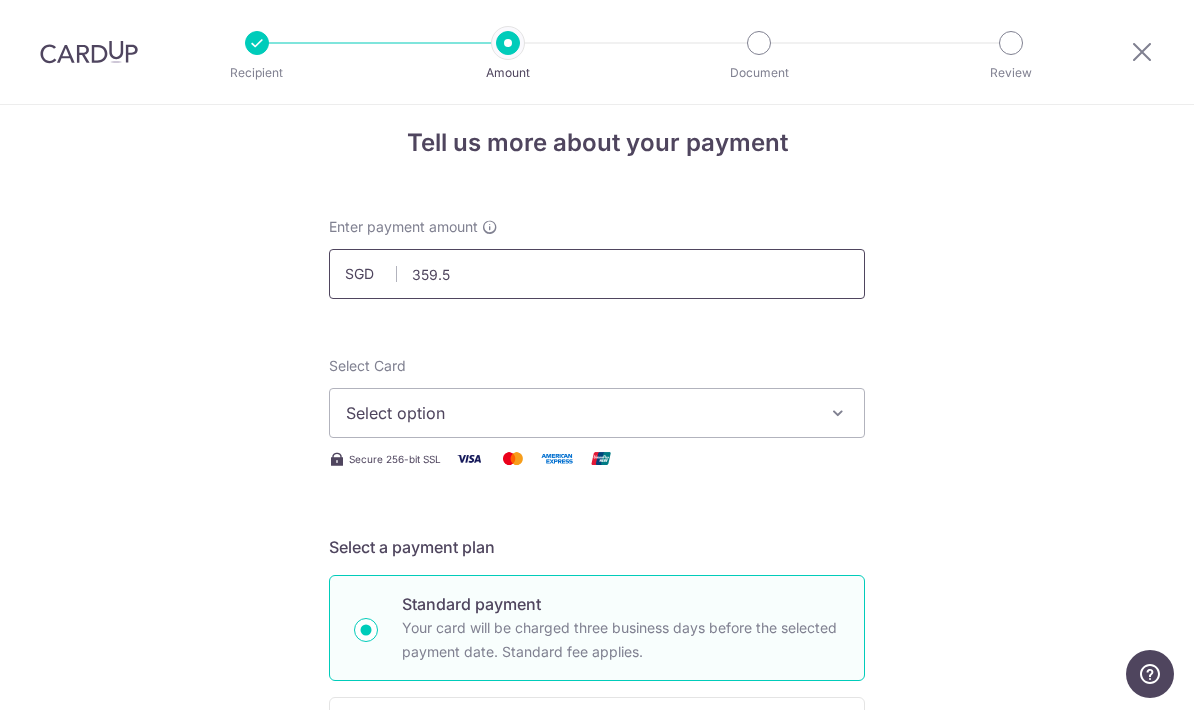 type on "359.51" 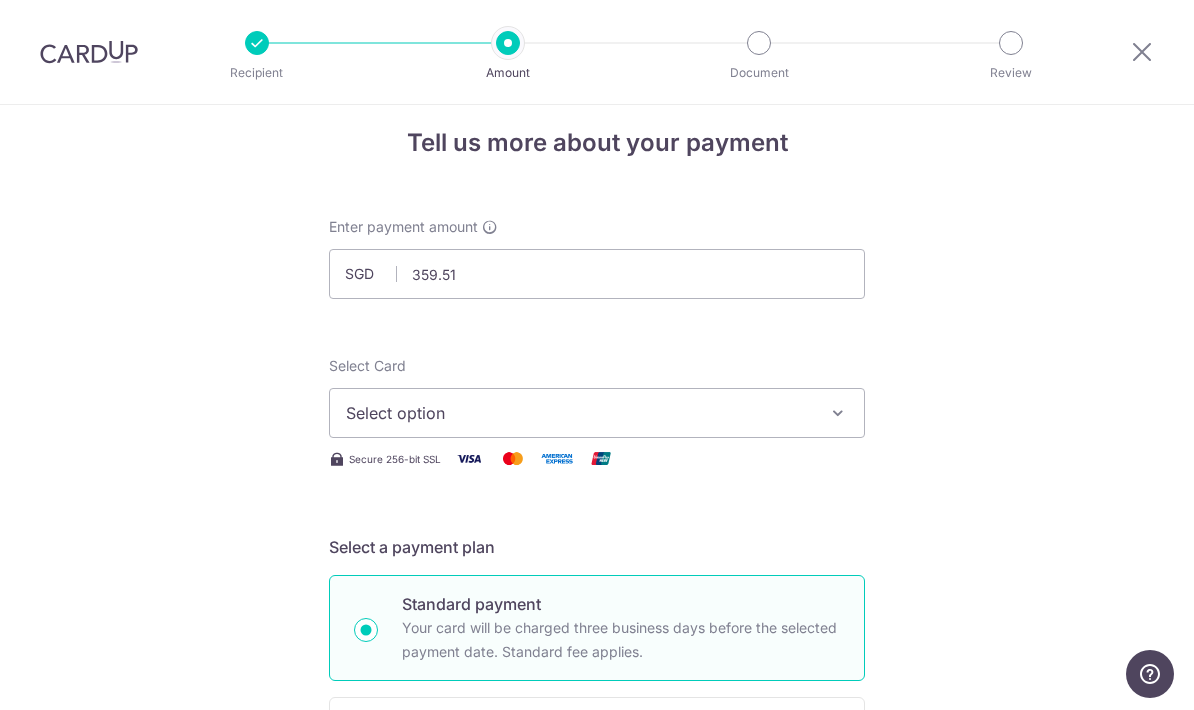 click on "Select option" at bounding box center (579, 413) 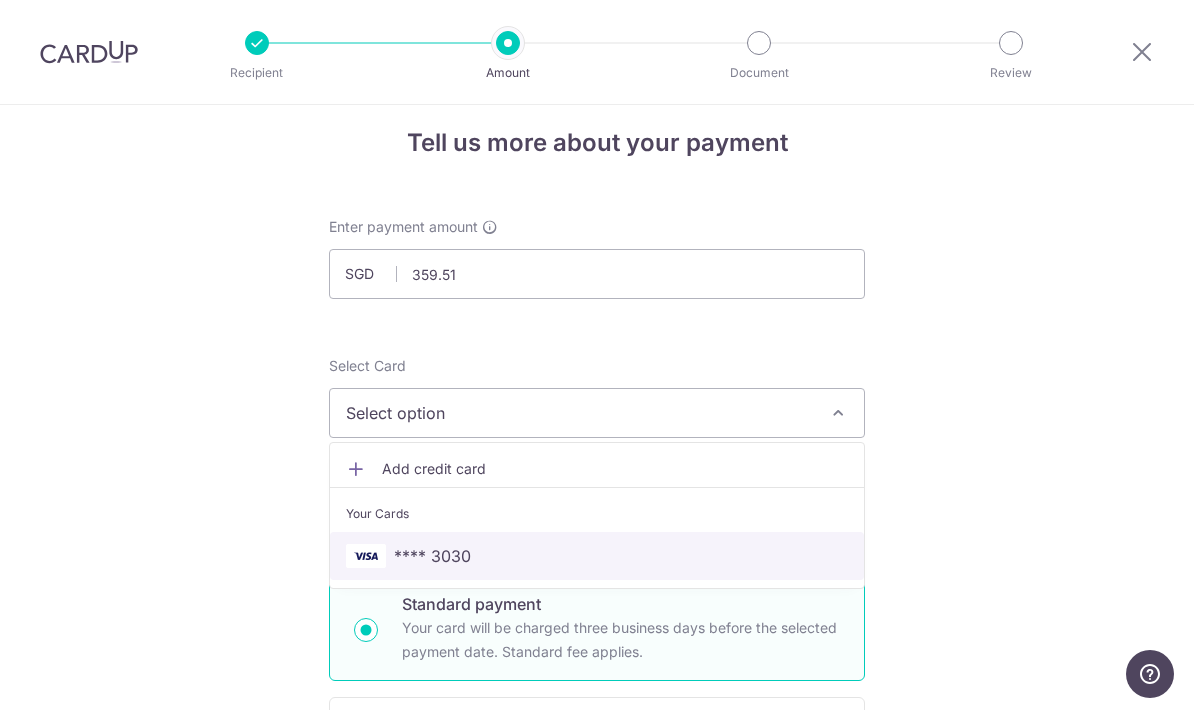 click on "**** 3030" at bounding box center (597, 556) 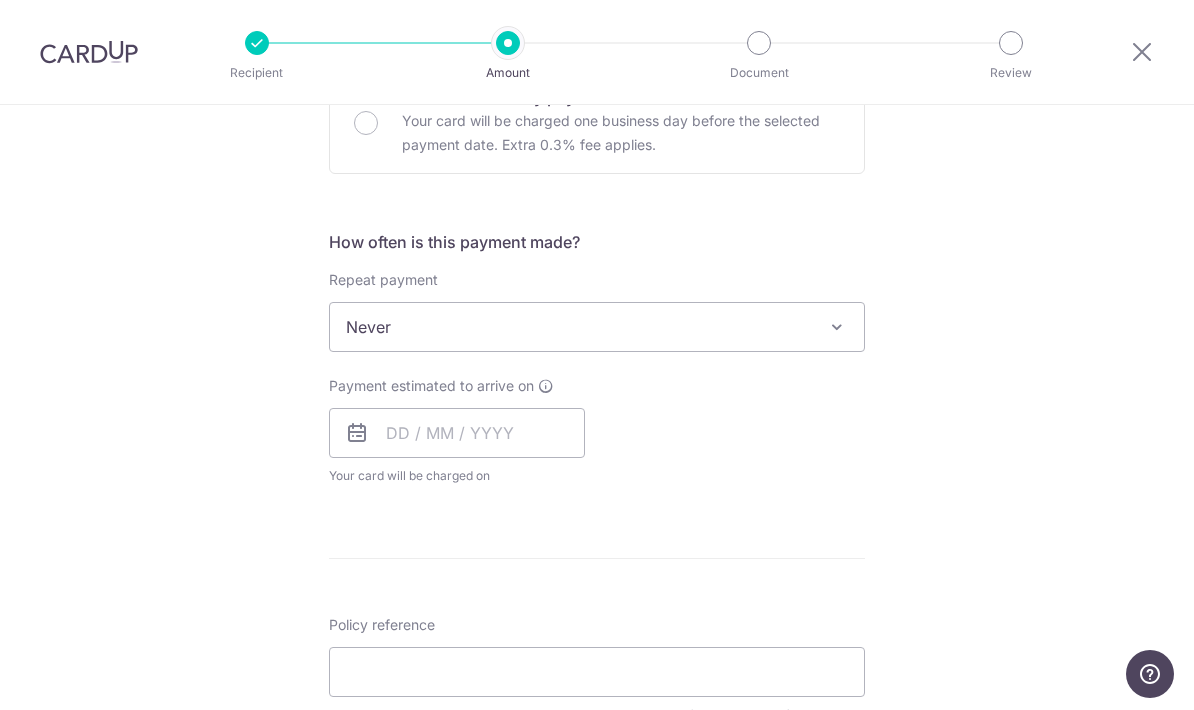 scroll, scrollTop: 663, scrollLeft: 0, axis: vertical 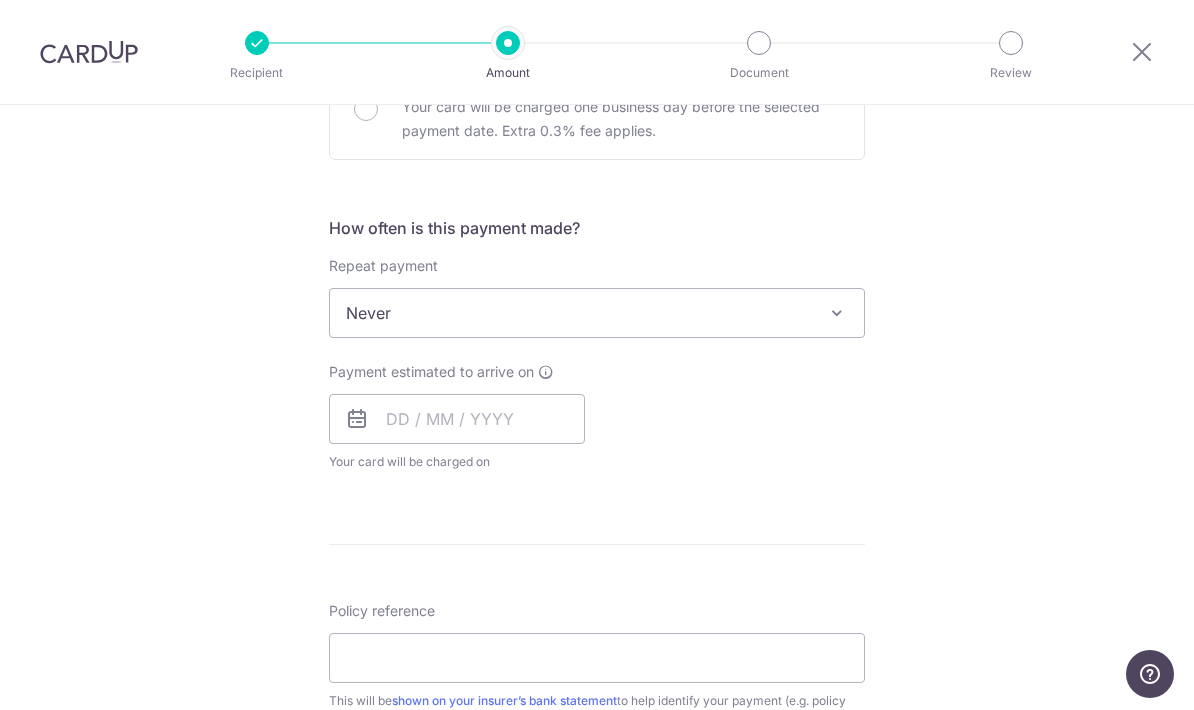 click on "Never" at bounding box center (597, 313) 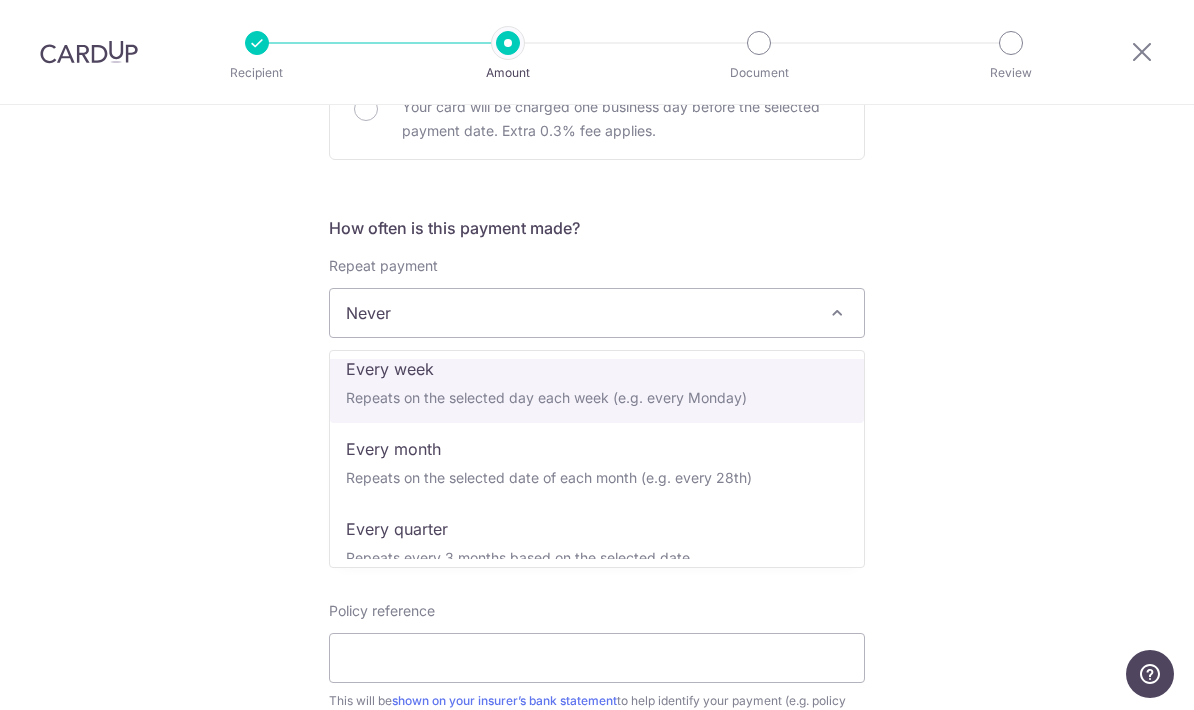 scroll, scrollTop: 100, scrollLeft: 0, axis: vertical 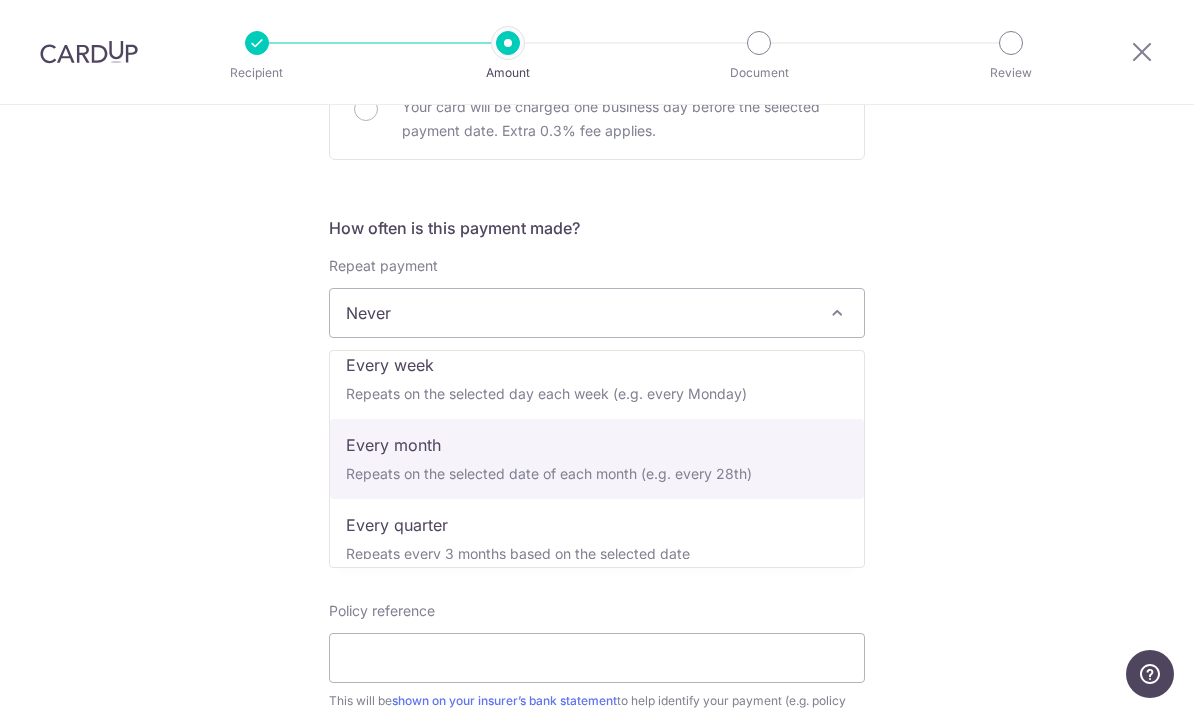 select on "3" 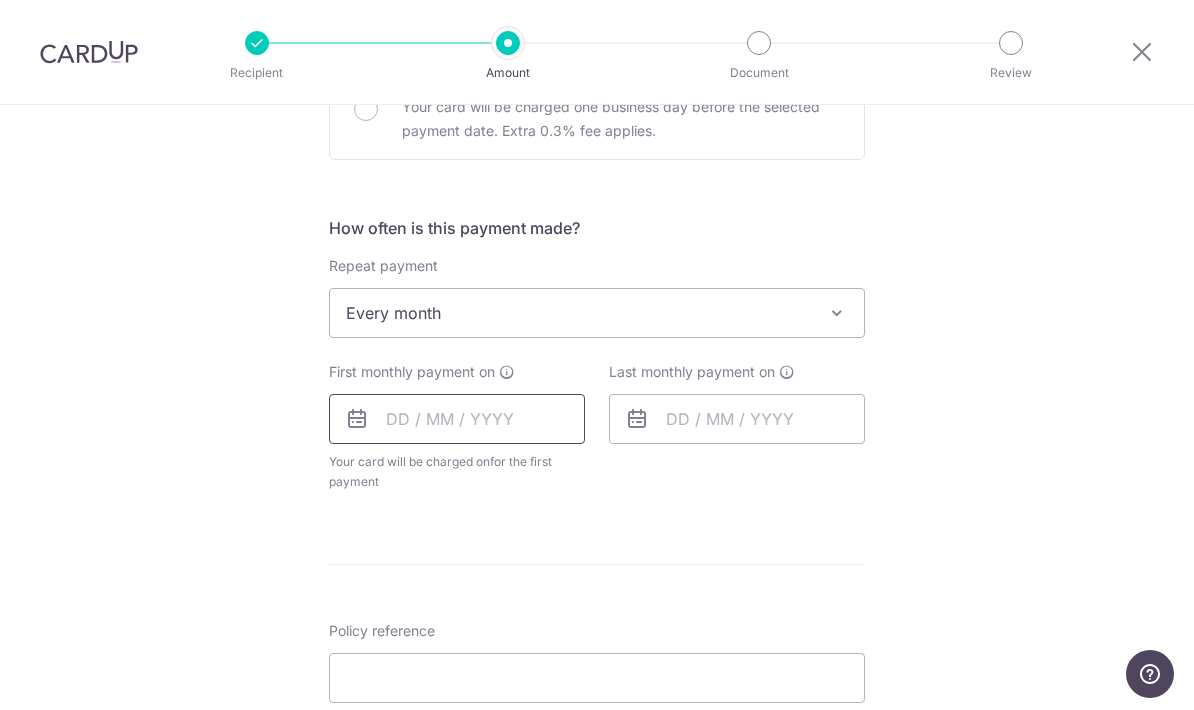click at bounding box center [457, 419] 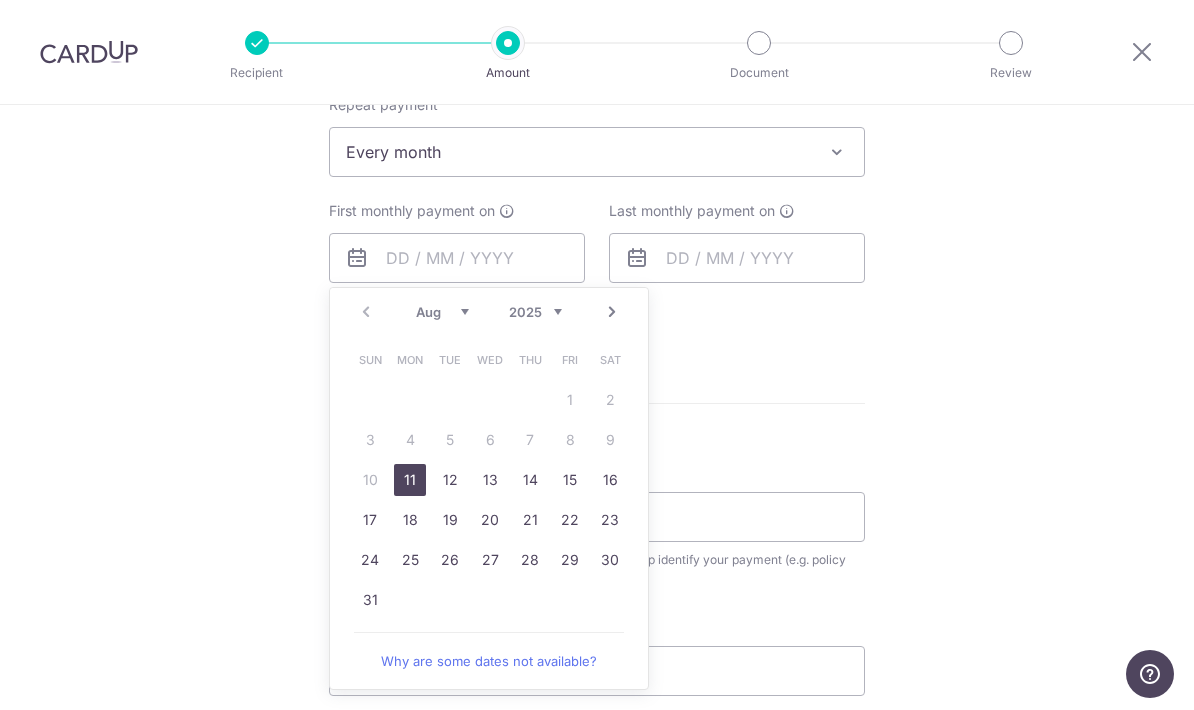 click on "Sun Mon Tue Wed Thu Fri Sat           1 2 3 4 5 6 7 8 9 10 11 12 13 14 15 16 17 18 19 20 21 22 23 24 25 26 27 28 29 30 31" at bounding box center [490, 480] 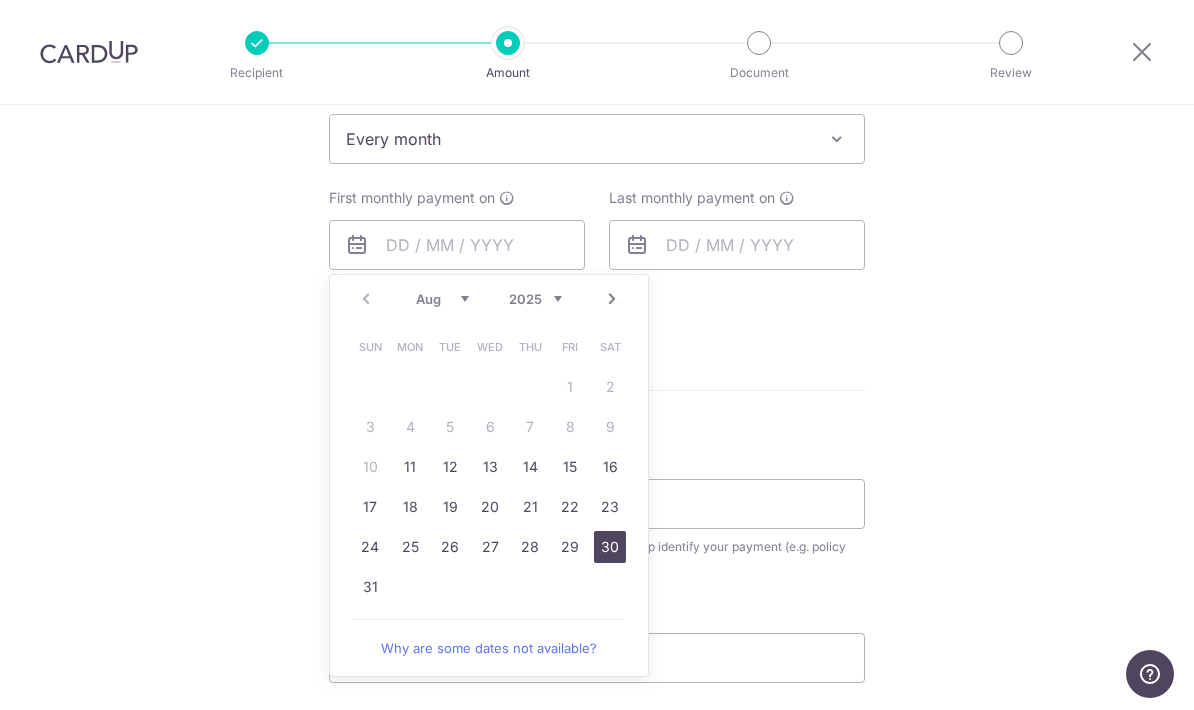 click on "30" at bounding box center [610, 547] 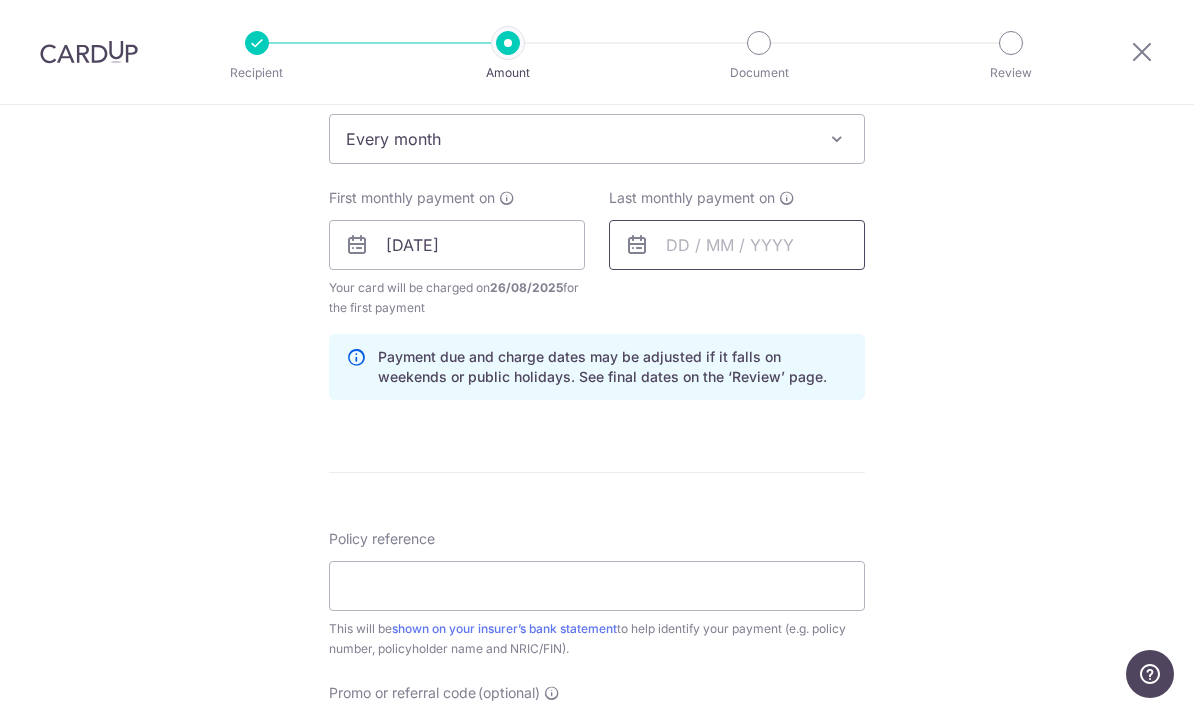 click at bounding box center [737, 245] 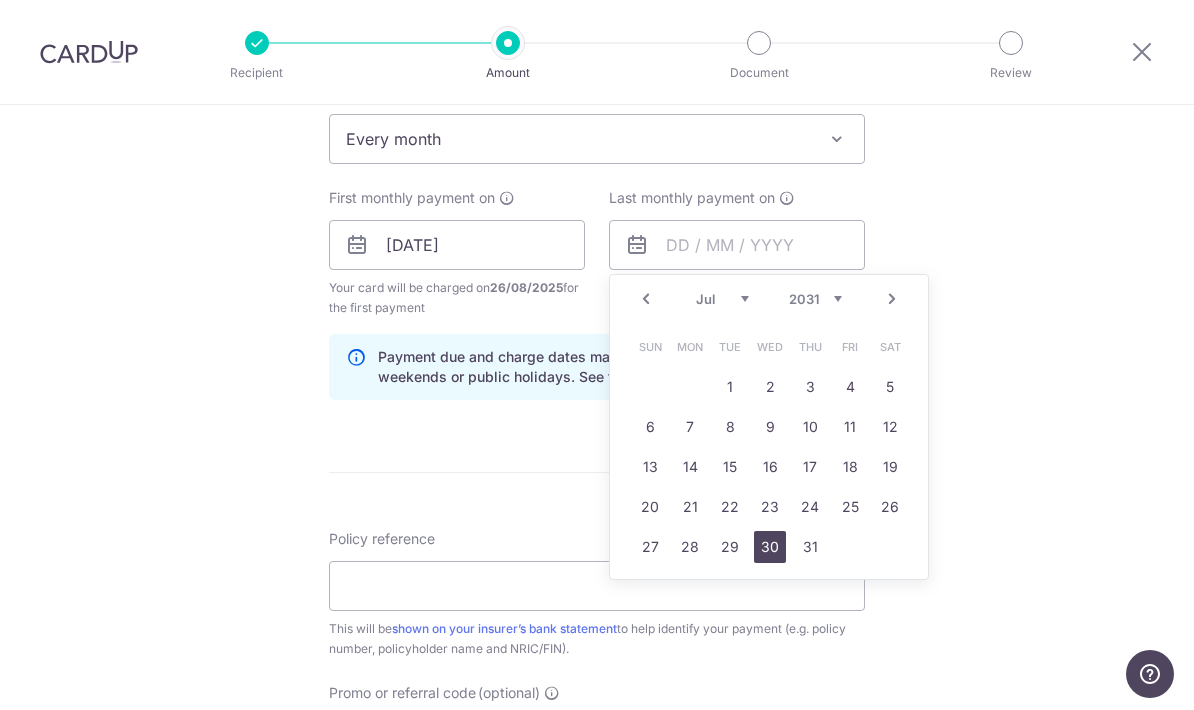 click on "30" at bounding box center [770, 547] 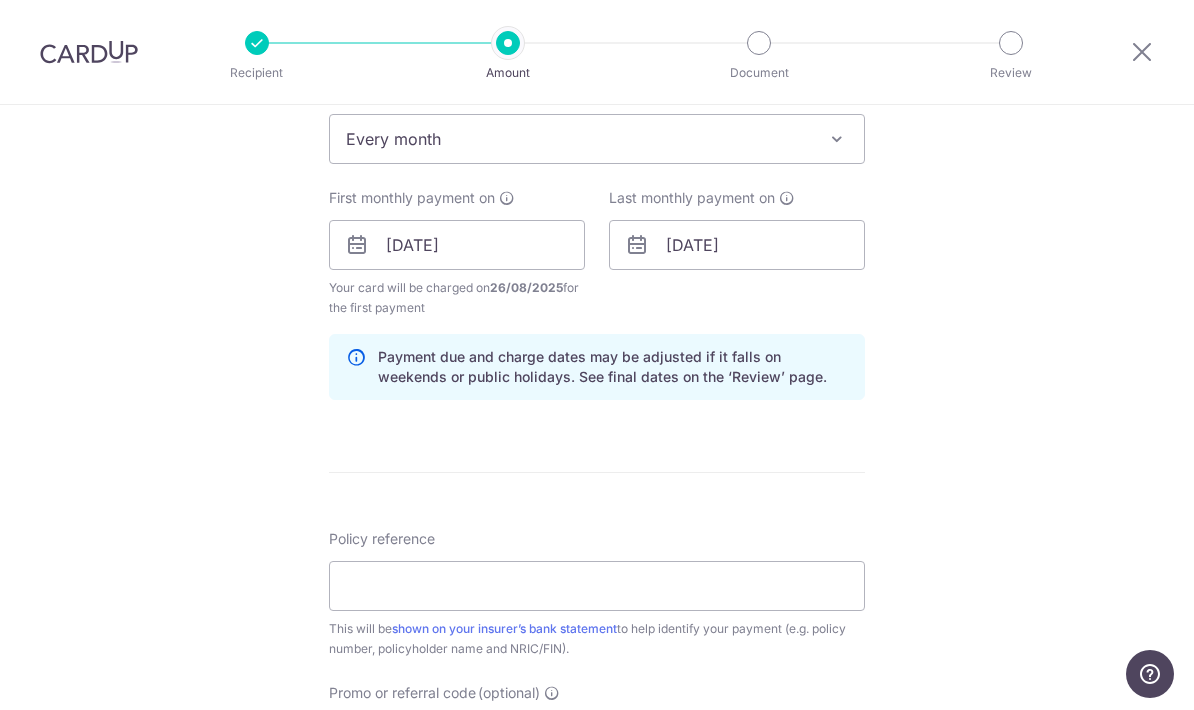 scroll, scrollTop: 988, scrollLeft: 0, axis: vertical 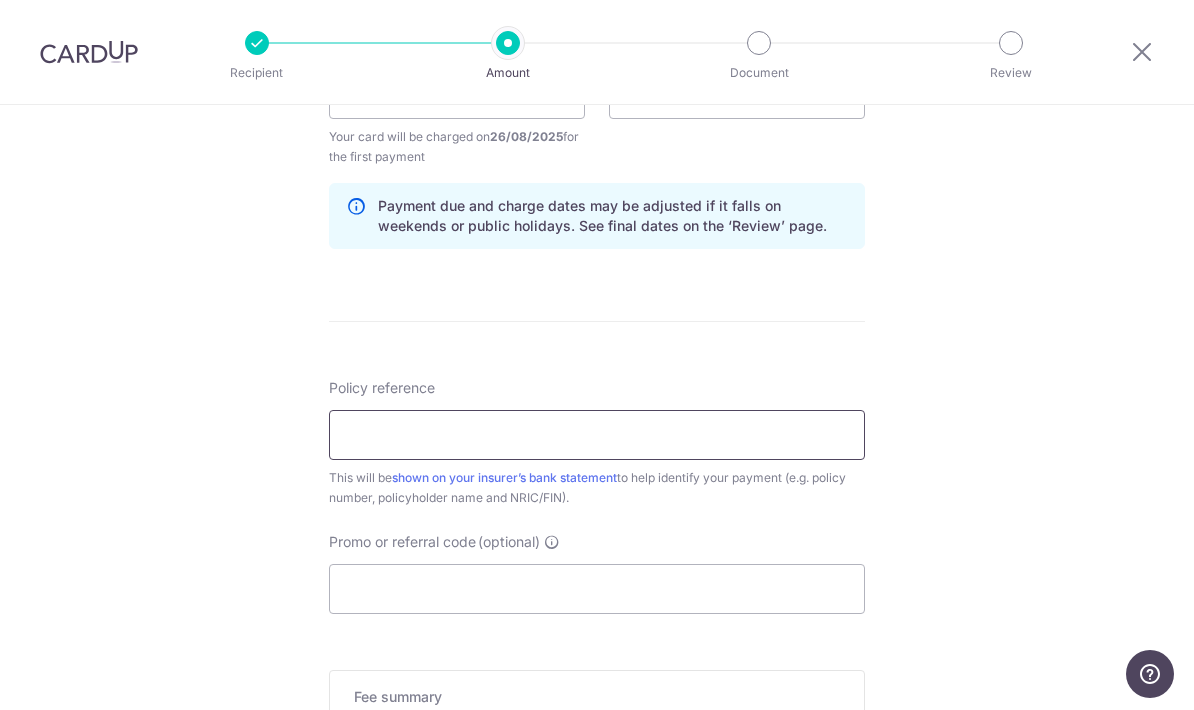 click on "Policy reference" at bounding box center (597, 435) 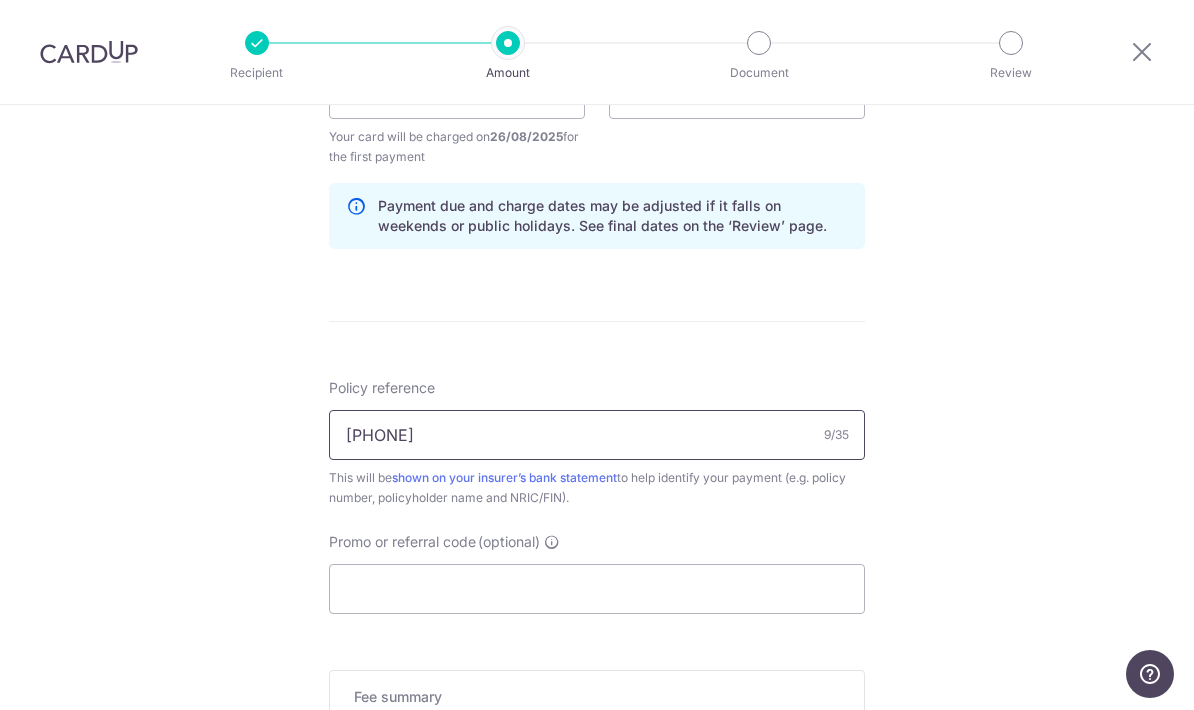 click on "[PHONE]" at bounding box center [597, 435] 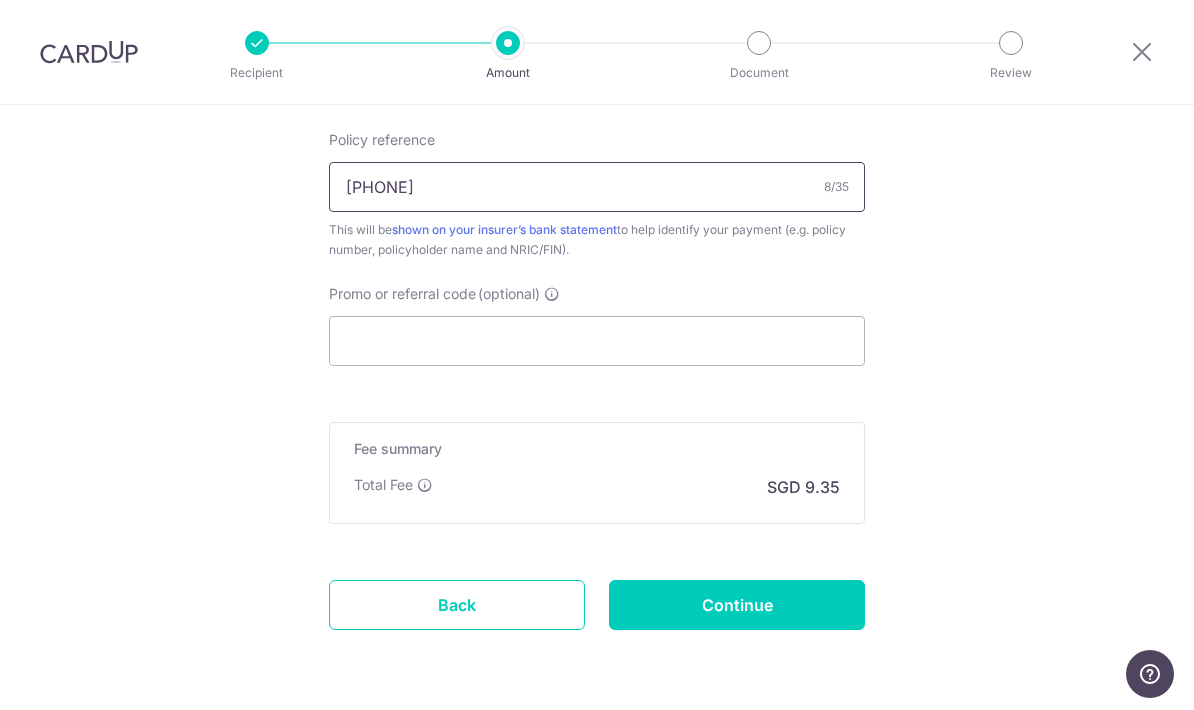 scroll, scrollTop: 1234, scrollLeft: 0, axis: vertical 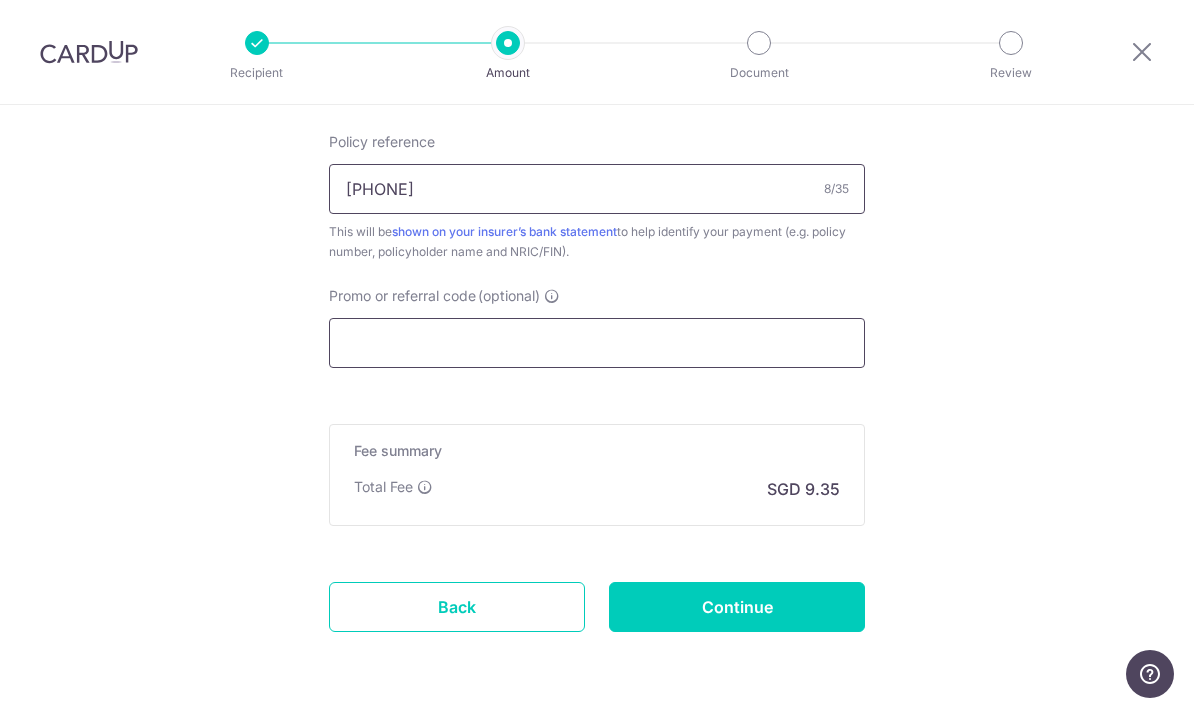 type on "[PHONE]" 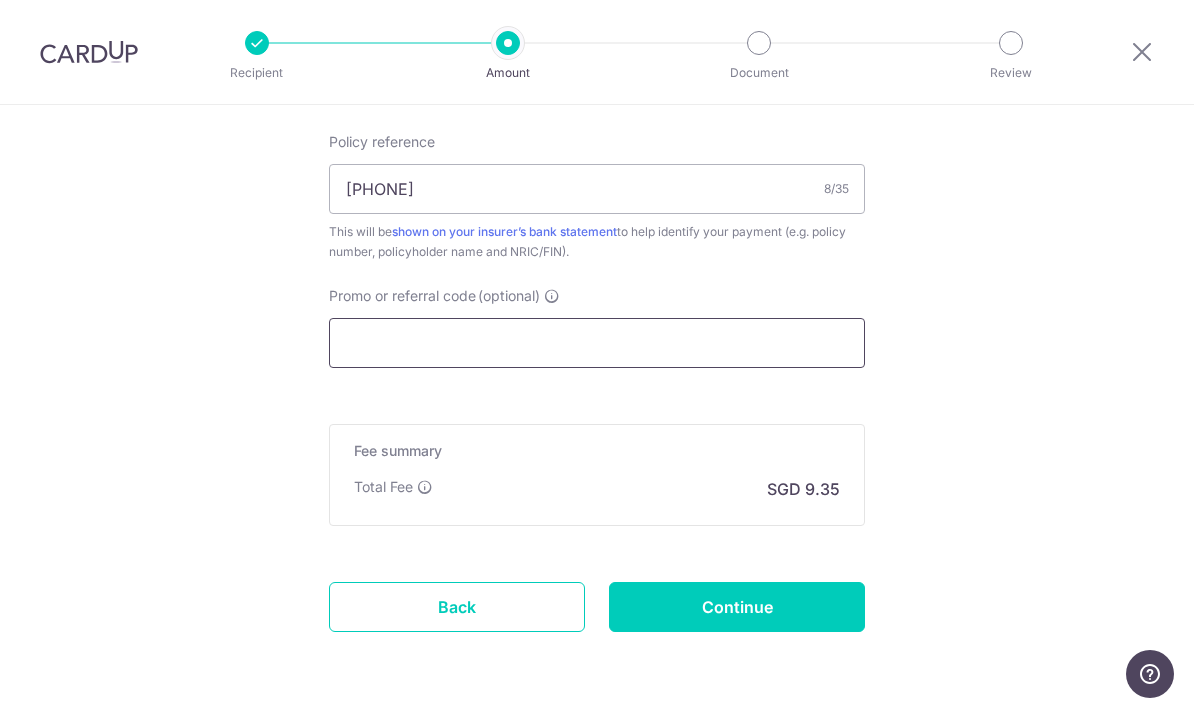 click on "Promo or referral code
(optional)" at bounding box center [597, 343] 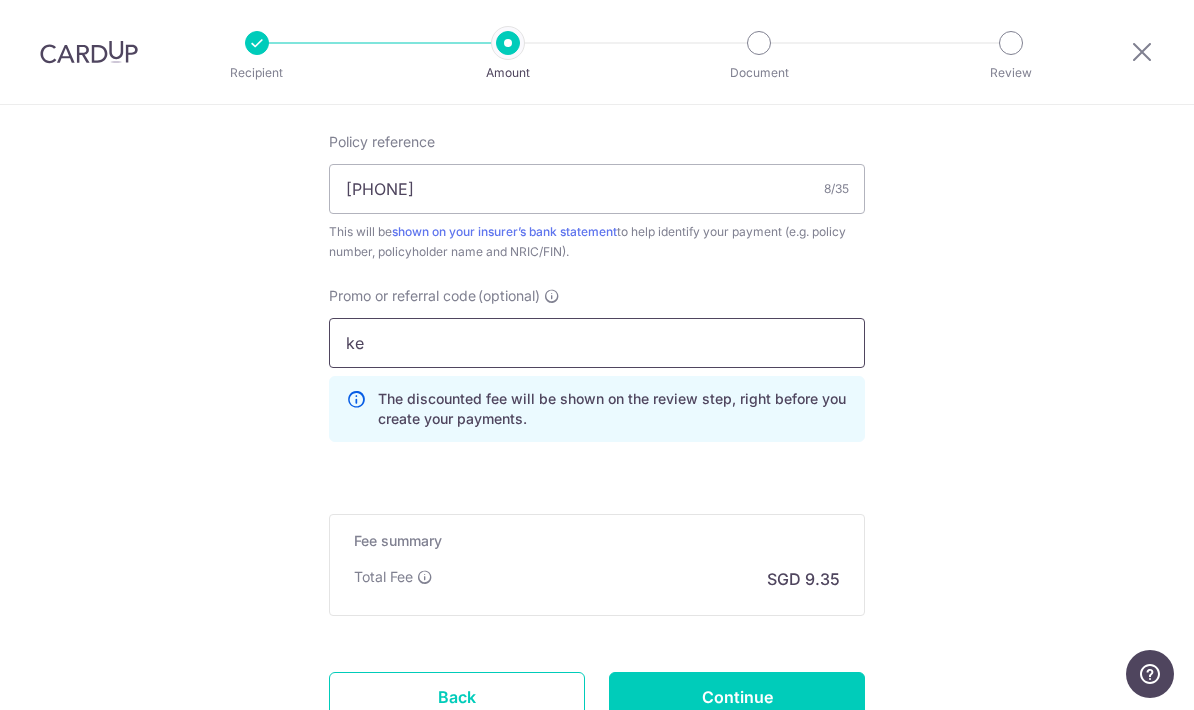 type on "k" 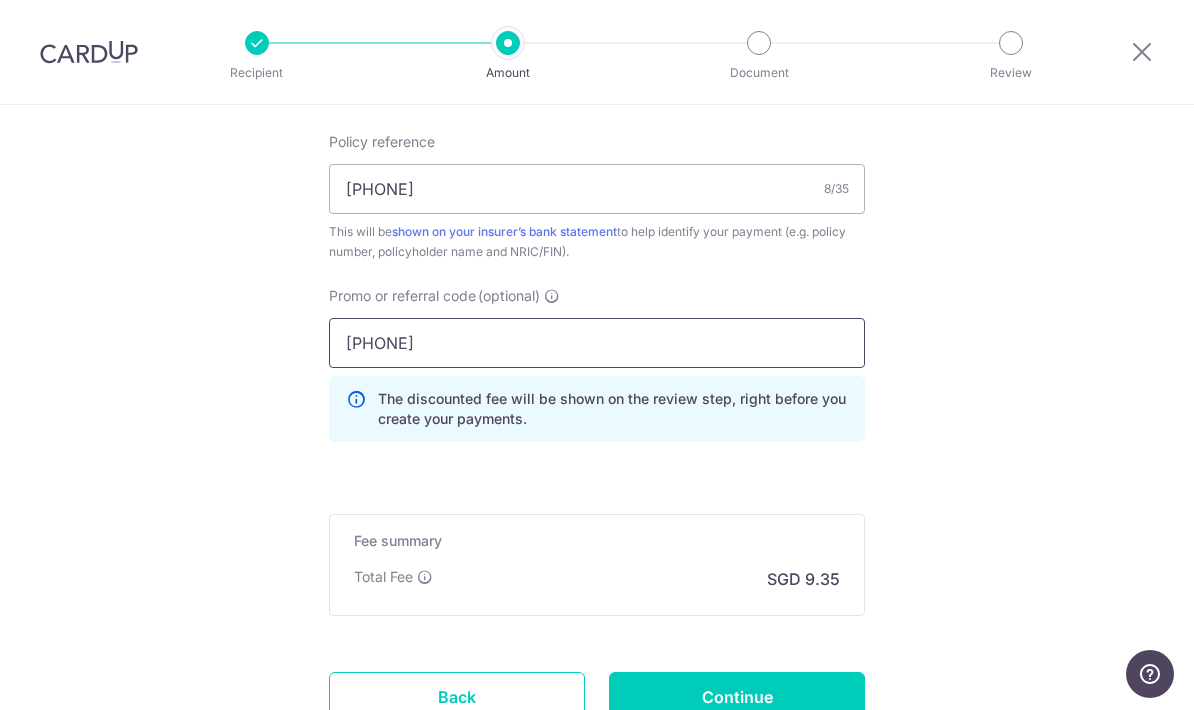 type on "[PROMO_CODE]" 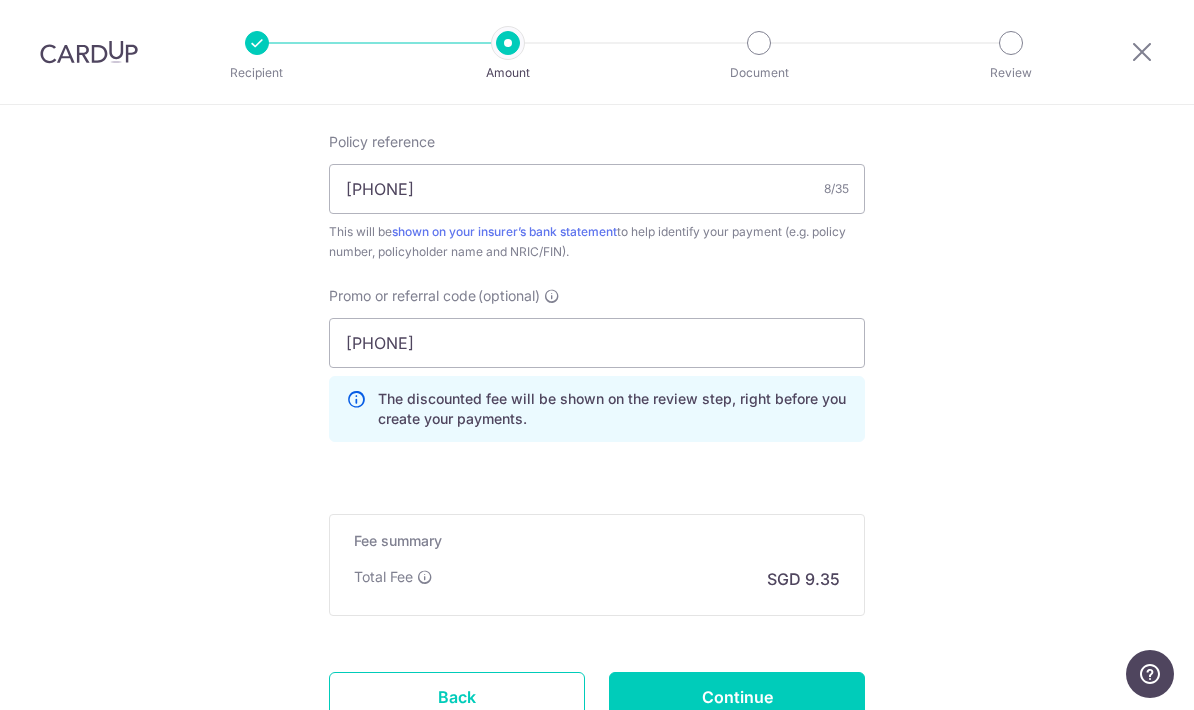 click on "Enter payment amount
SGD
359.51
359.51
Select Card
**** 3030
Add credit card
Your Cards
**** 3030
Secure 256-bit SSL
Text
New card details
Card
Secure 256-bit SSL" at bounding box center [597, -110] 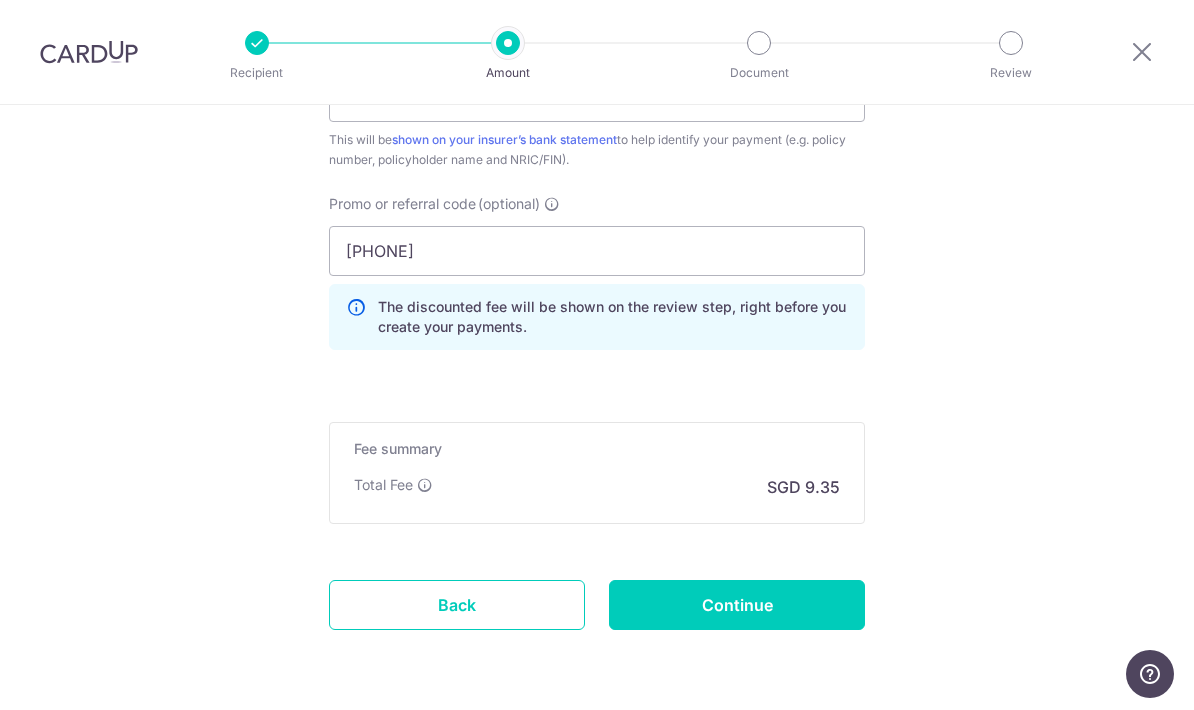 scroll, scrollTop: 1324, scrollLeft: 0, axis: vertical 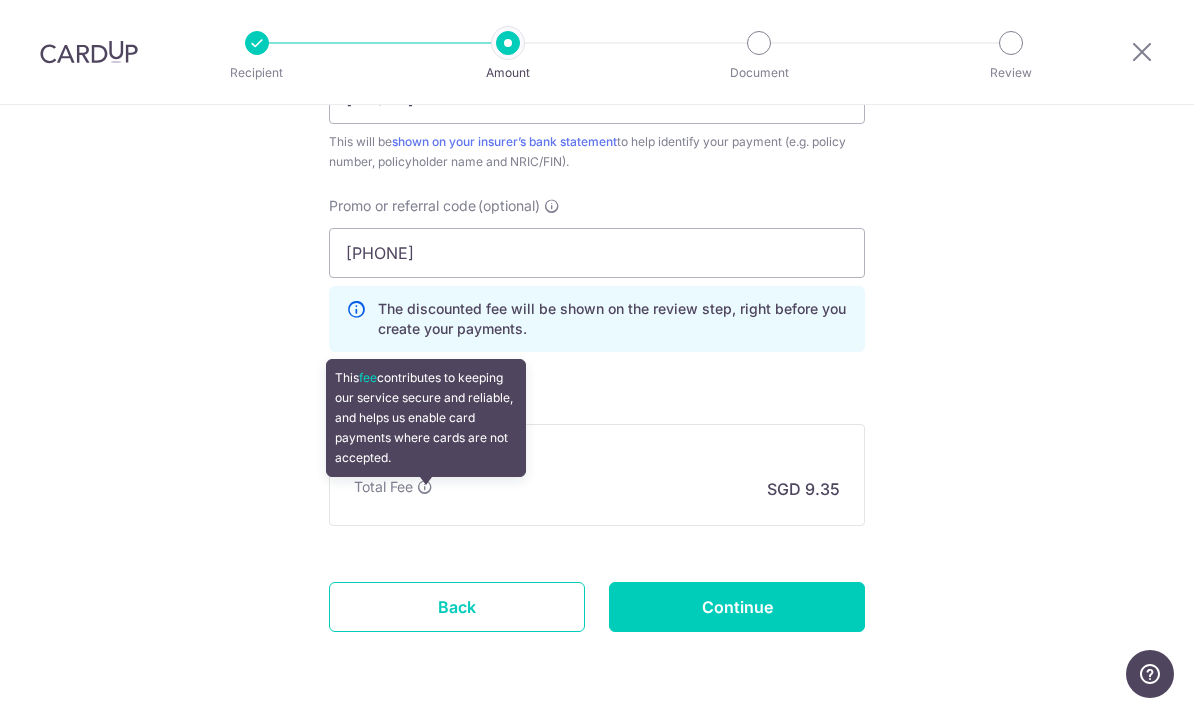 click at bounding box center [425, 487] 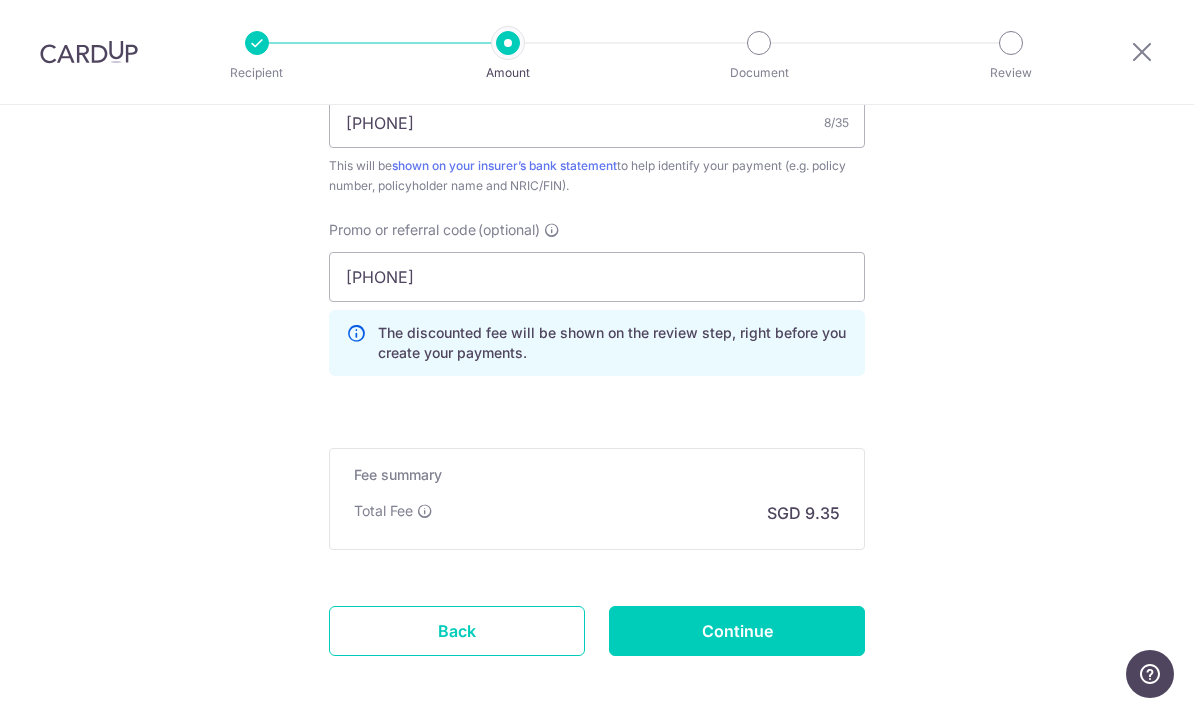 scroll, scrollTop: 1321, scrollLeft: 0, axis: vertical 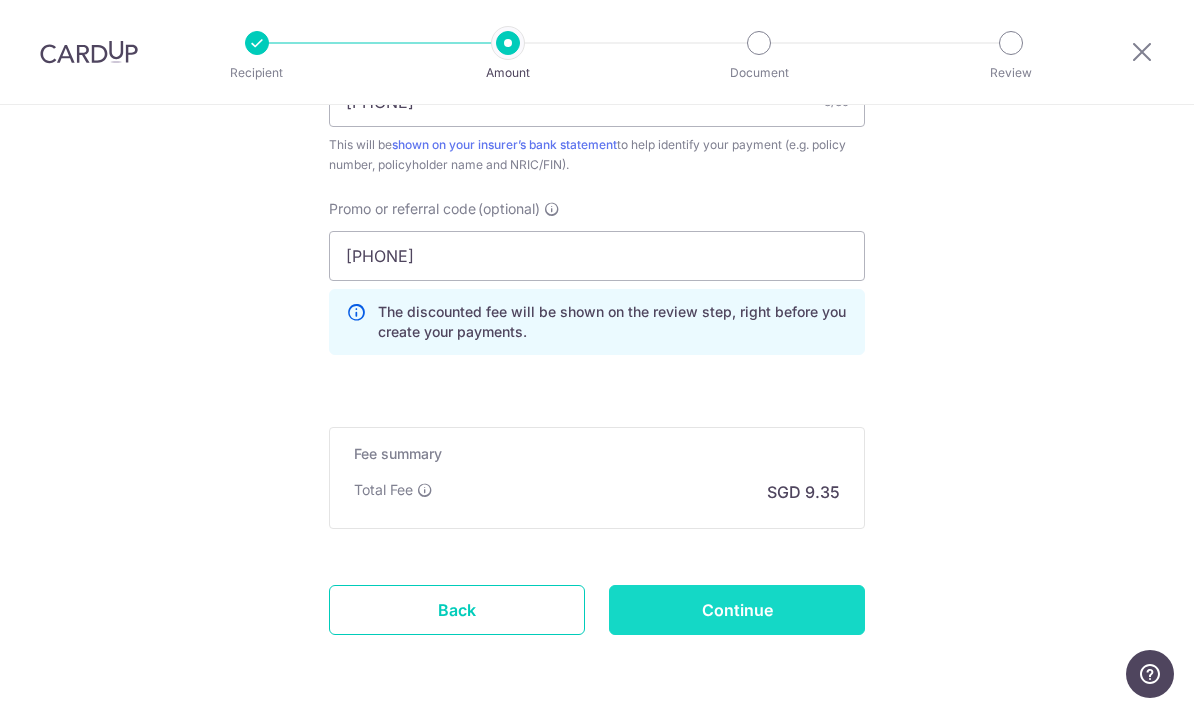 click on "Continue" at bounding box center (737, 610) 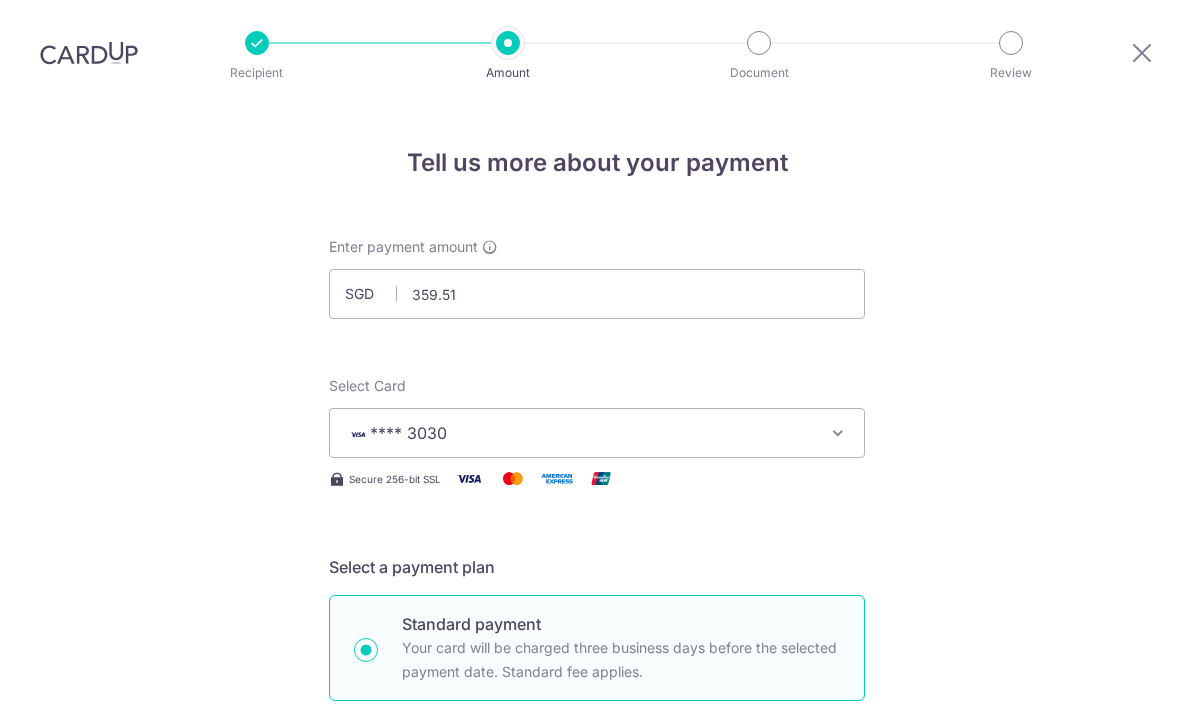 scroll, scrollTop: 80, scrollLeft: 0, axis: vertical 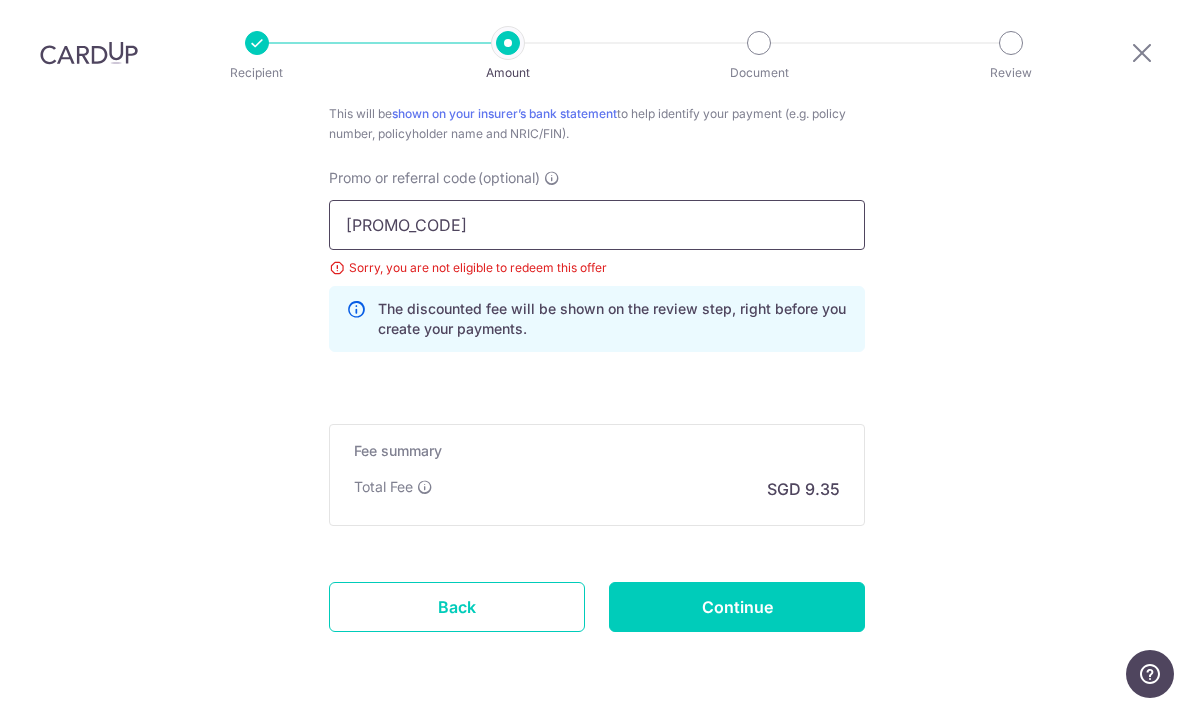 click on "[PROMO_CODE]" at bounding box center (597, 225) 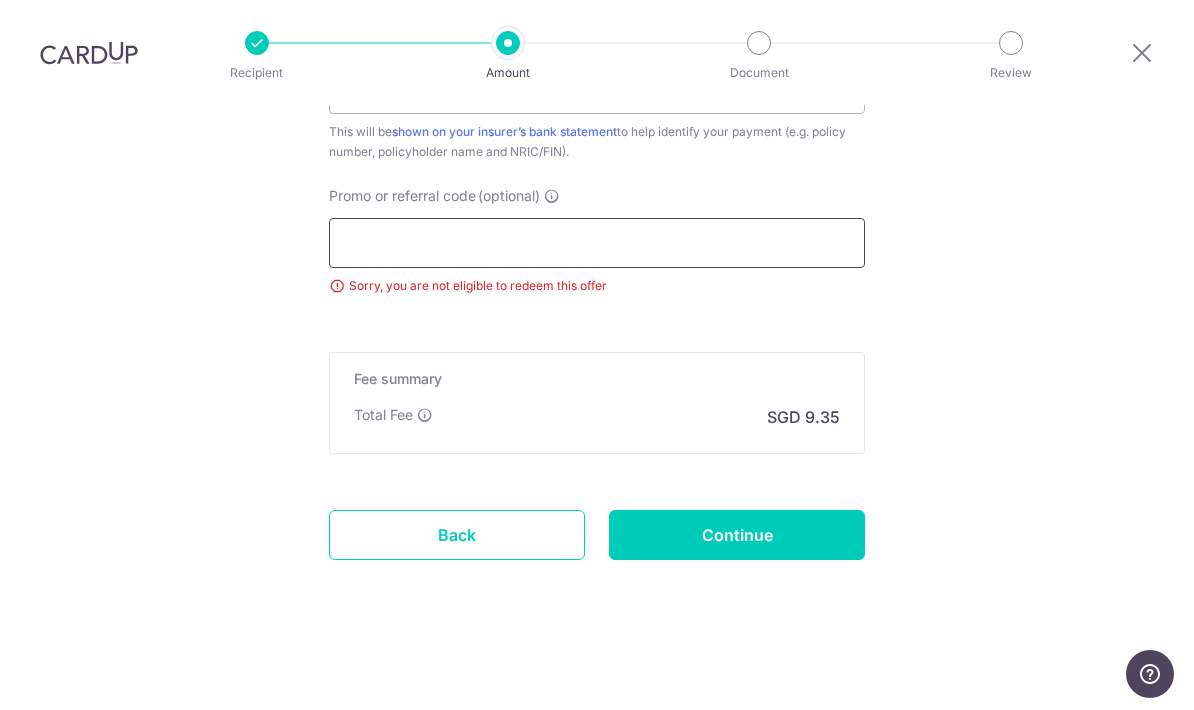 scroll, scrollTop: 1160, scrollLeft: 0, axis: vertical 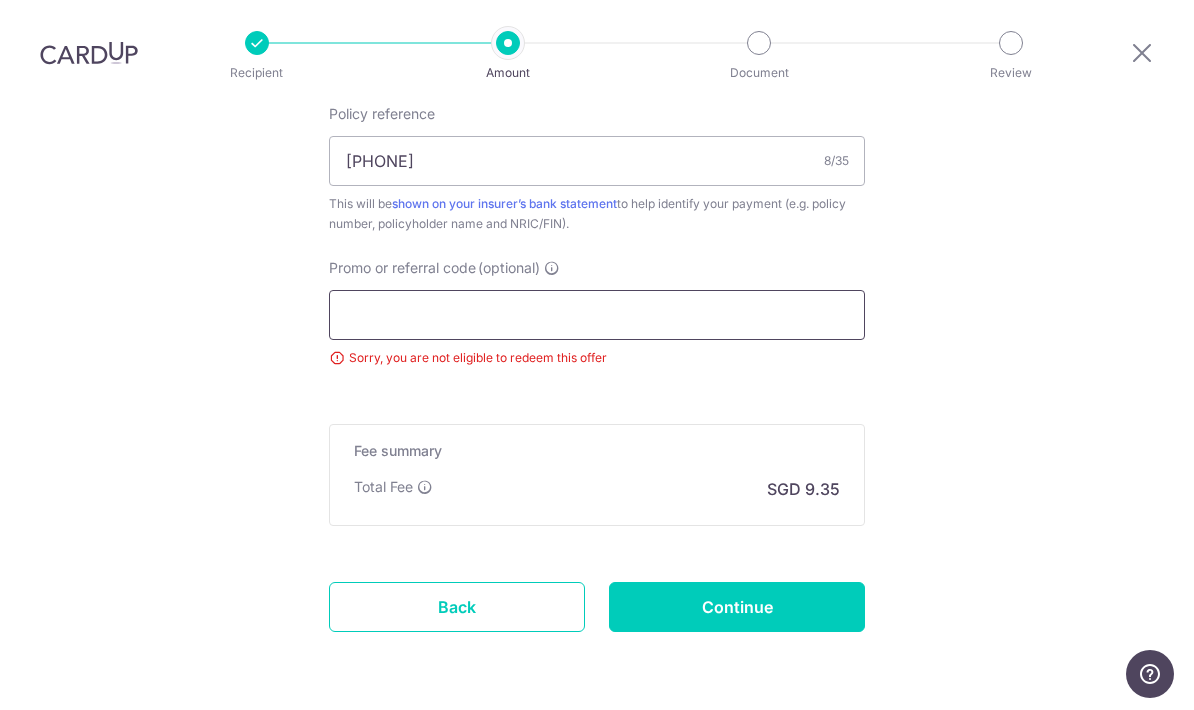 type 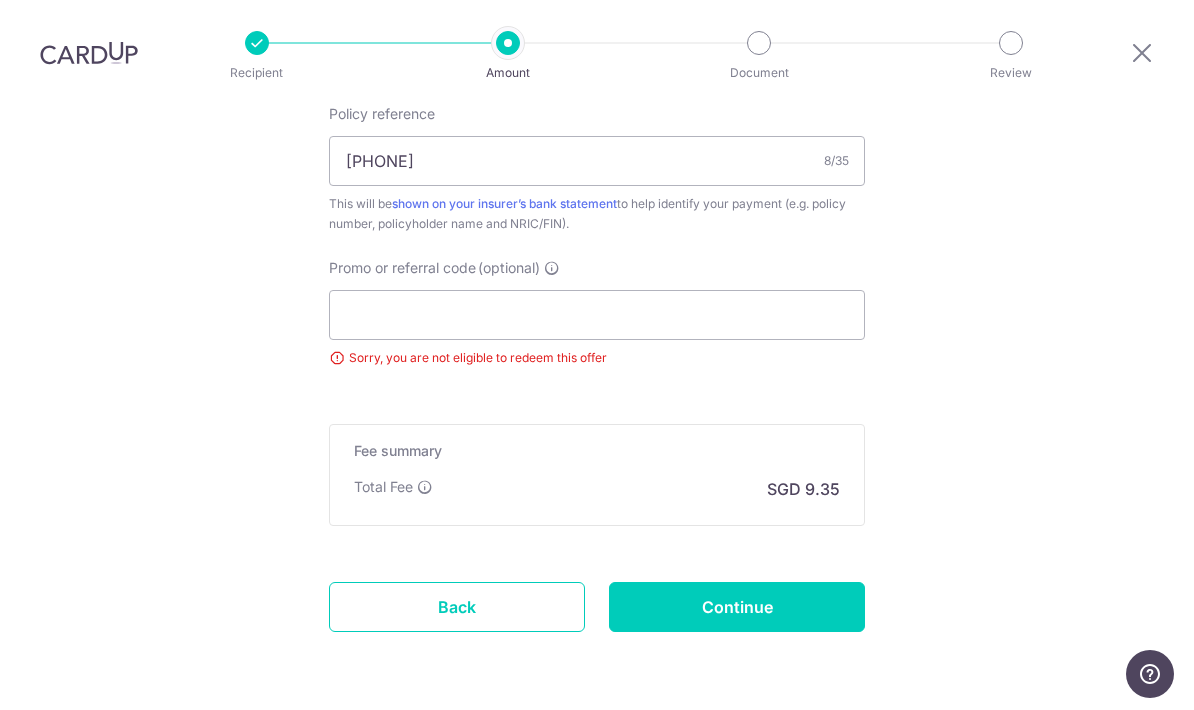 click on "Tell us more about your payment
Enter payment amount
SGD
359.51
359.51
Select Card
**** [LAST_FOUR_DIGITS]
Add credit card
Your Cards
**** [LAST_FOUR_DIGITS]
Secure 256-bit SSL
Text
New card details
Card
Secure 256-bit SSL" at bounding box center (597, -137) 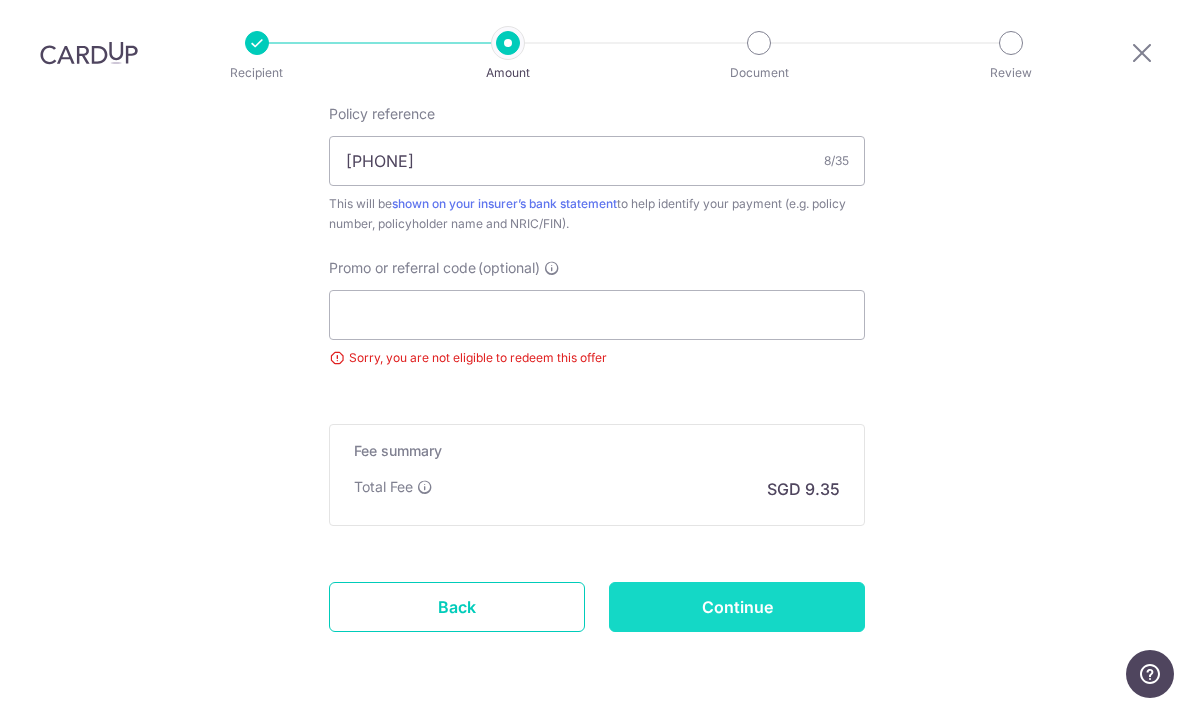 click on "Continue" at bounding box center (737, 607) 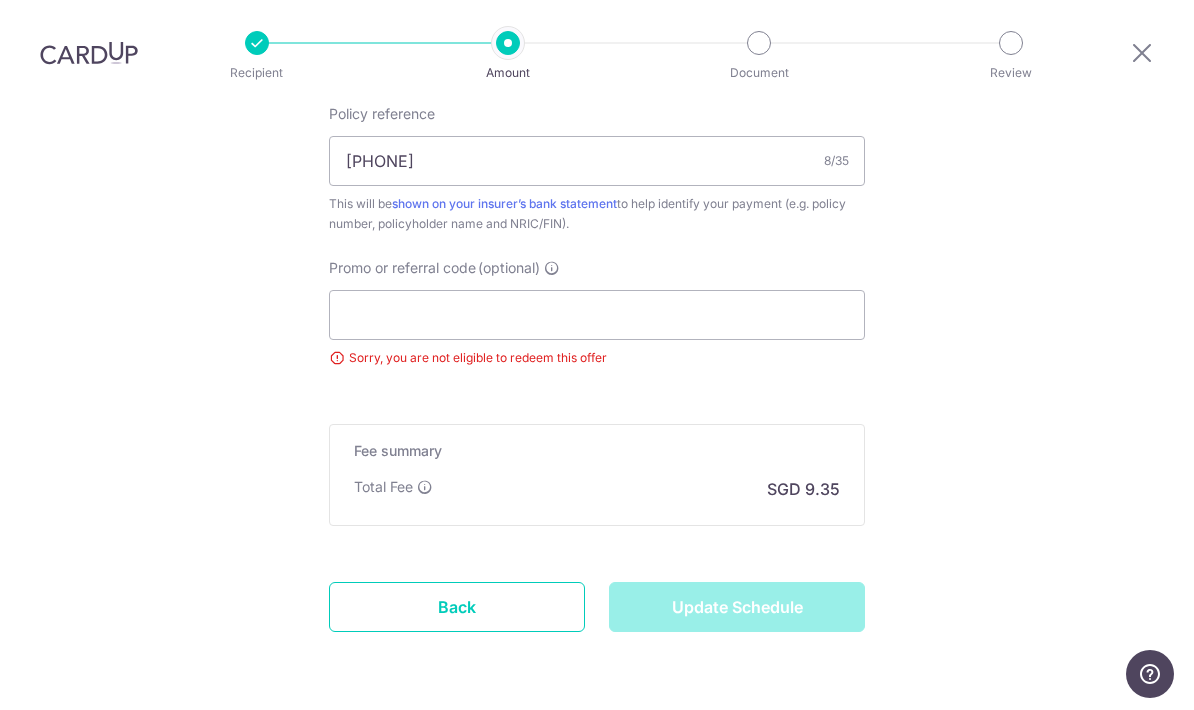 click on "Update Schedule" at bounding box center [737, 607] 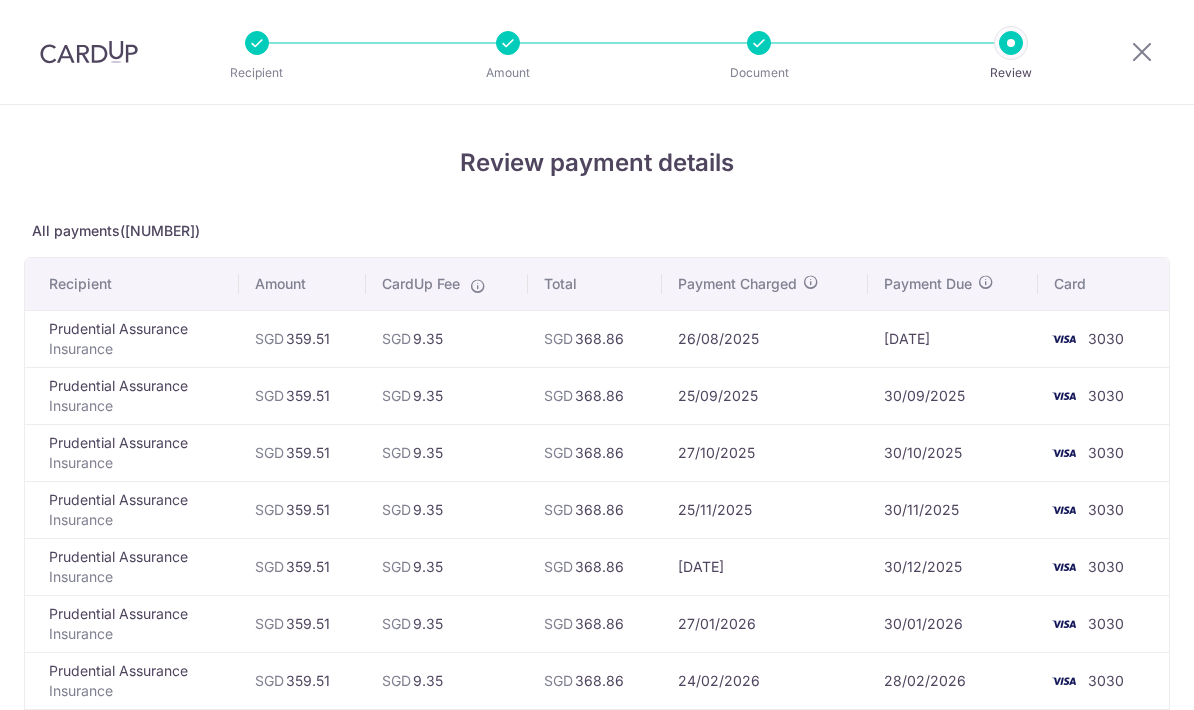 scroll, scrollTop: 0, scrollLeft: 0, axis: both 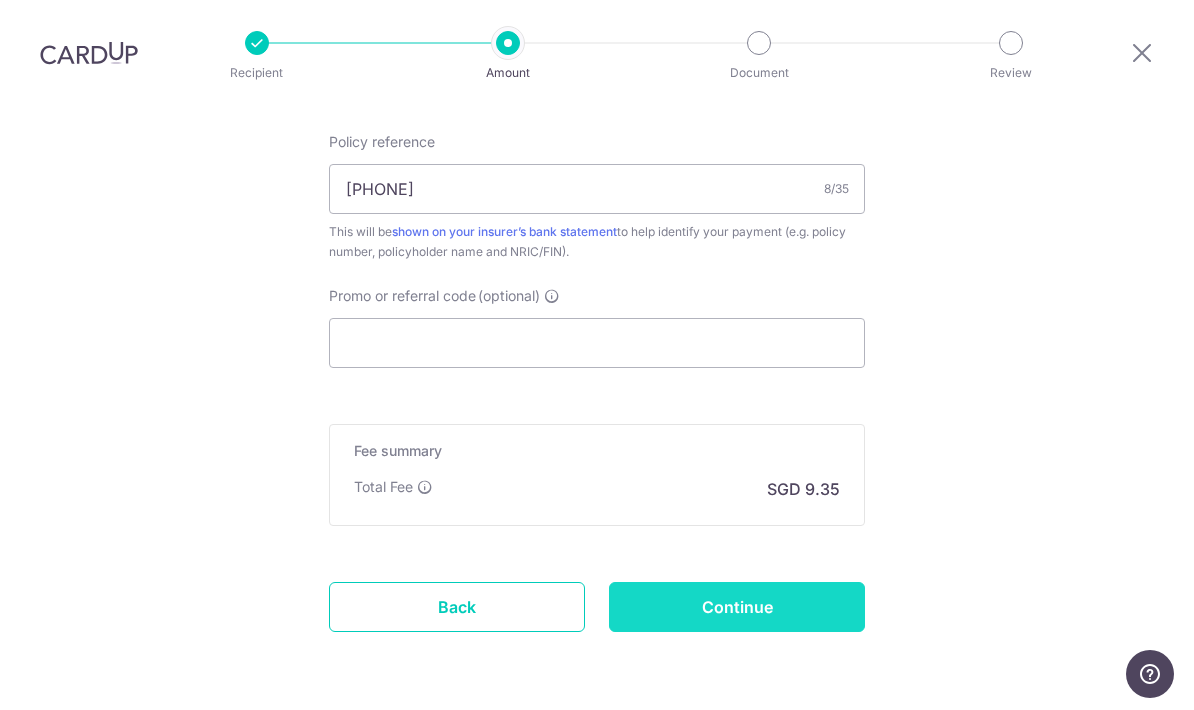 click on "Continue" at bounding box center (737, 607) 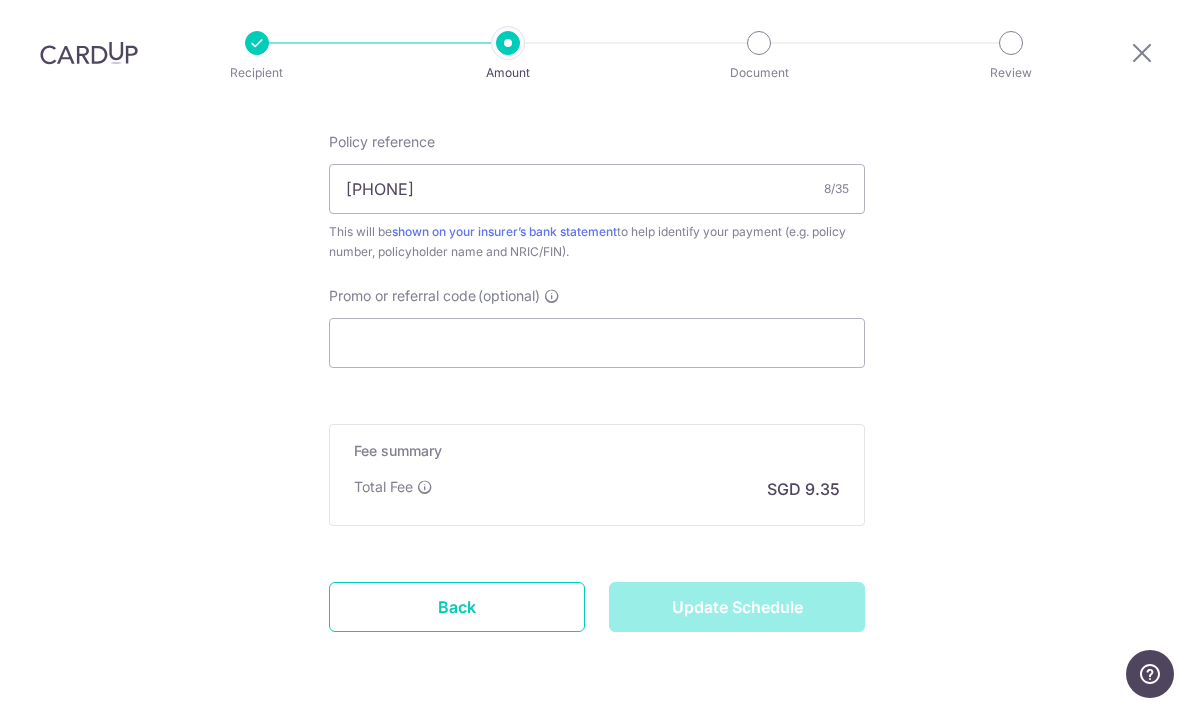 click on "Update Schedule" at bounding box center [737, 607] 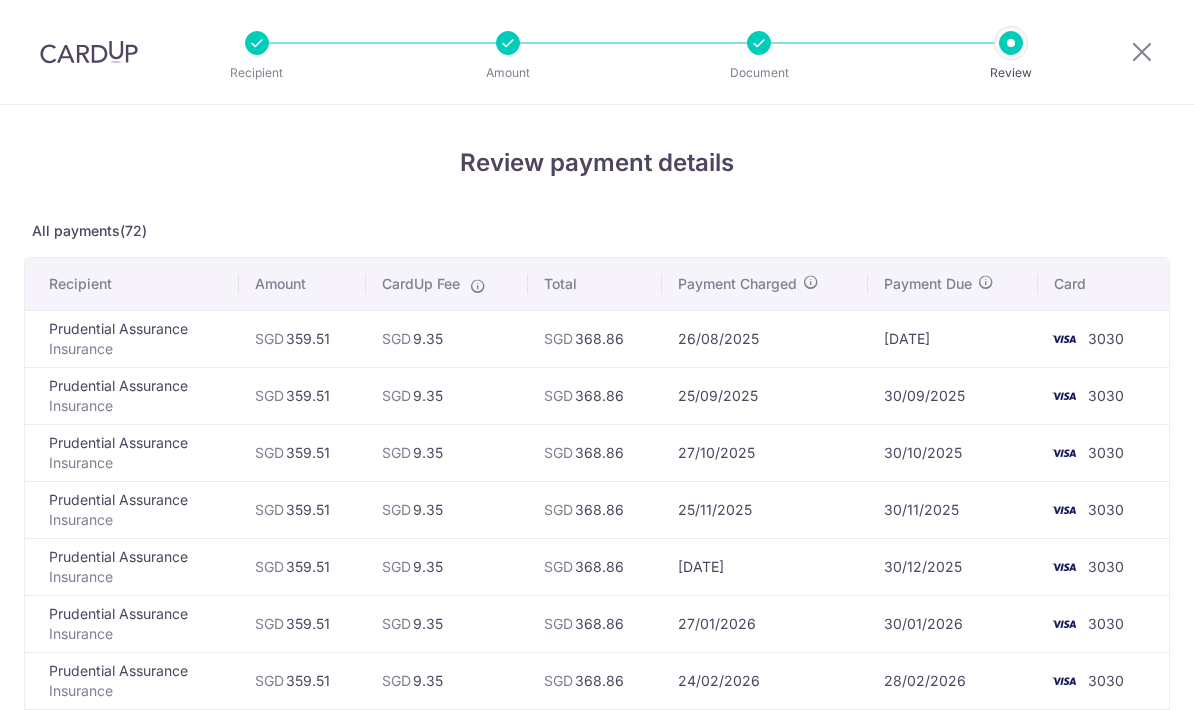 scroll, scrollTop: 0, scrollLeft: 0, axis: both 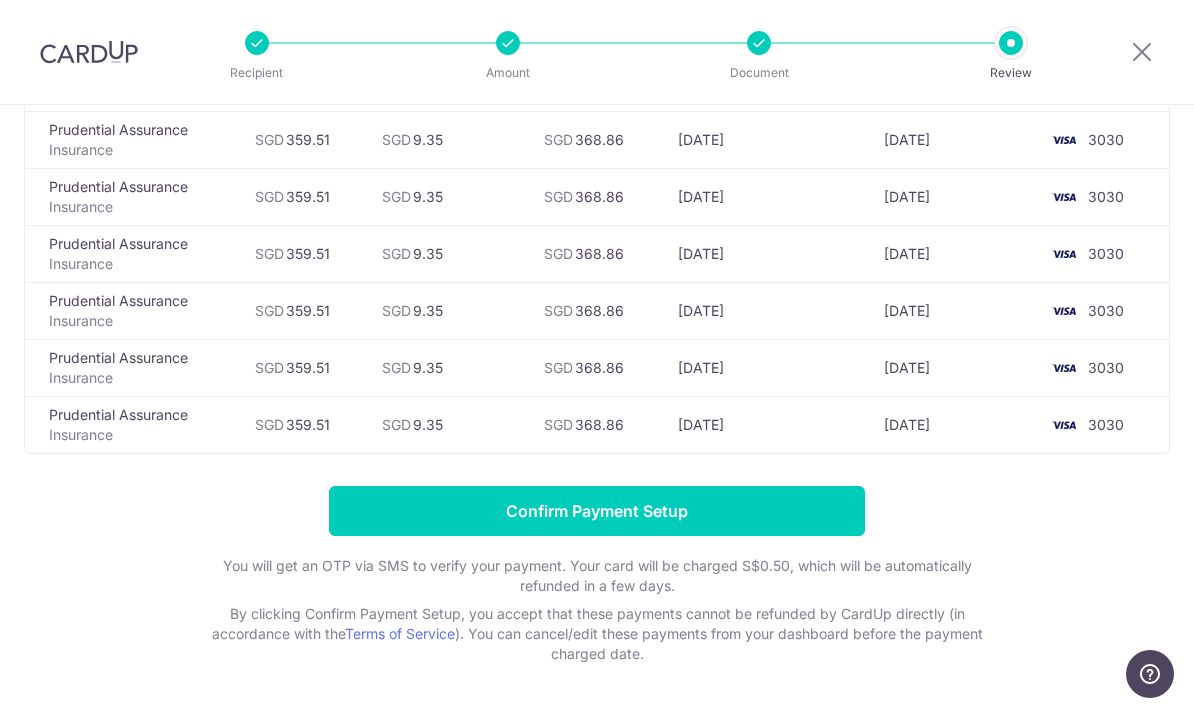 click on "Confirm Payment Setup" at bounding box center [597, 511] 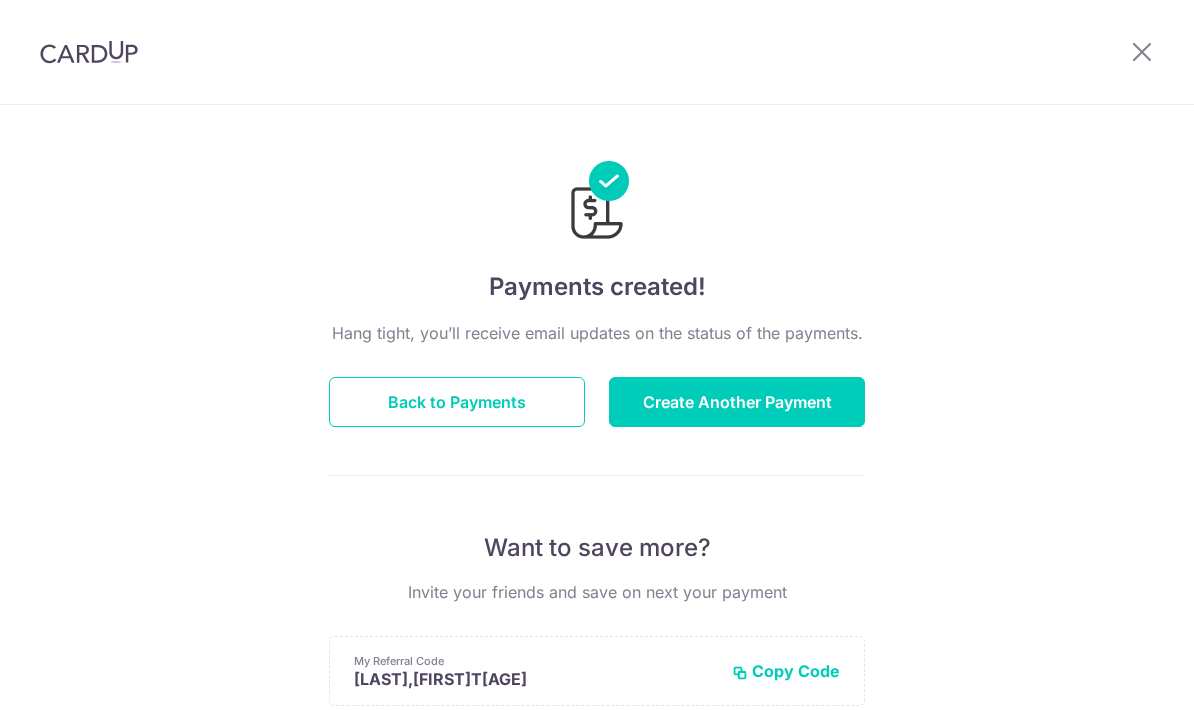 scroll, scrollTop: 0, scrollLeft: 0, axis: both 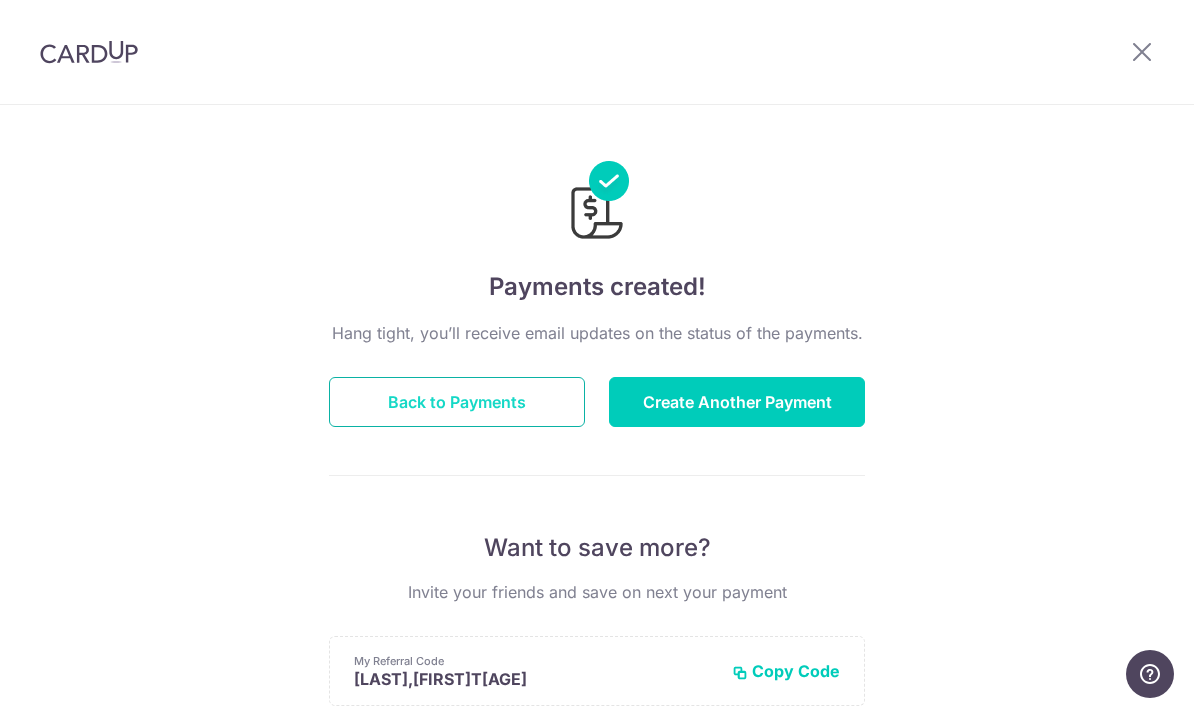 click on "Back to Payments" at bounding box center (457, 402) 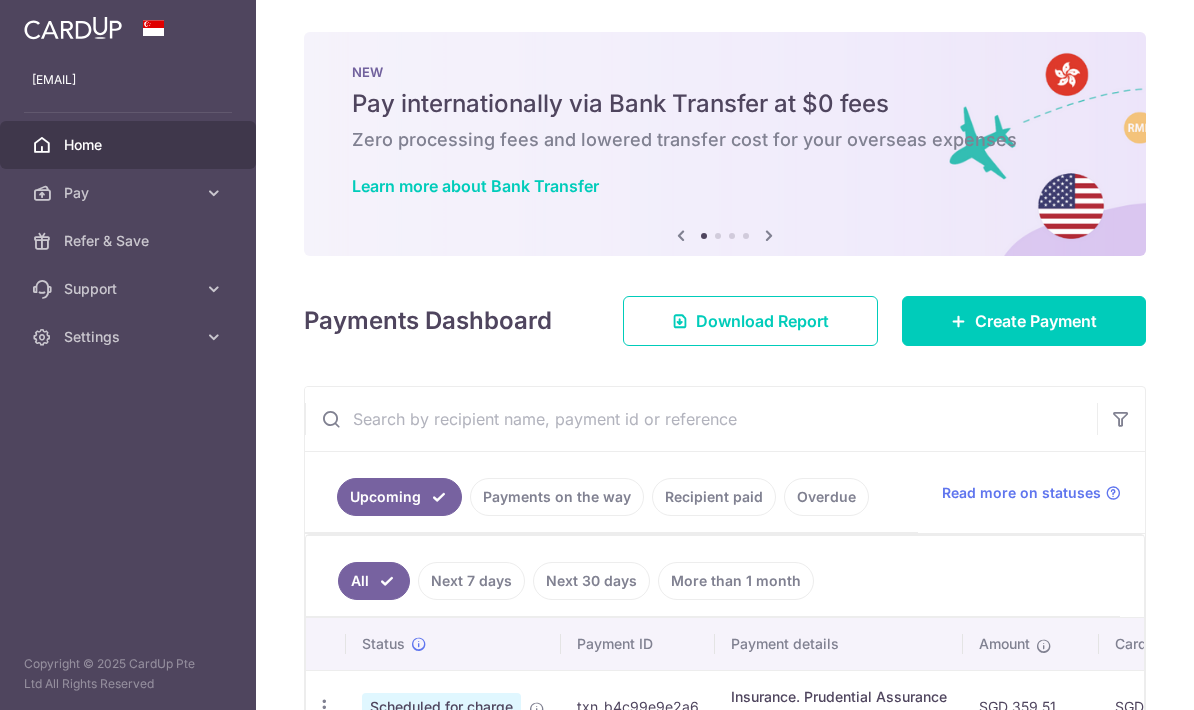 scroll, scrollTop: 0, scrollLeft: 0, axis: both 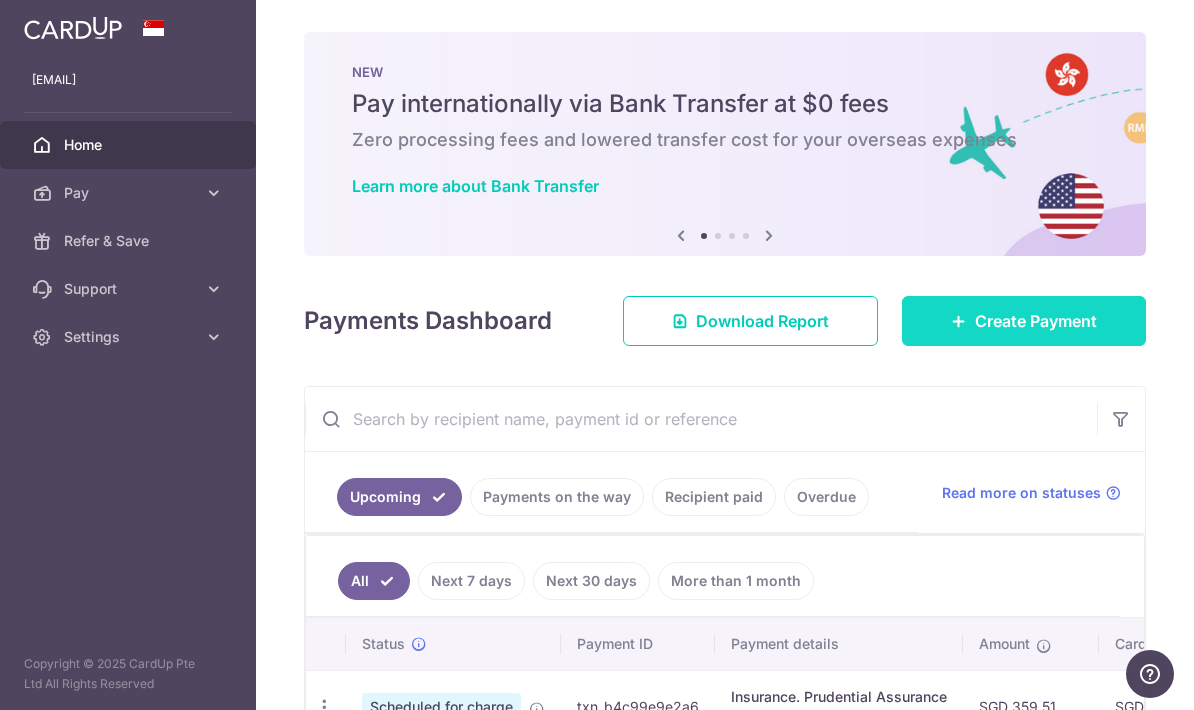 click on "Create Payment" at bounding box center [1036, 321] 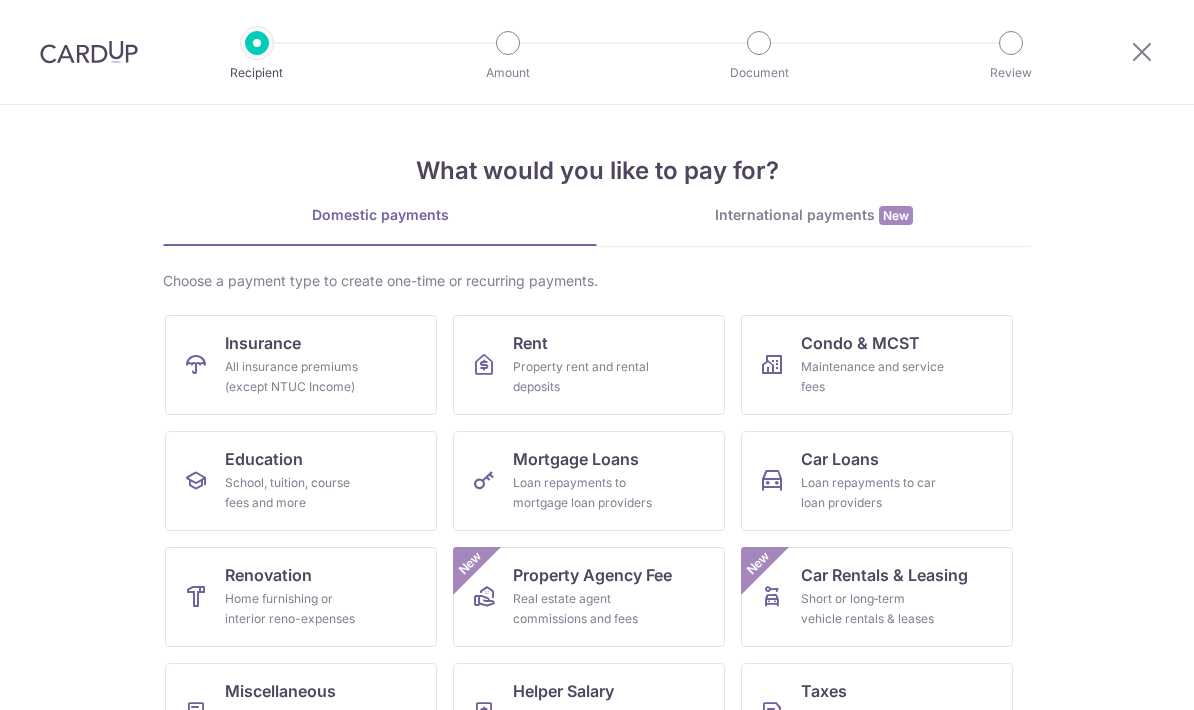 scroll, scrollTop: 0, scrollLeft: 0, axis: both 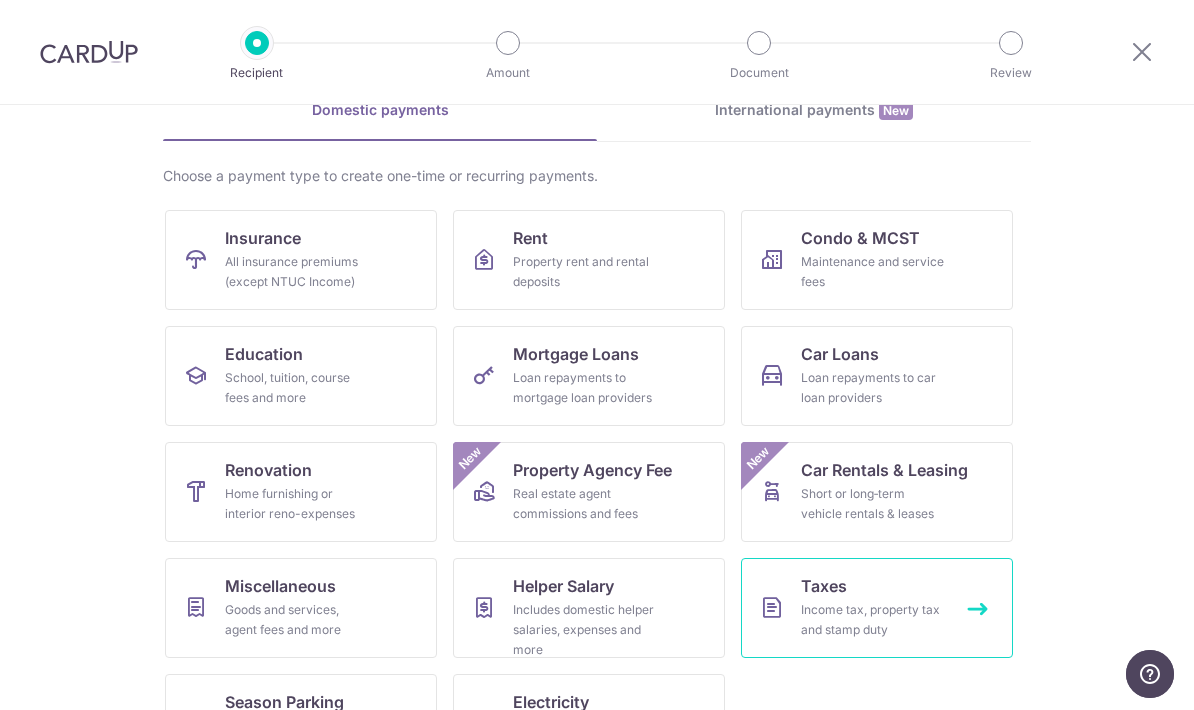 click on "Income tax, property tax and stamp duty" at bounding box center [873, 620] 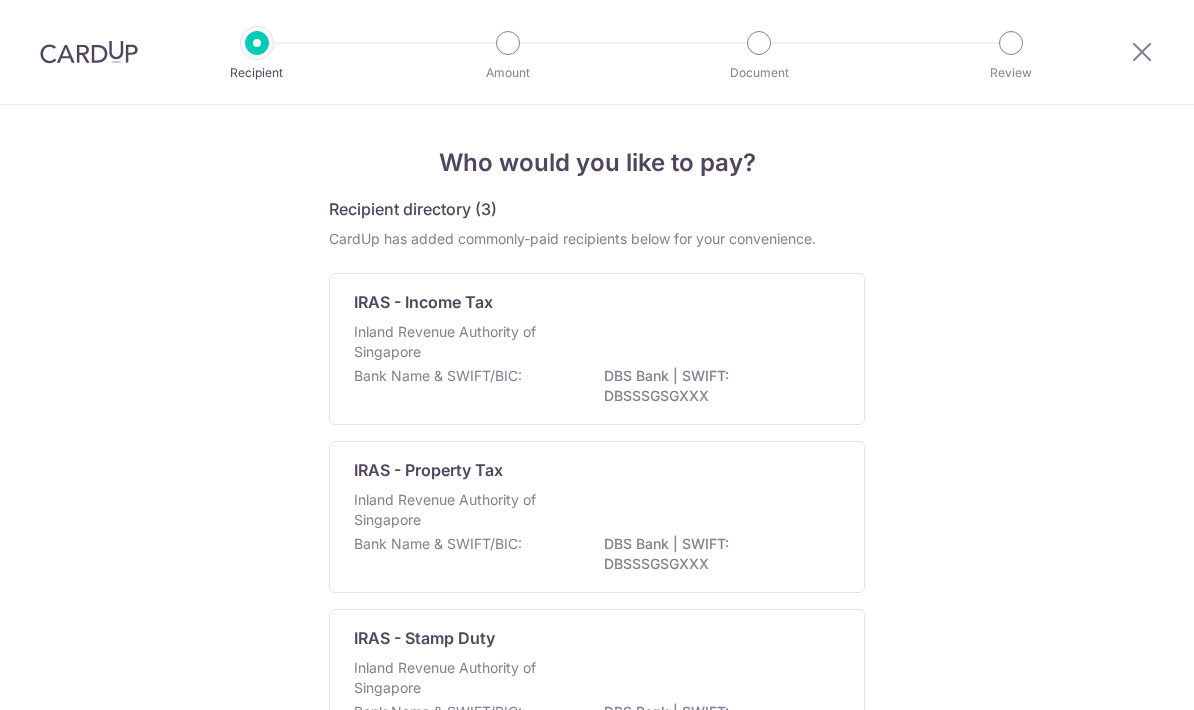 scroll, scrollTop: 0, scrollLeft: 0, axis: both 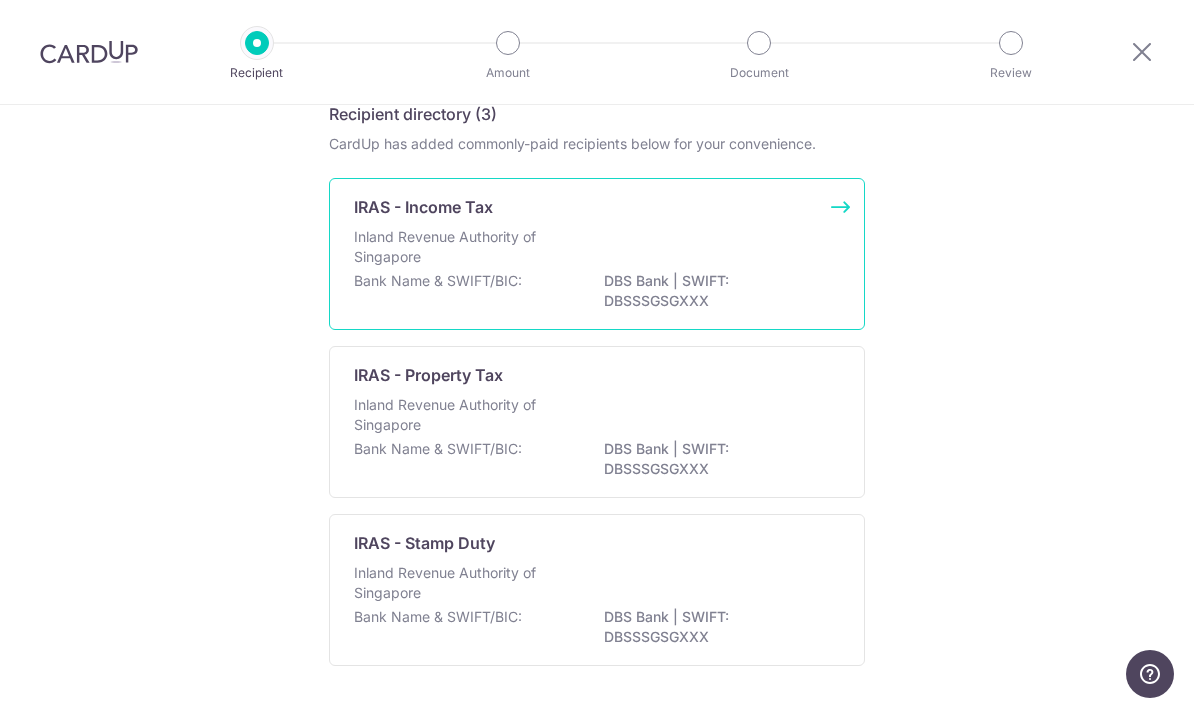 click on "Inland Revenue Authority of Singapore" at bounding box center (597, 249) 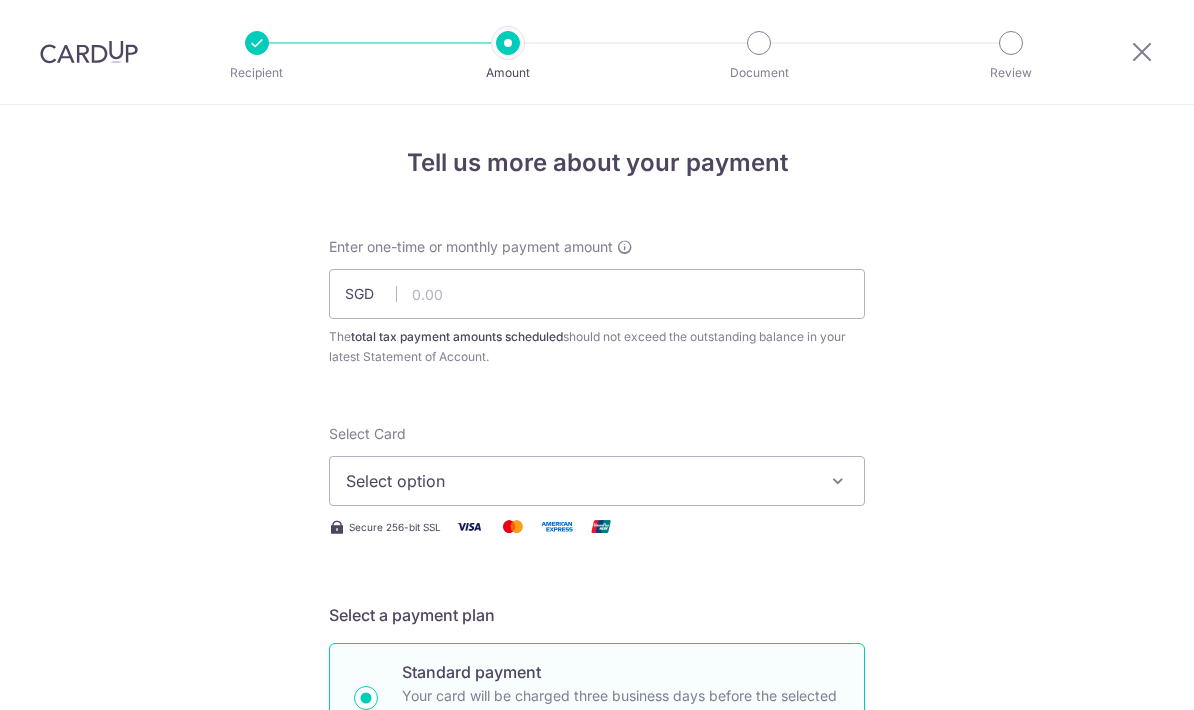 scroll, scrollTop: 0, scrollLeft: 0, axis: both 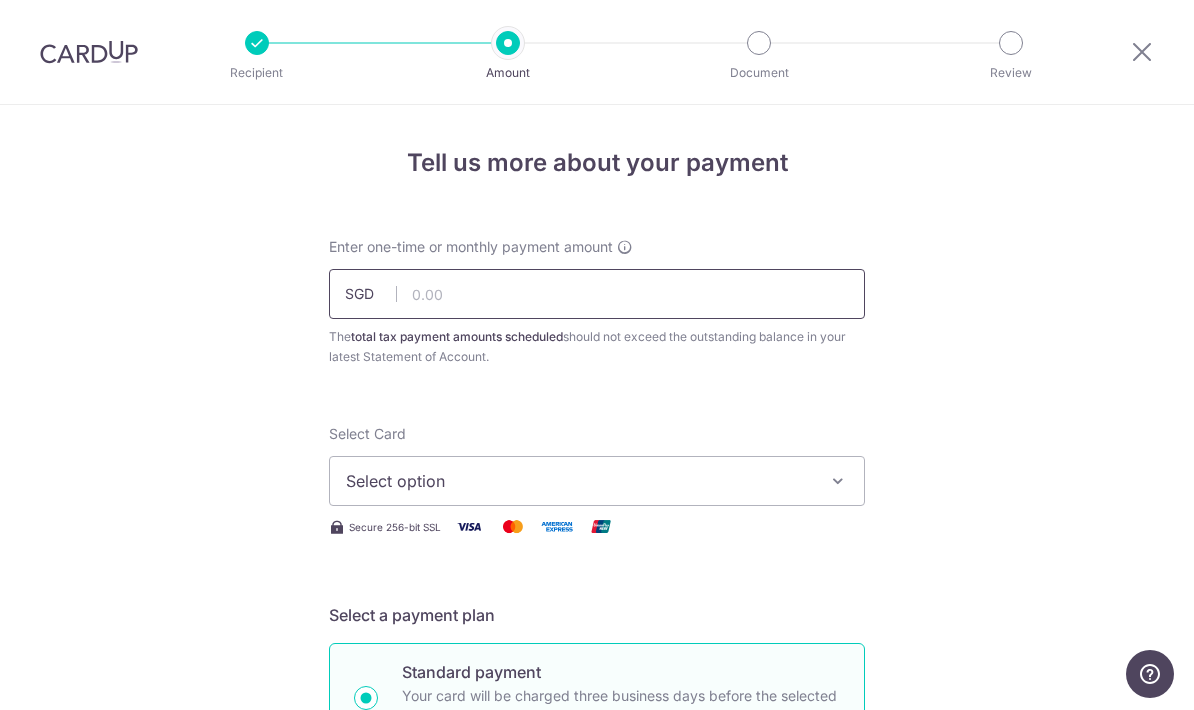 click at bounding box center [597, 294] 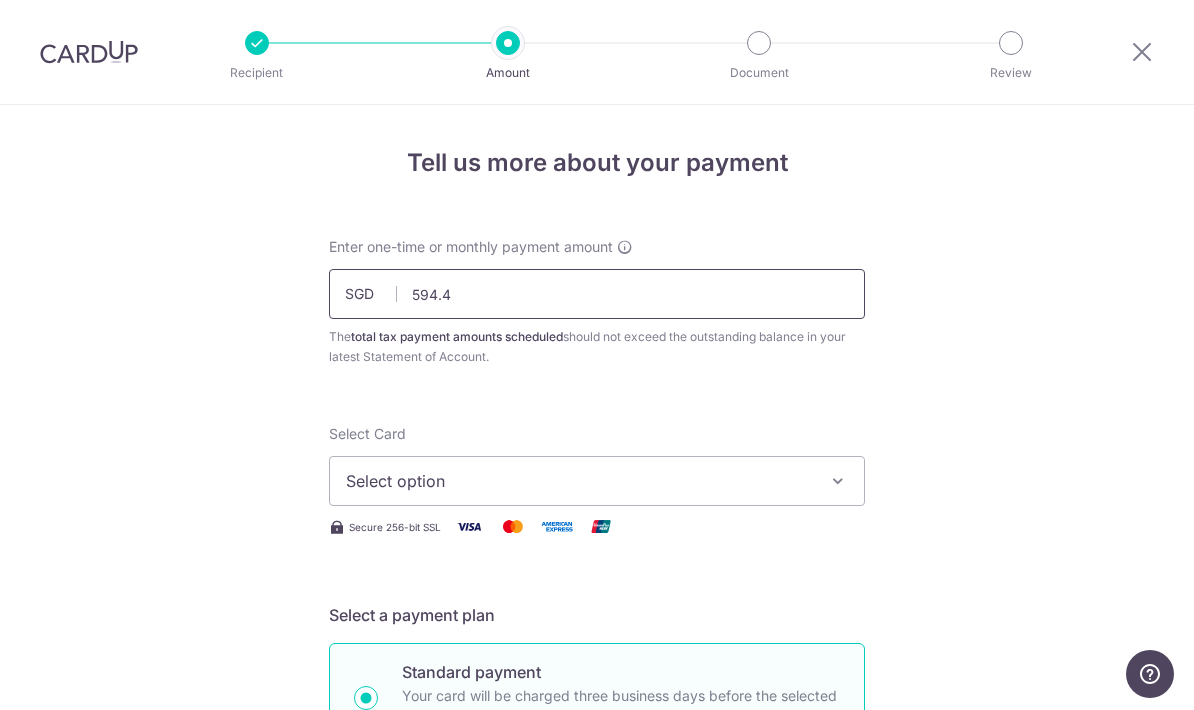 type on "594.44" 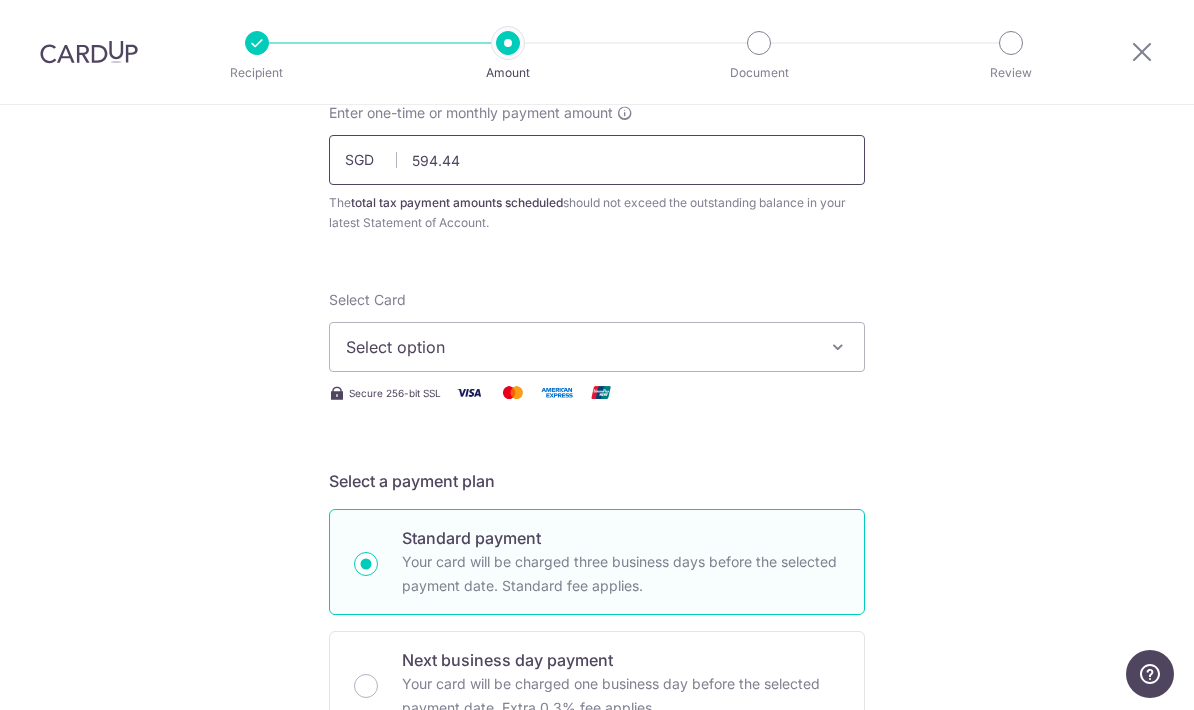 scroll, scrollTop: 135, scrollLeft: 0, axis: vertical 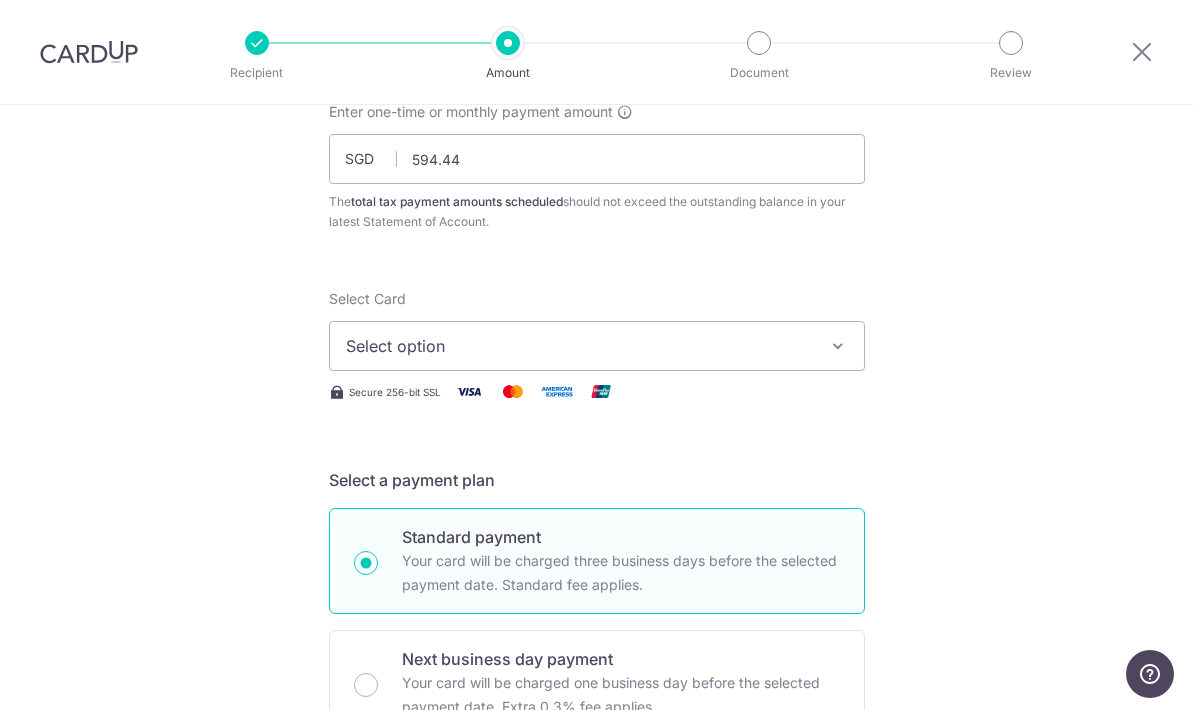 click on "Select option" at bounding box center [597, 346] 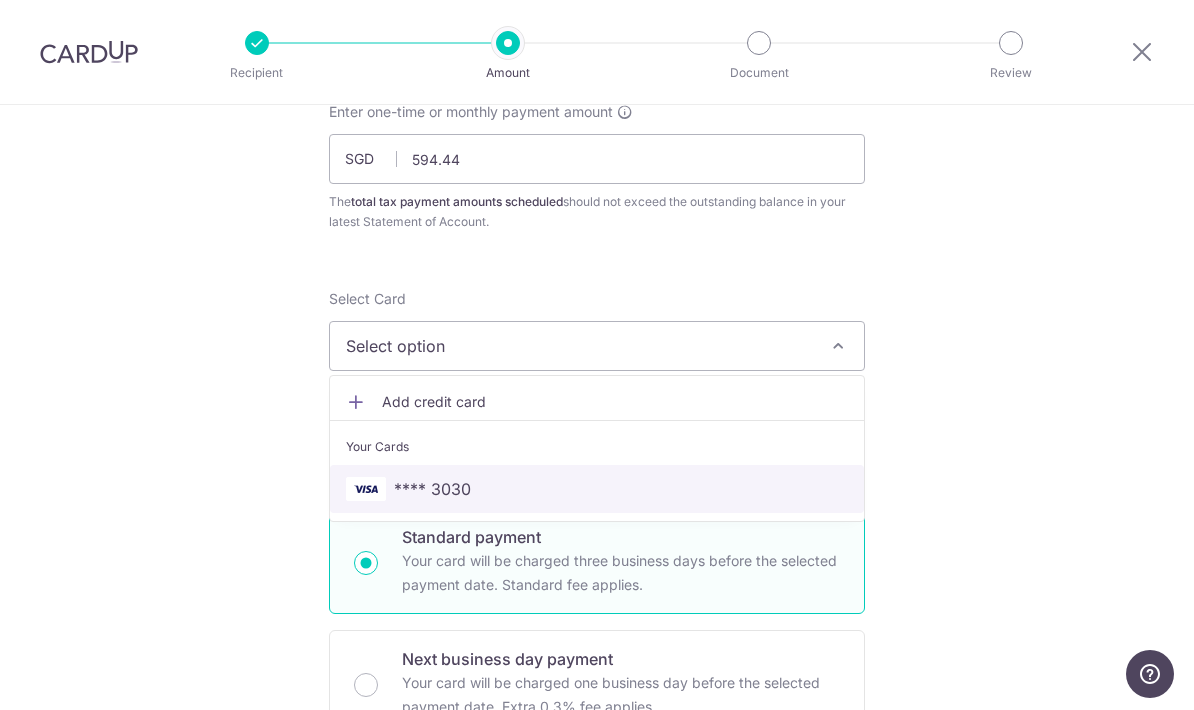 click at bounding box center (366, 489) 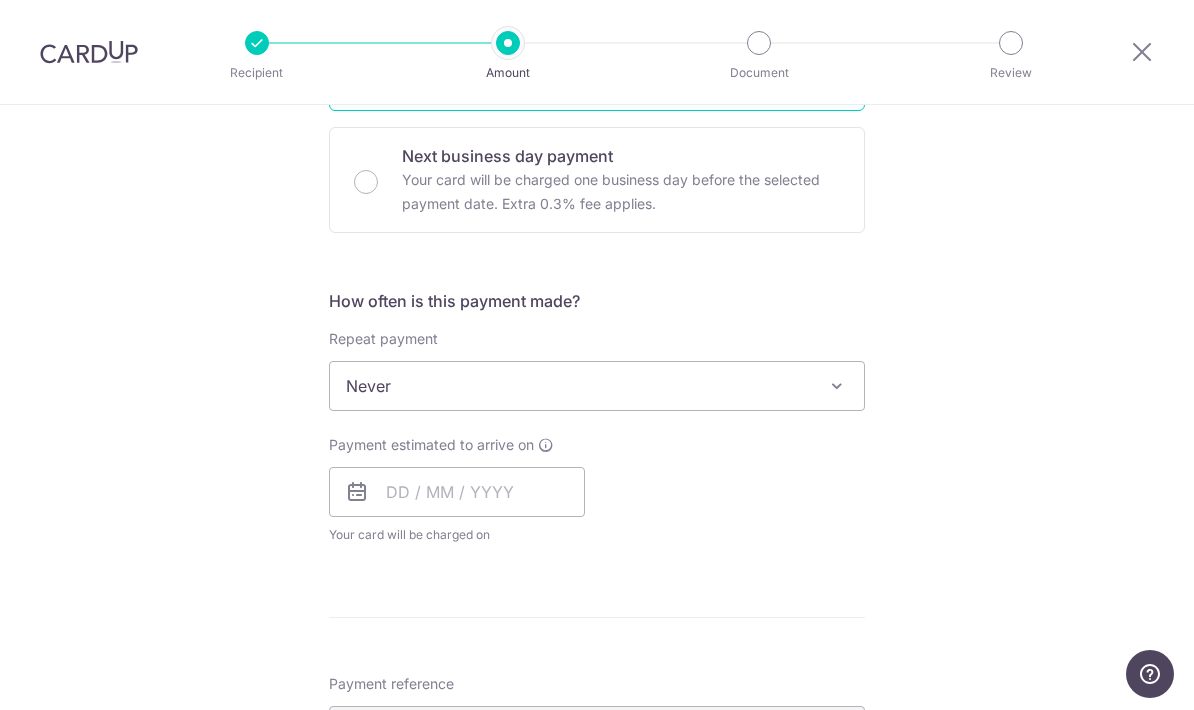 scroll, scrollTop: 637, scrollLeft: 0, axis: vertical 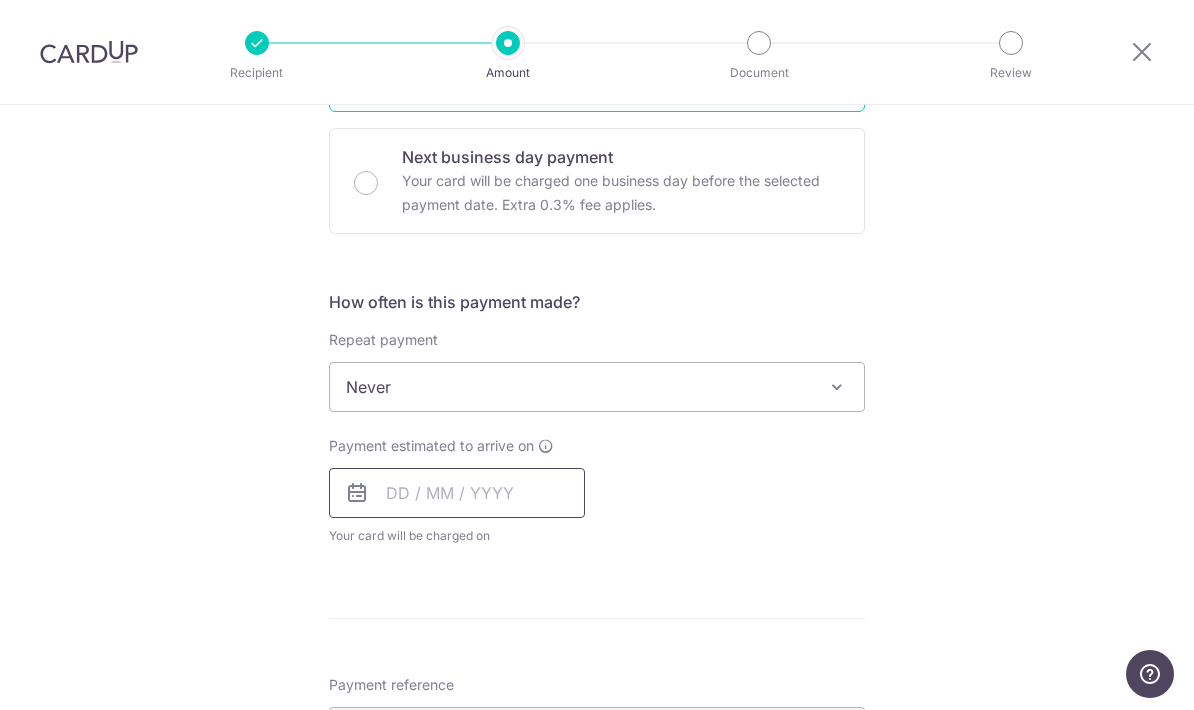 click at bounding box center [457, 493] 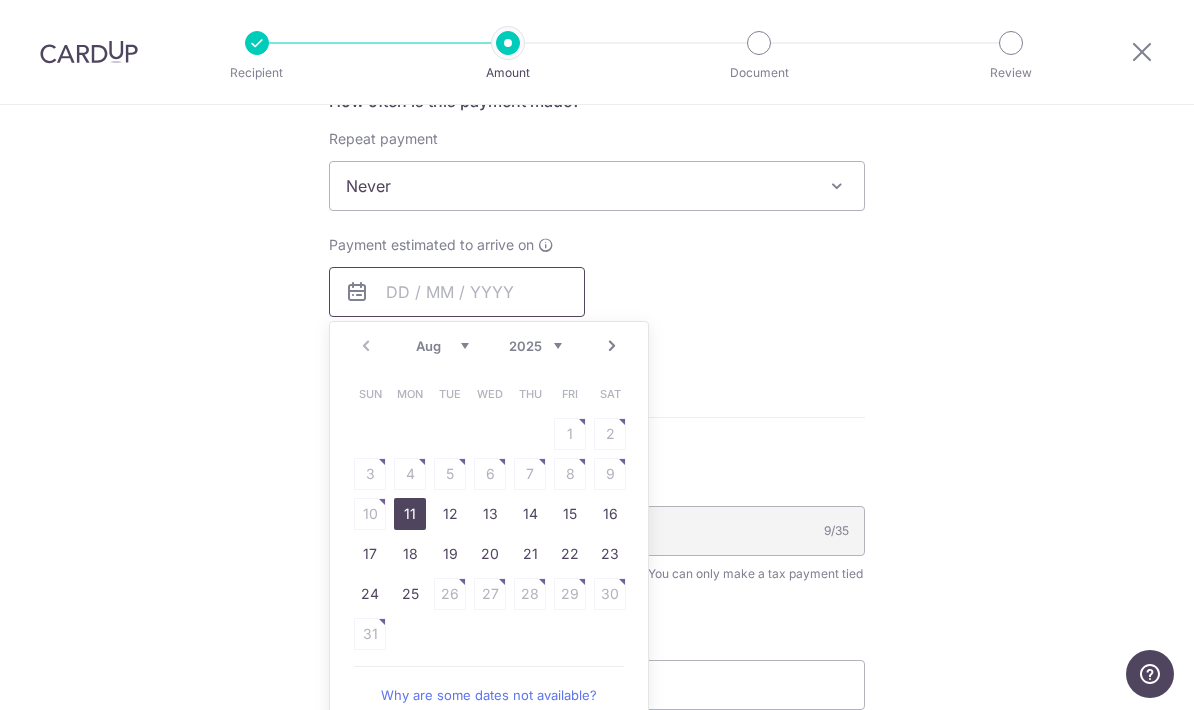 scroll, scrollTop: 839, scrollLeft: 0, axis: vertical 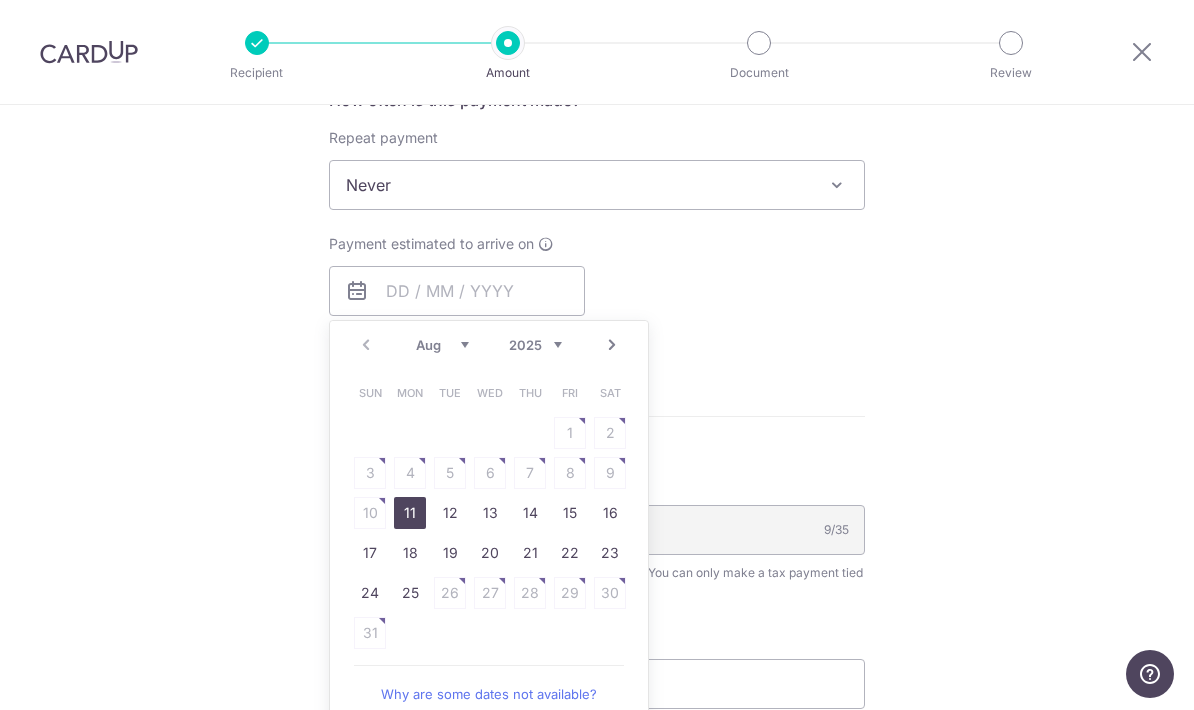click on "Aug Sep Oct Nov Dec" at bounding box center [442, 345] 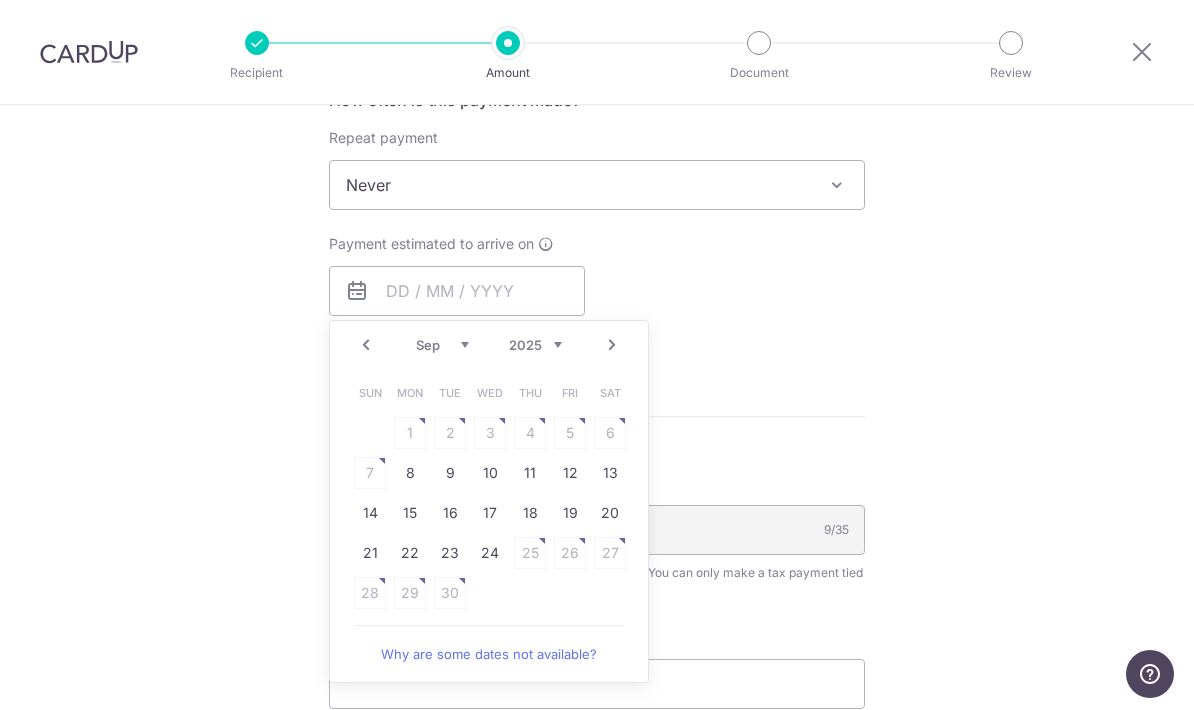 click on "Sun Mon Tue Wed Thu Fri Sat   1 2 3 4 5 6 7 8 9 10 11 12 13 14 15 16 17 18 19 20 21 22 23 24 25 26 27 28 29 30" at bounding box center (490, 493) 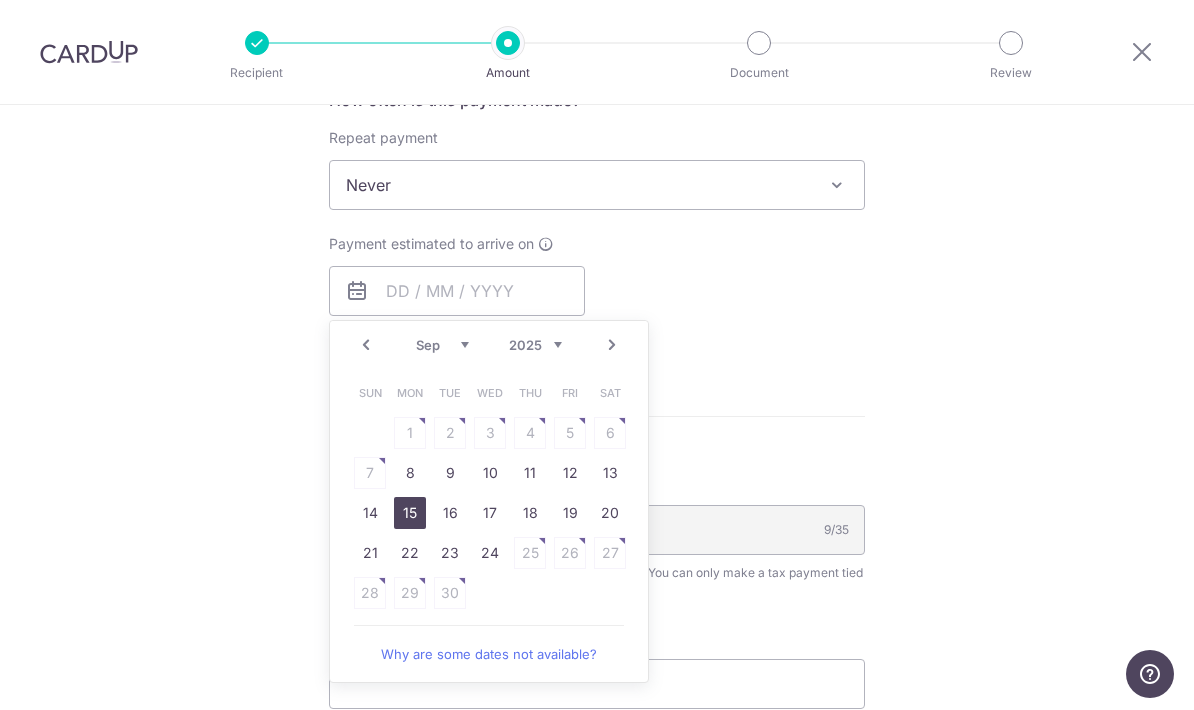 click on "15" at bounding box center (410, 513) 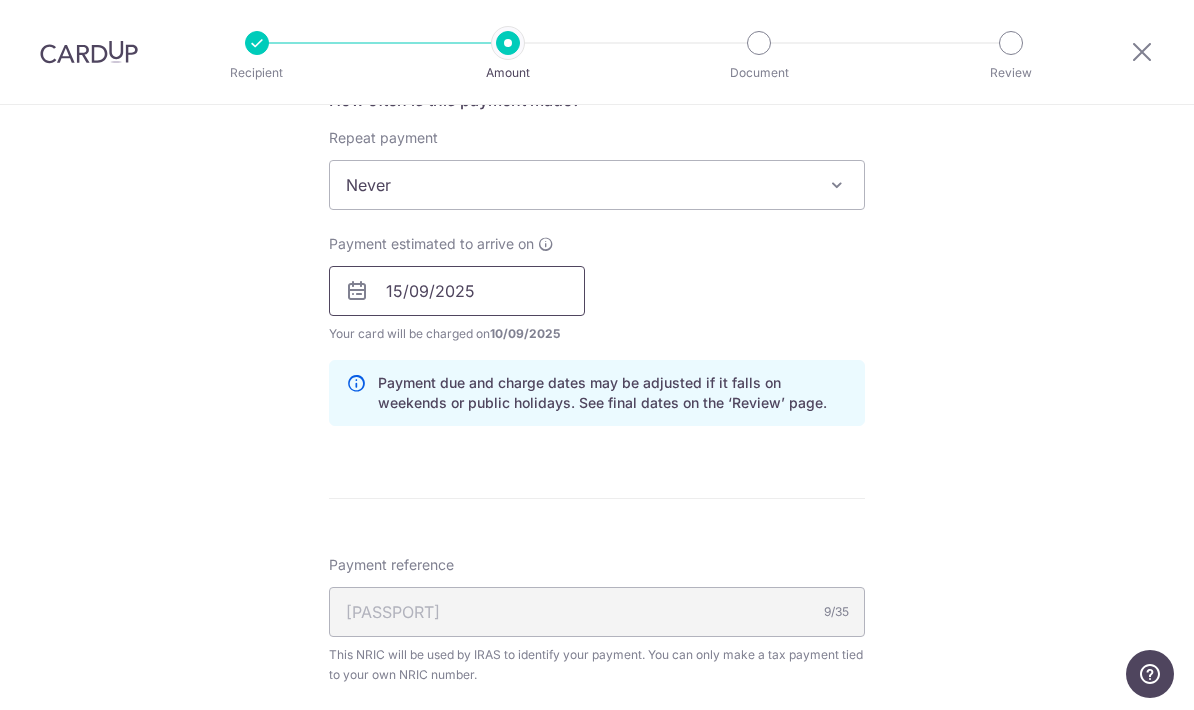 click on "15/09/2025" at bounding box center (457, 291) 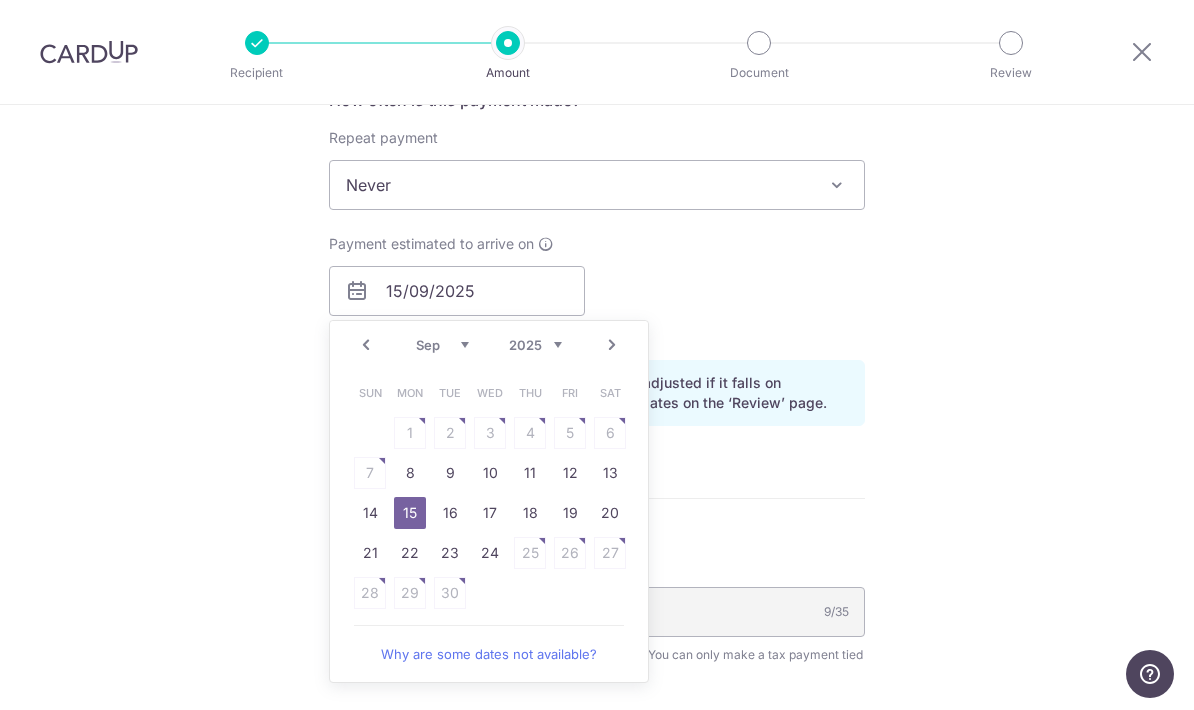 click on "8" at bounding box center (410, 473) 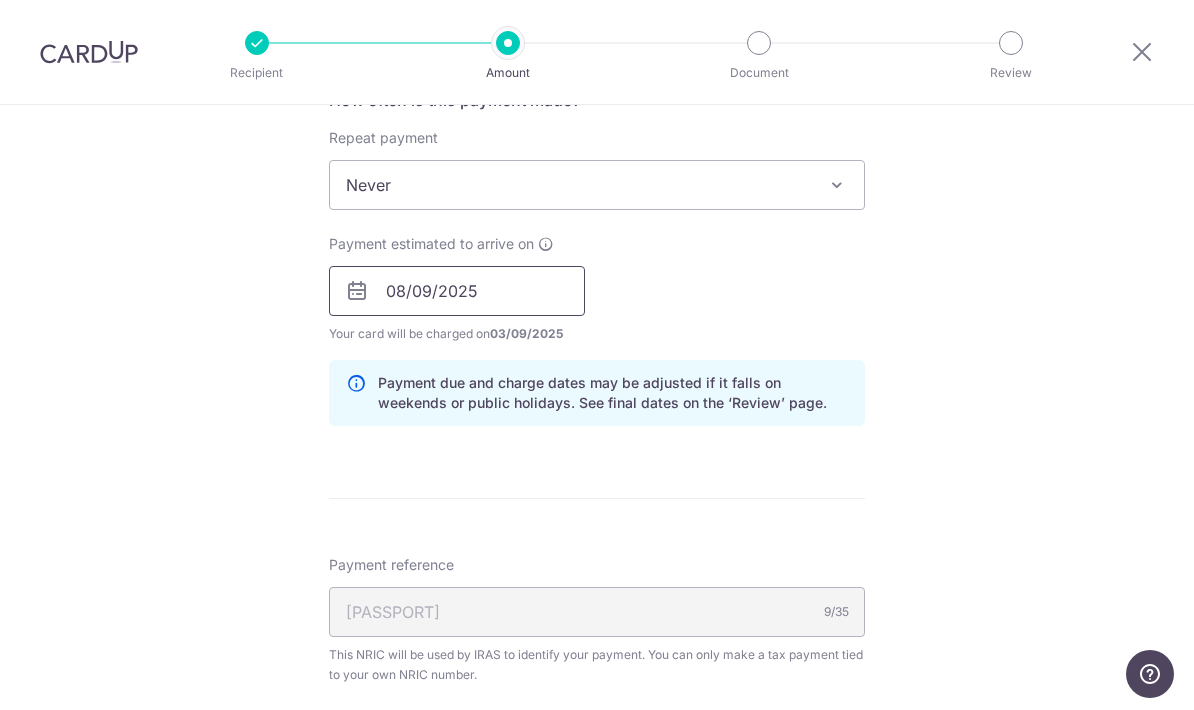 click on "08/09/2025" at bounding box center (457, 291) 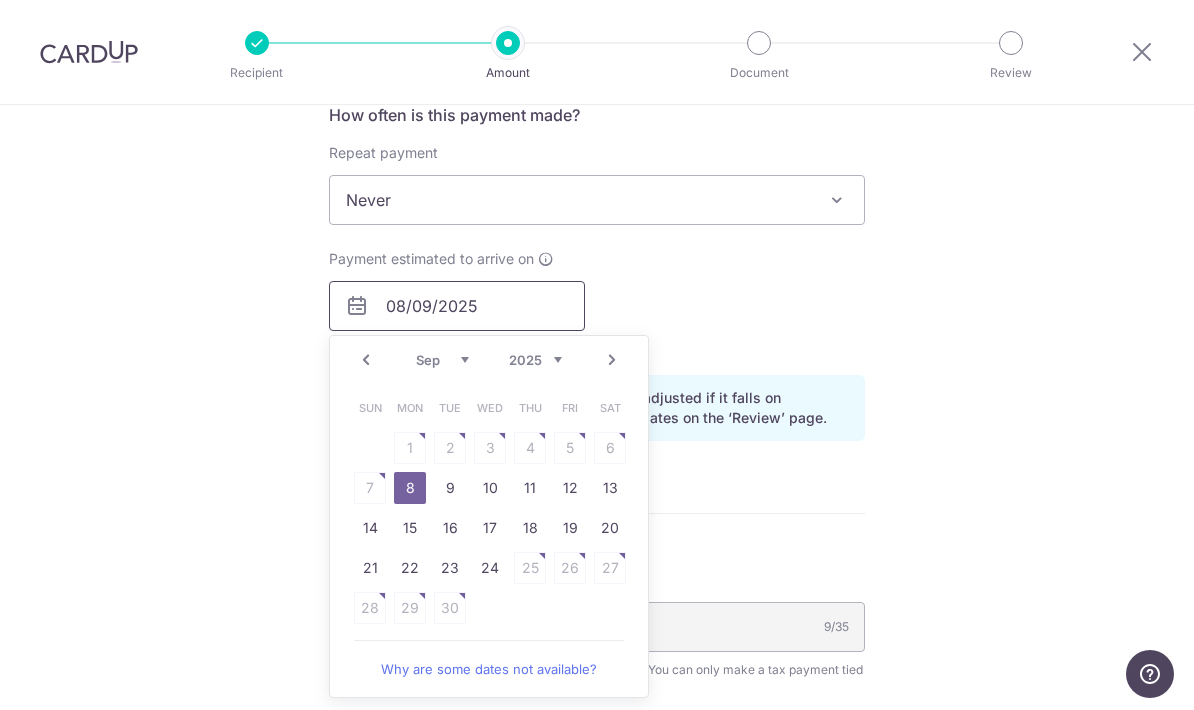 scroll, scrollTop: 779, scrollLeft: 0, axis: vertical 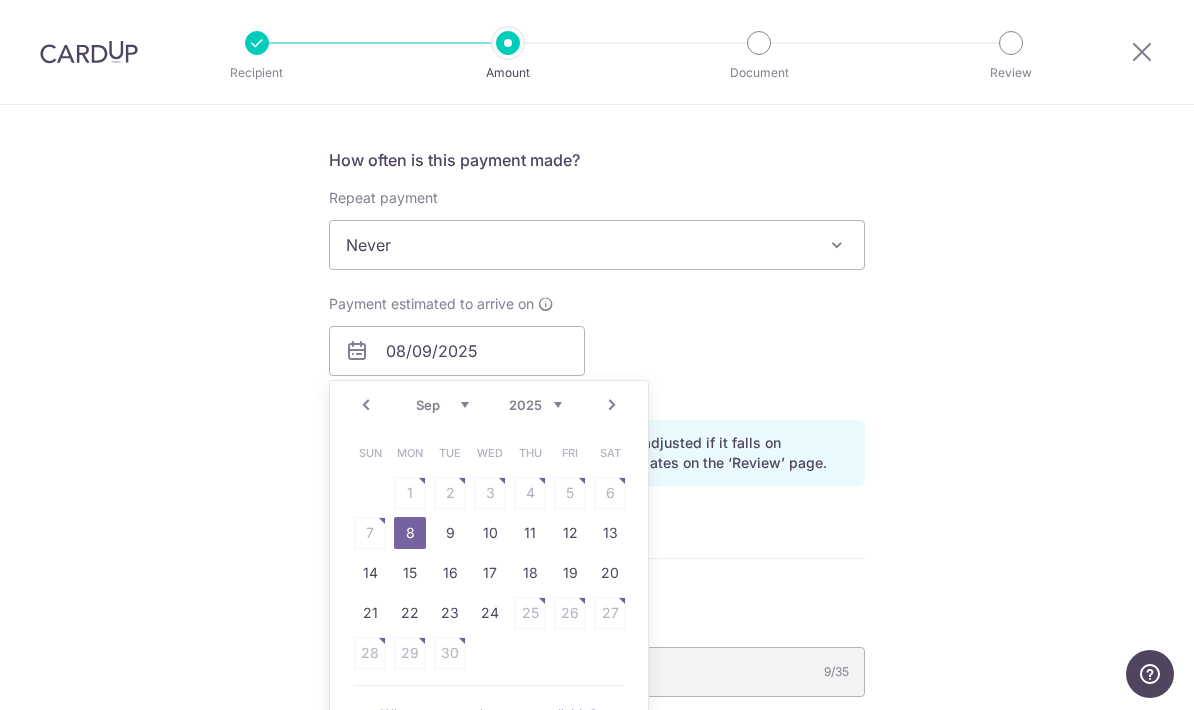 click on "Tell us more about your payment
Enter one-time or monthly payment amount
SGD
594.44
594.44
The  total tax payment amounts scheduled  should not exceed the outstanding balance in your latest Statement of Account.
Select Card
**** 3030
Add credit card
Your Cards
**** 3030
Secure 256-bit SSL
Text
New card details" at bounding box center [597, 295] 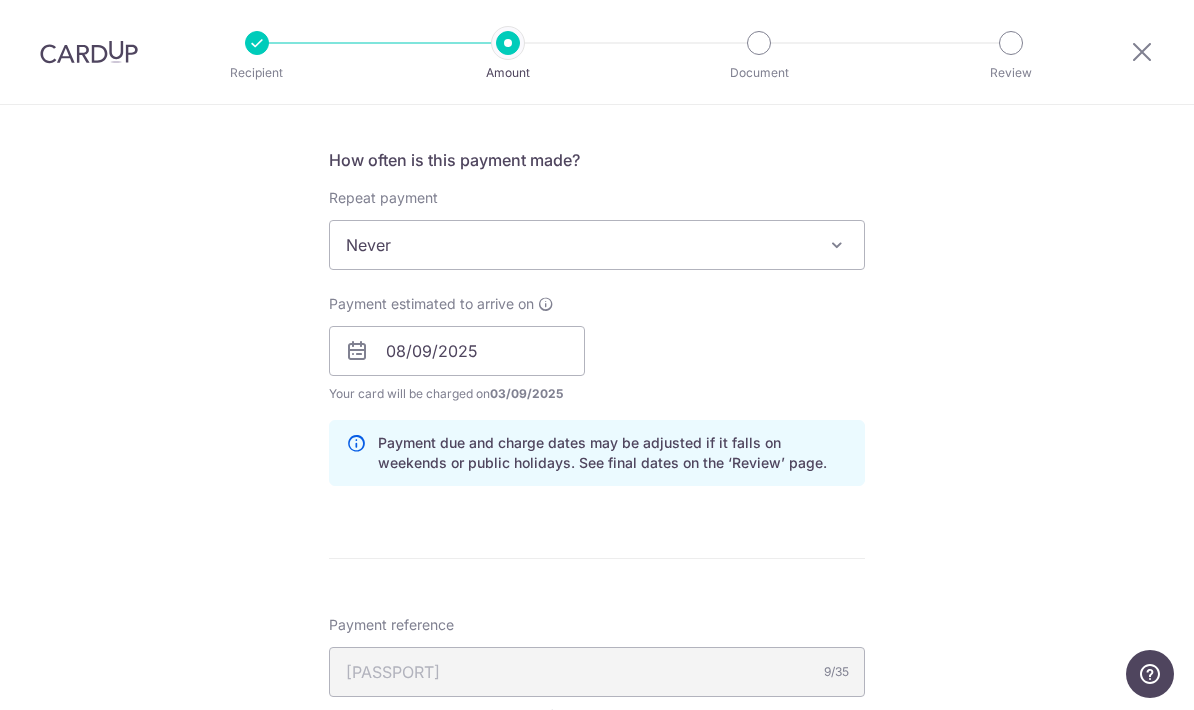 click on "Tell us more about your payment
Enter one-time or monthly payment amount
SGD
594.44
594.44
The  total tax payment amounts scheduled  should not exceed the outstanding balance in your latest Statement of Account.
Select Card
**** 3030
Add credit card
Your Cards
**** 3030
Secure 256-bit SSL
Text
New card details" at bounding box center (597, 295) 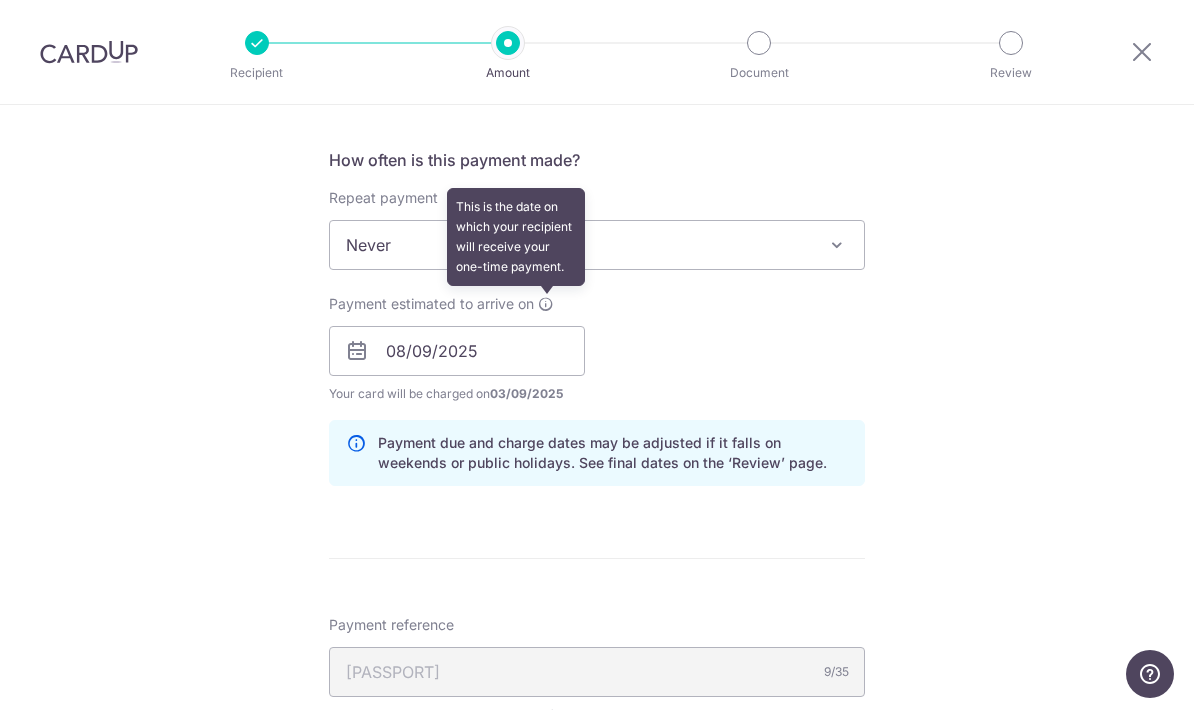 click at bounding box center (546, 304) 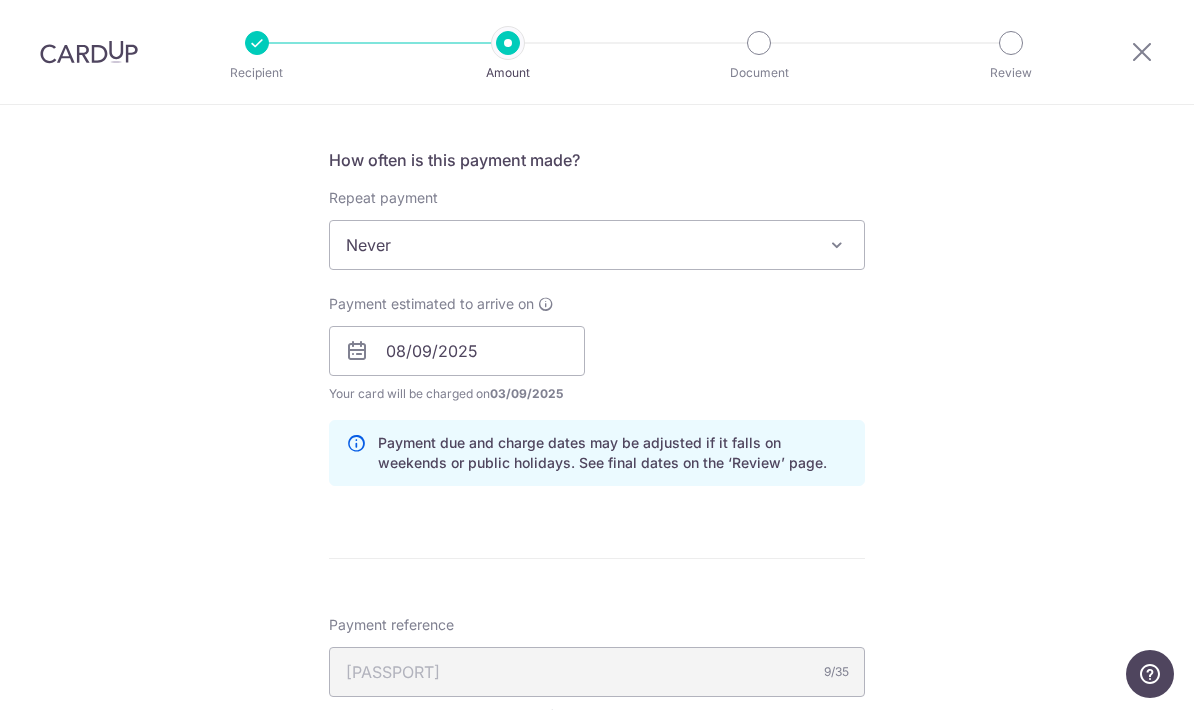 click on "Payment due and charge dates may be adjusted if it falls on weekends or public holidays. See final dates on the ‘Review’ page." at bounding box center [597, 453] 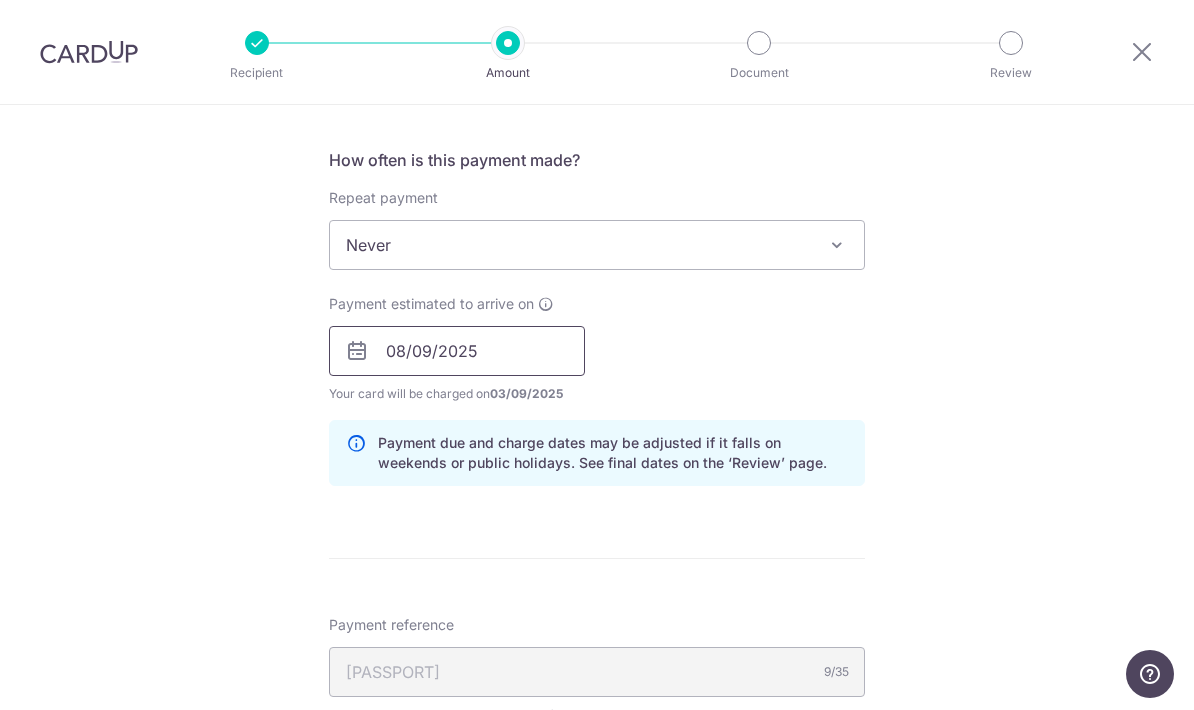 click on "08/09/2025" at bounding box center (457, 351) 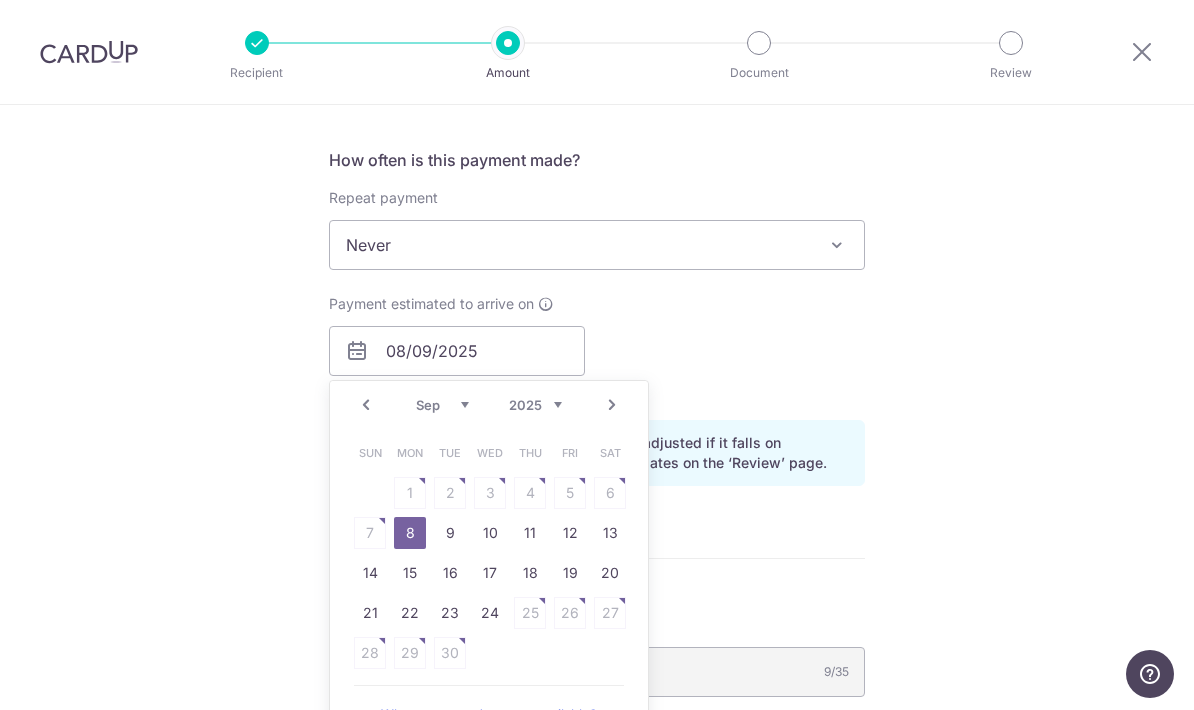 click on "Tell us more about your payment
Enter one-time or monthly payment amount
SGD
594.44
594.44
The  total tax payment amounts scheduled  should not exceed the outstanding balance in your latest Statement of Account.
Select Card
**** 3030
Add credit card
Your Cards
**** 3030
Secure 256-bit SSL
Text
New card details" at bounding box center (597, 295) 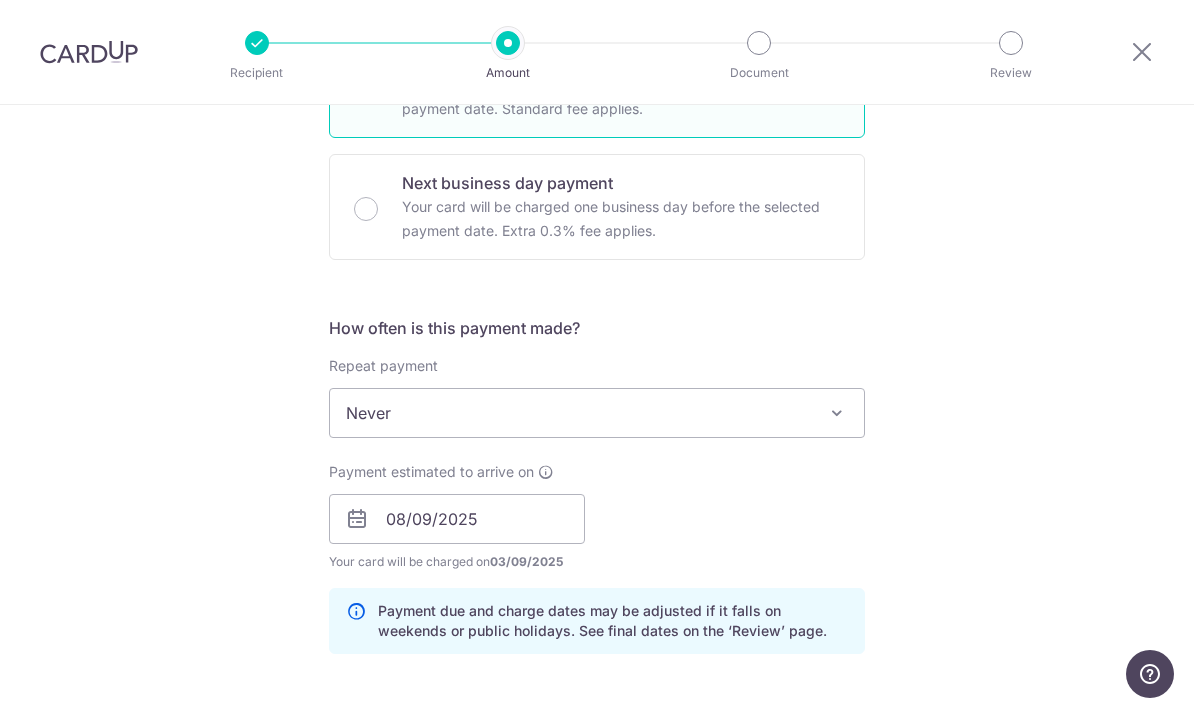 scroll, scrollTop: 703, scrollLeft: 0, axis: vertical 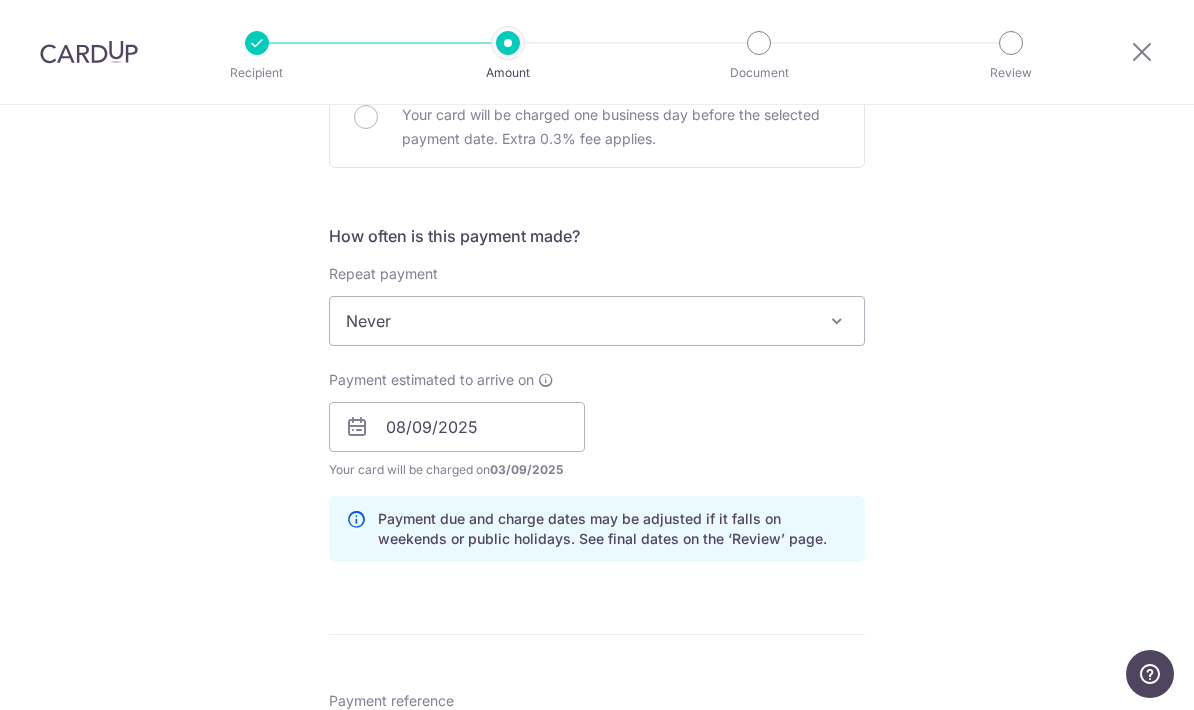 drag, startPoint x: 496, startPoint y: 475, endPoint x: 583, endPoint y: 476, distance: 87.005745 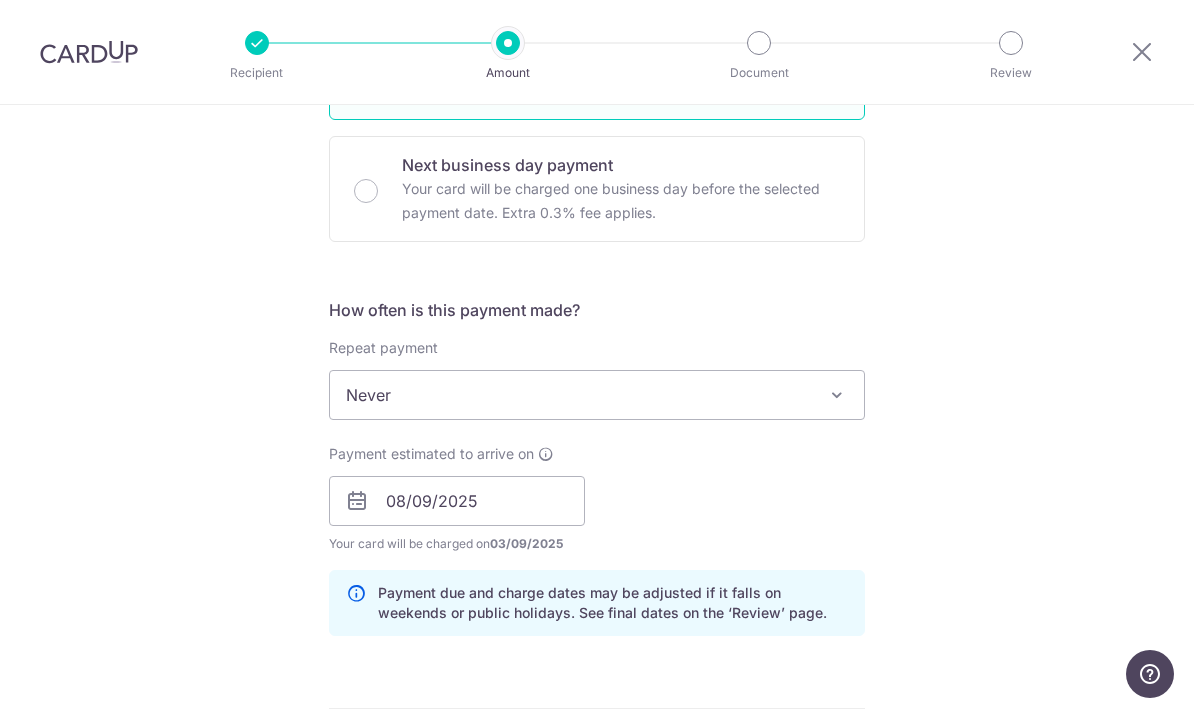 scroll, scrollTop: 626, scrollLeft: 0, axis: vertical 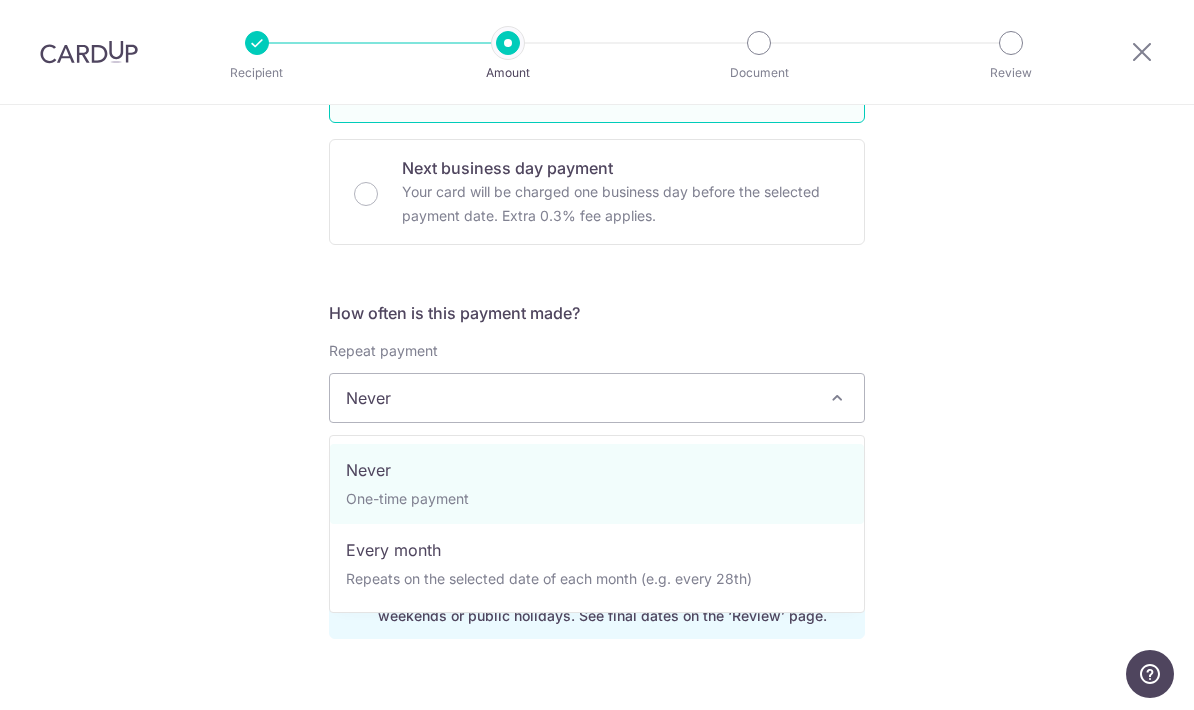 click on "Never" at bounding box center [597, 398] 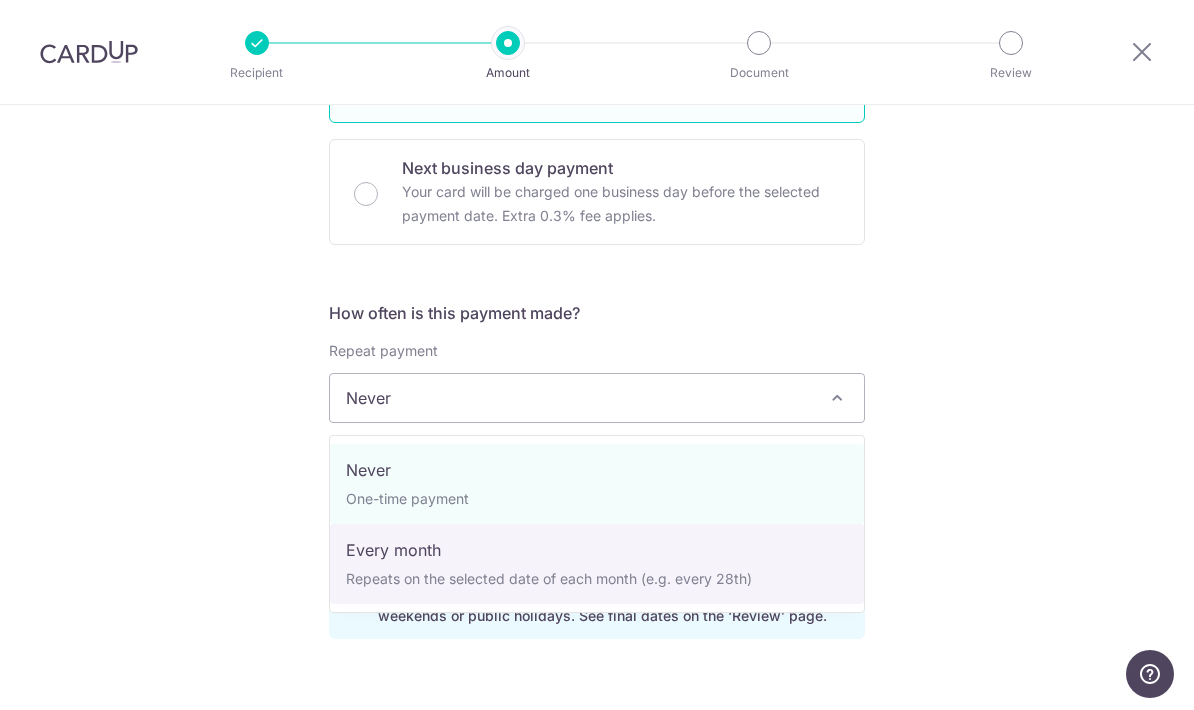 select on "3" 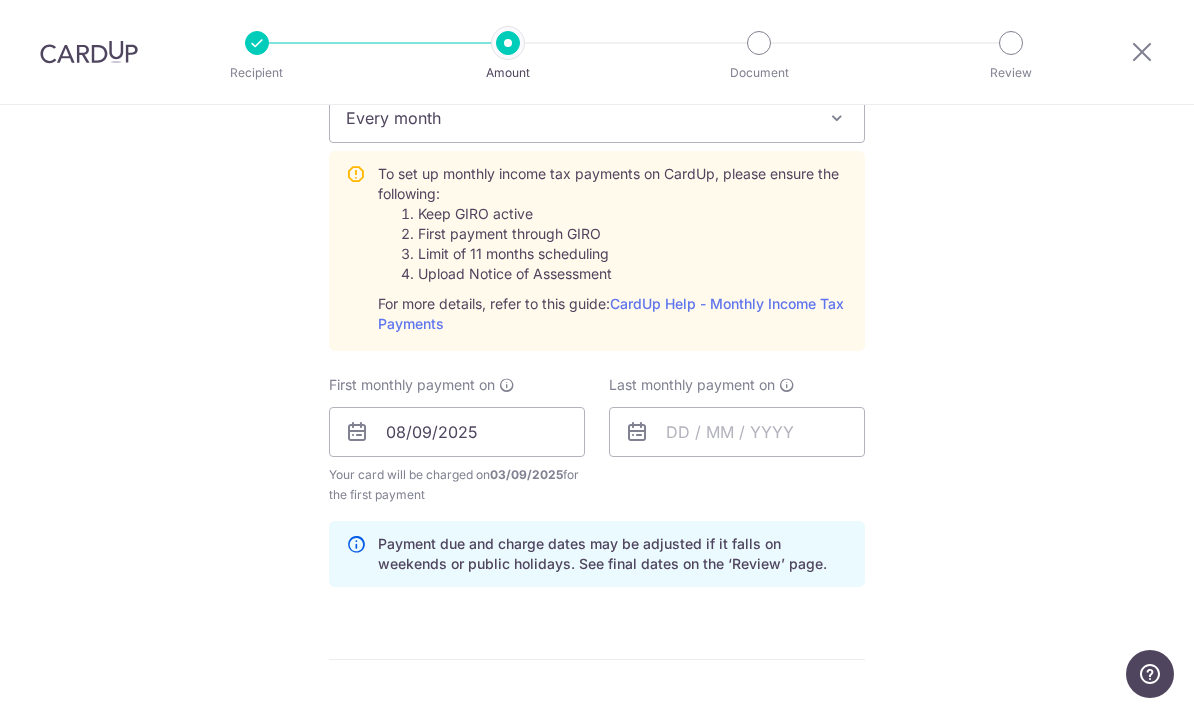 scroll, scrollTop: 1032, scrollLeft: 0, axis: vertical 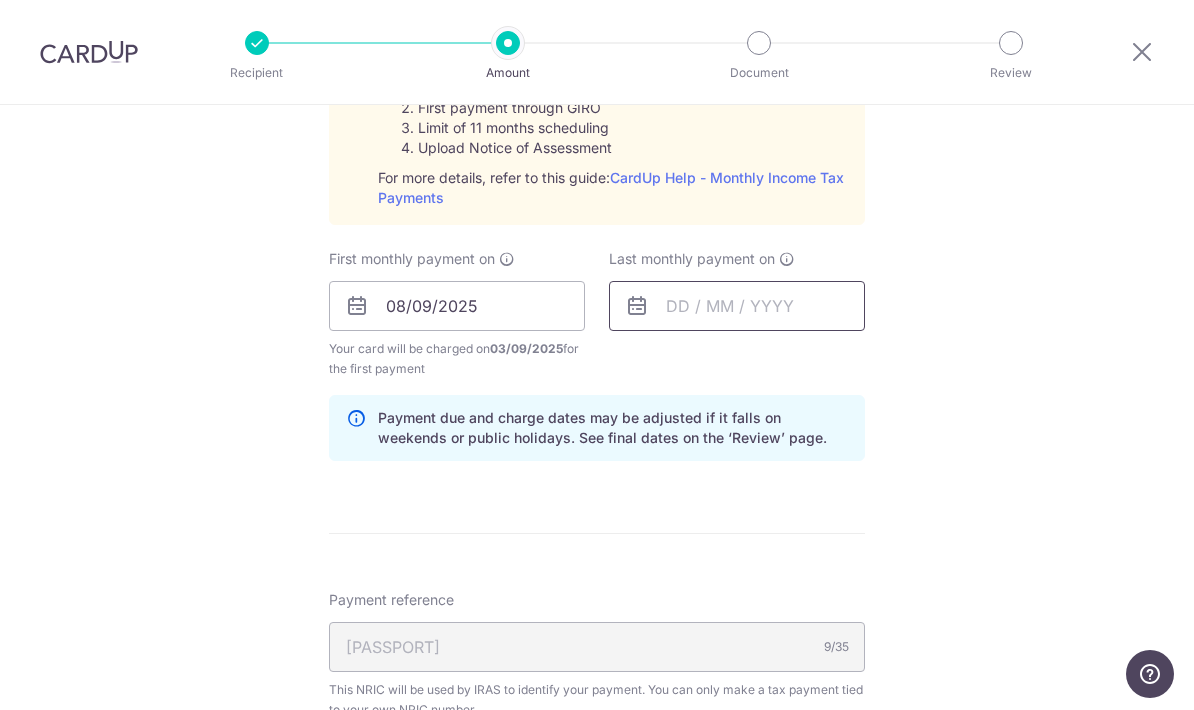 click at bounding box center (737, 306) 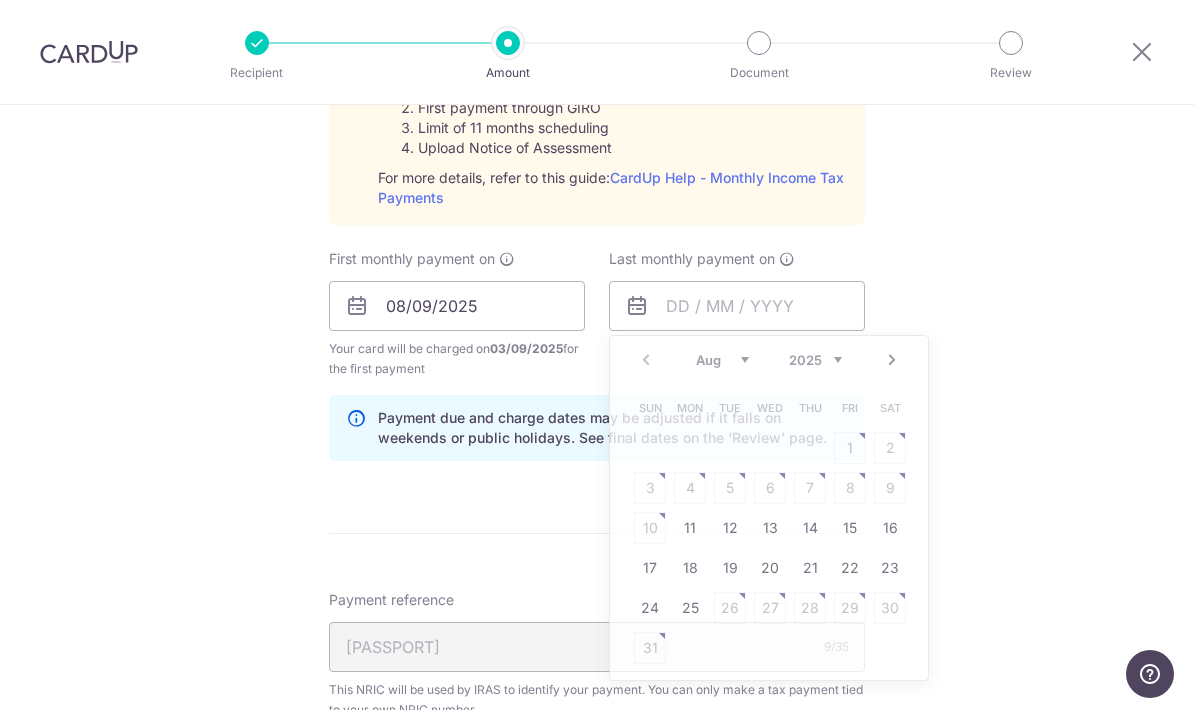 click on "Enter one-time or monthly payment amount
SGD
594.44
594.44
The  total tax payment amounts scheduled  should not exceed the outstanding balance in your latest Statement of Account.
Select Card
**** 3030
Add credit card
Your Cards
**** 3030
Secure 256-bit SSL
Text
New card details
Card" at bounding box center (597, 175) 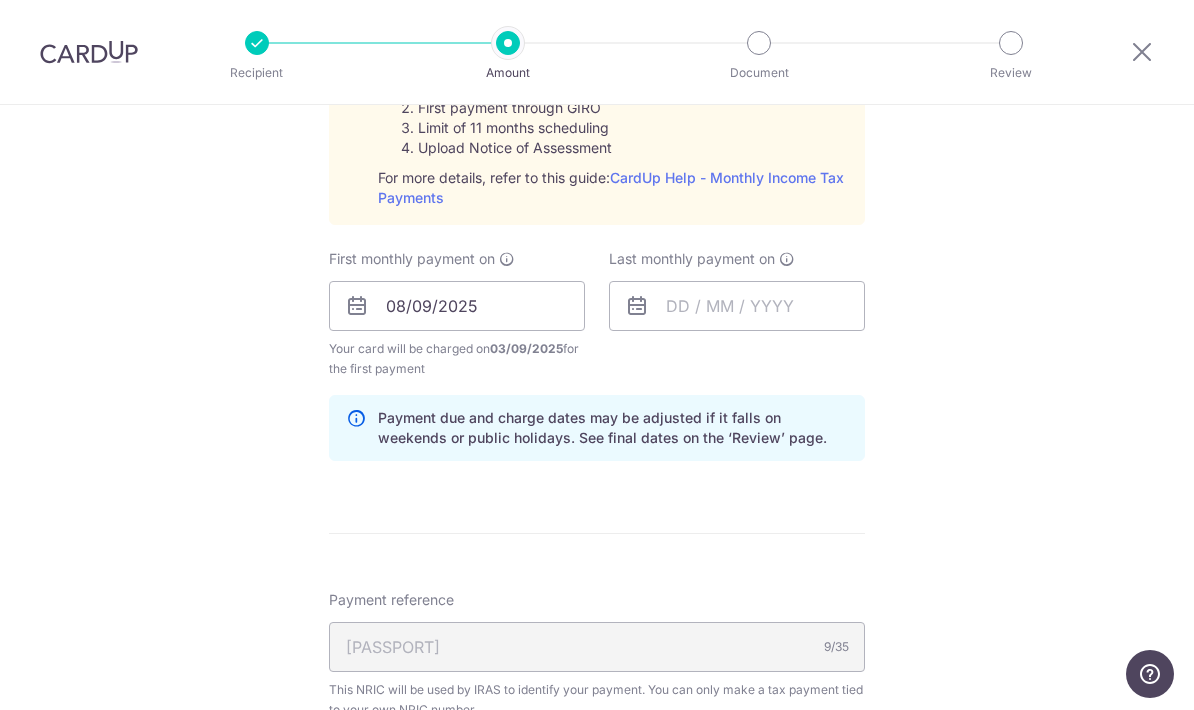 scroll, scrollTop: 881, scrollLeft: 0, axis: vertical 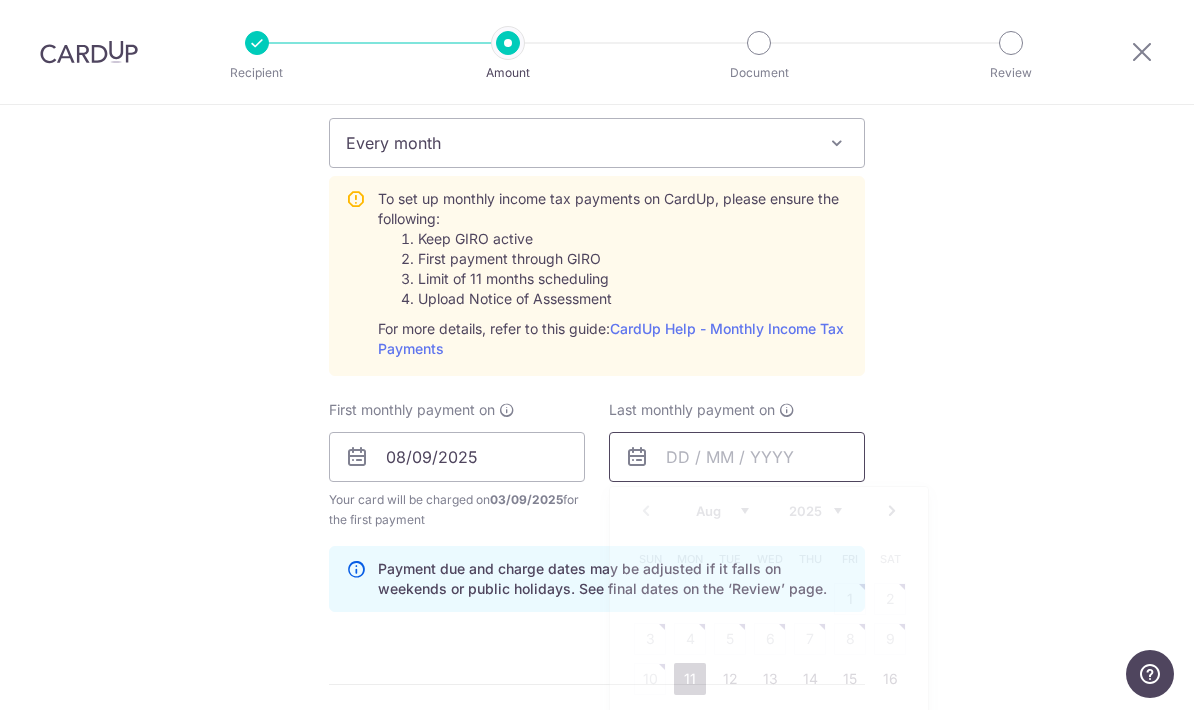 click at bounding box center (737, 457) 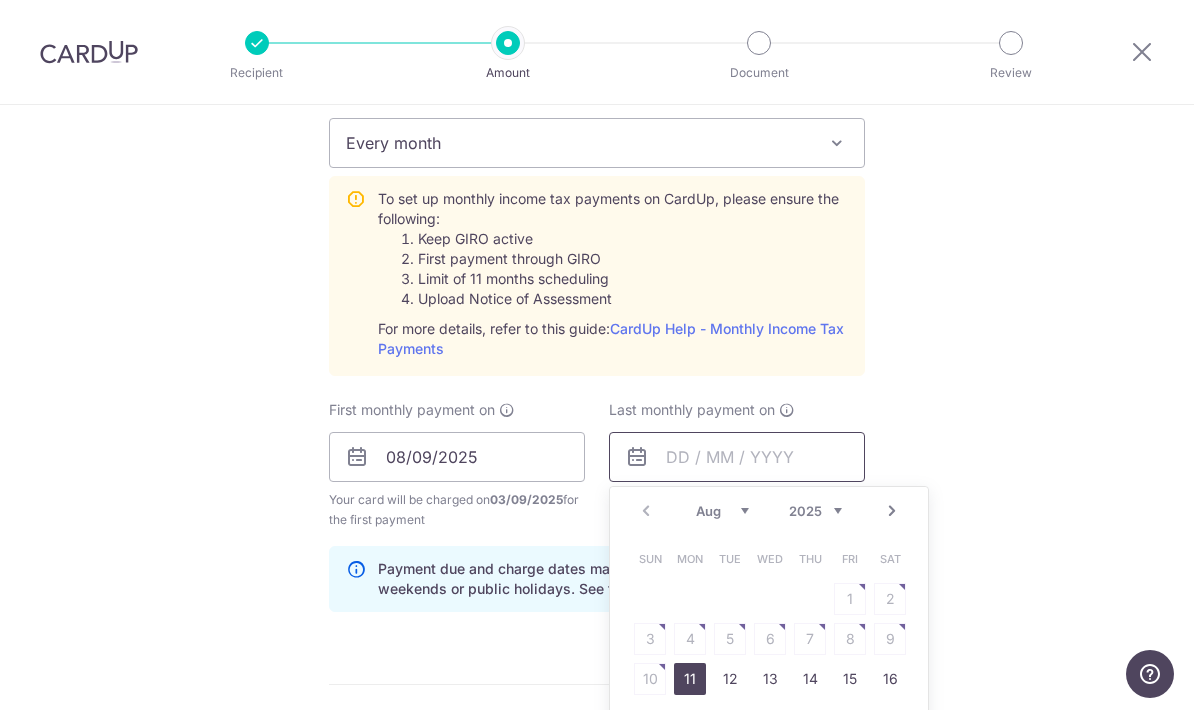 scroll, scrollTop: 1008, scrollLeft: 0, axis: vertical 